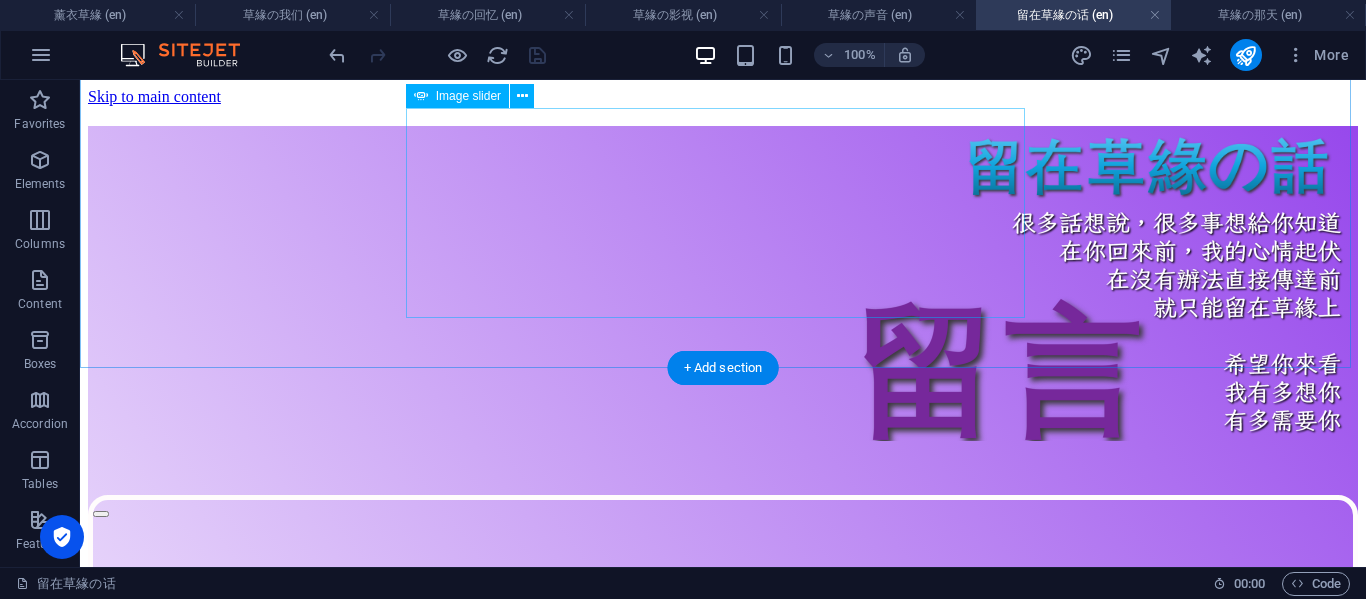 scroll, scrollTop: 0, scrollLeft: 0, axis: both 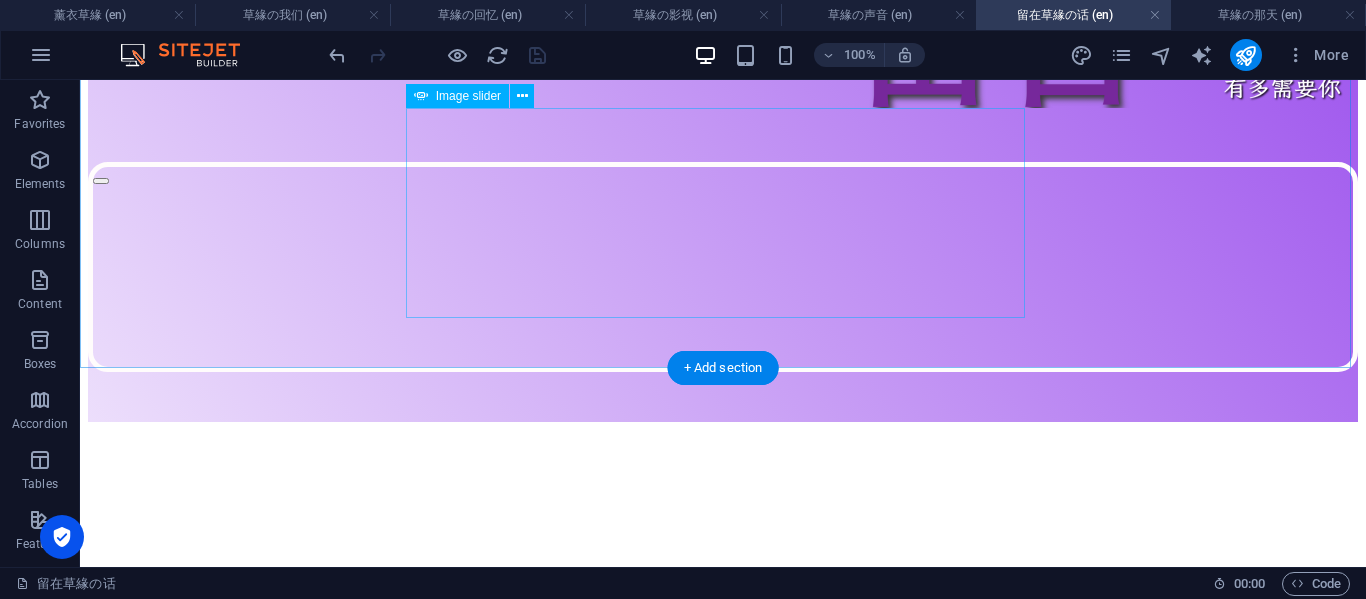 click at bounding box center [-1432, 6661] 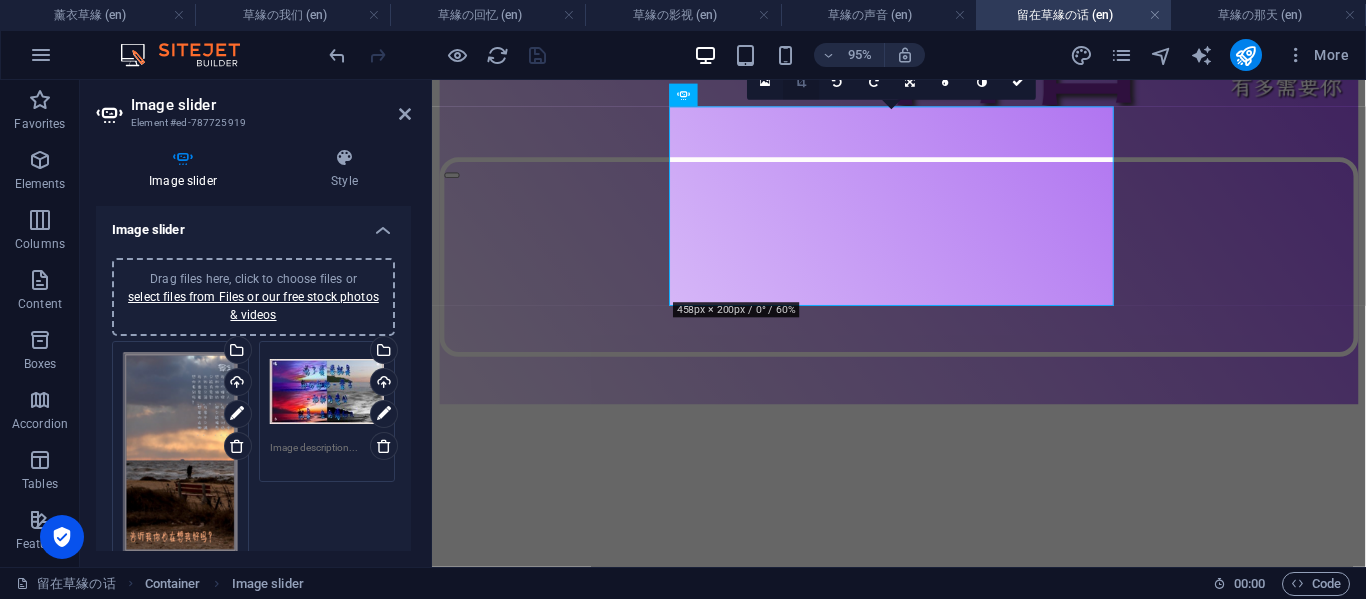 click at bounding box center (802, 82) 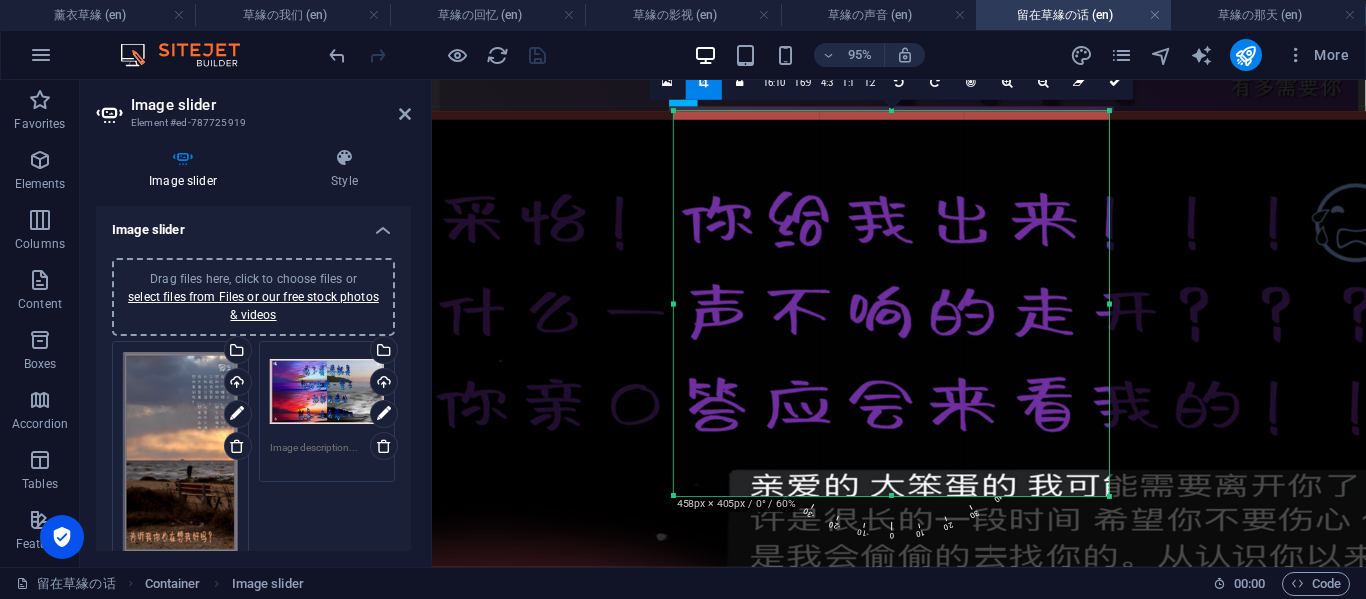 drag, startPoint x: 895, startPoint y: 302, endPoint x: 884, endPoint y: 507, distance: 205.2949 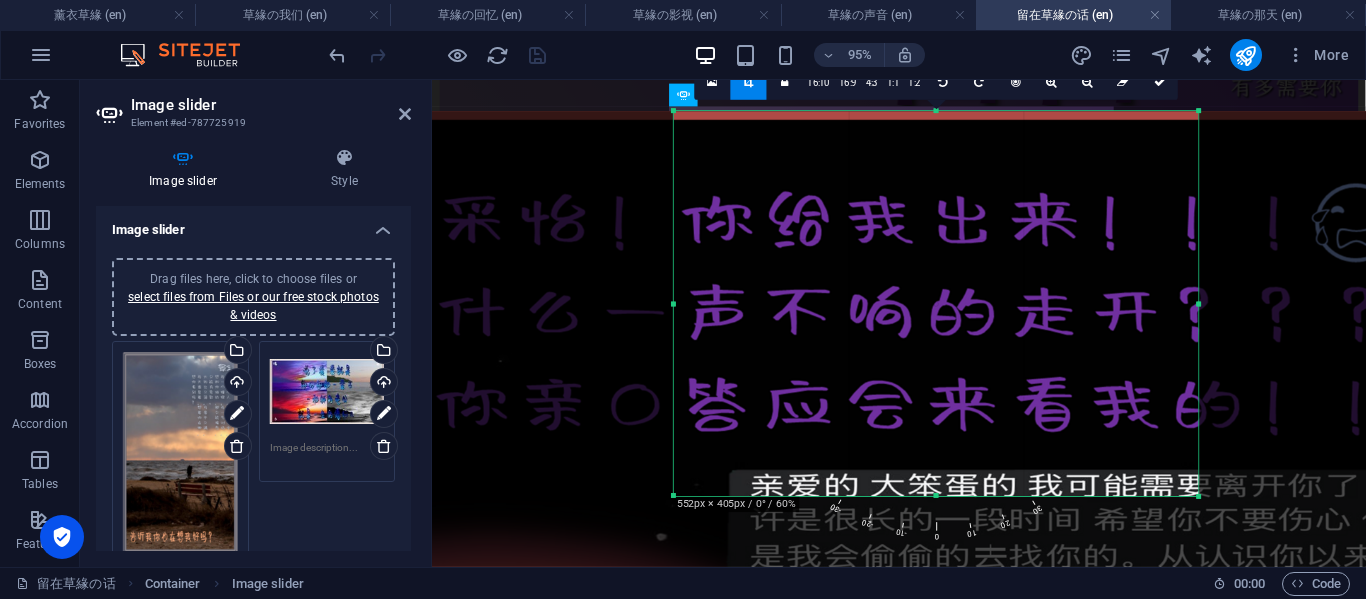 drag, startPoint x: 1106, startPoint y: 306, endPoint x: 1200, endPoint y: 311, distance: 94.13288 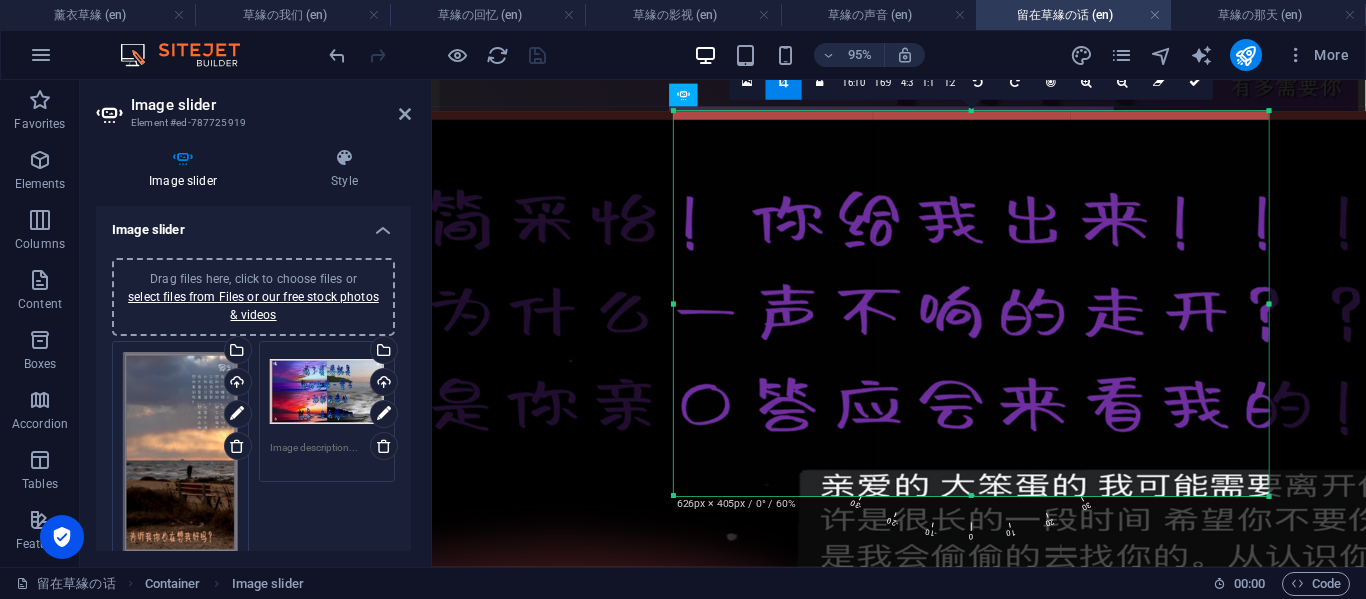 drag, startPoint x: 676, startPoint y: 309, endPoint x: 602, endPoint y: 308, distance: 74.00676 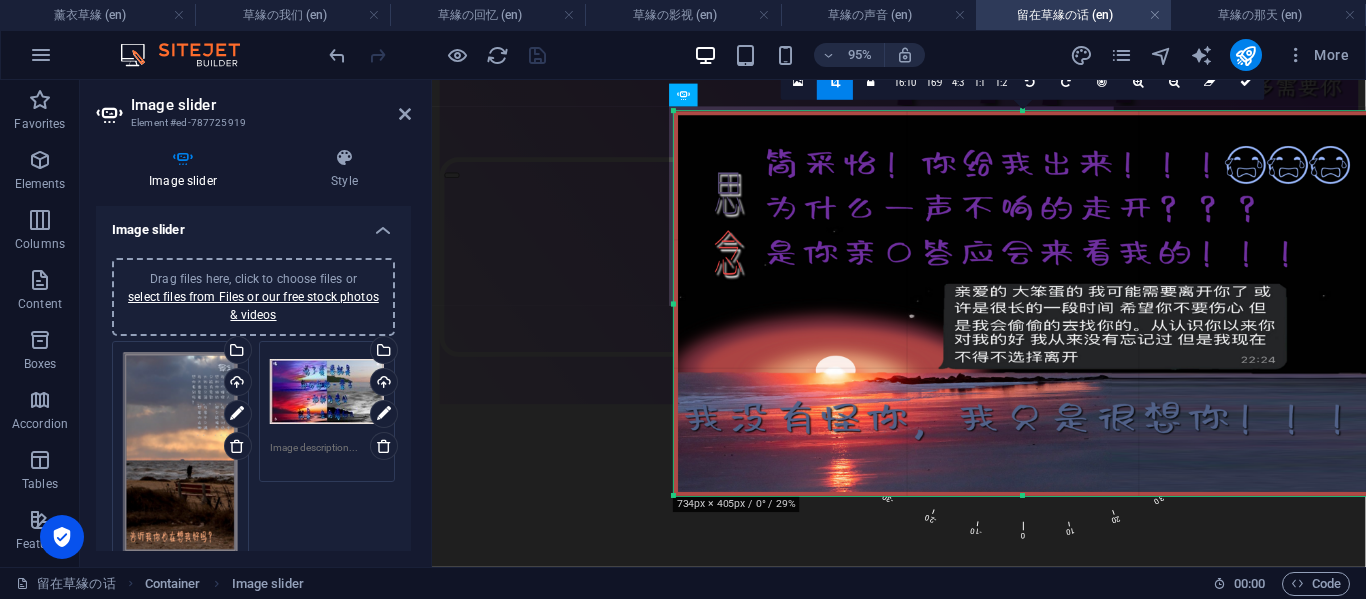 click on "Drag and drop a file to add it
Image slider   Container   Container   Image   Container   Image   Container   Container   2 columns   Container   Container   Container   Button   Container   Container   Container   Container   Image   Spacer   Container   Image   Container   Spacer   Container   Container   Footer Fulla   Container   Footer Fulla   Container   Menu   Container   Container   Container   Container   2 columns   2 columns   Container   Spacer   Container   Container   Container   Placeholder   Text   2 columns   Container   Container   Text   2 columns   Container   Container   Text   Container   Container   Container   Container   2 columns   Container   Image   Spacer   Container   Text   Text   Spacer   Spacer   Button   Container   Menu   Footer Fulla   Container   Container   Container   Separator   Placeholder   Social Media Icons   Container   Video   Container   Spacer   Container   Container   Video   Container   Image   Text   Spacer   Spacer   Placeholder" at bounding box center (899, 165) 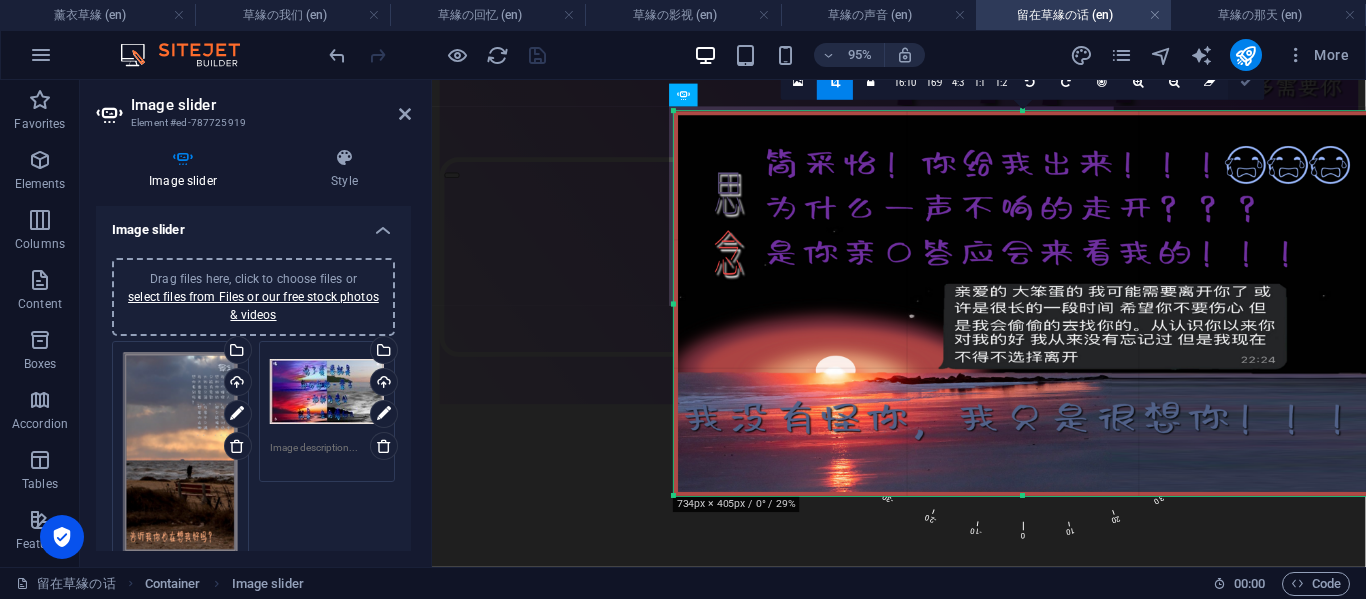 drag, startPoint x: 1246, startPoint y: 87, endPoint x: 729, endPoint y: 192, distance: 527.55475 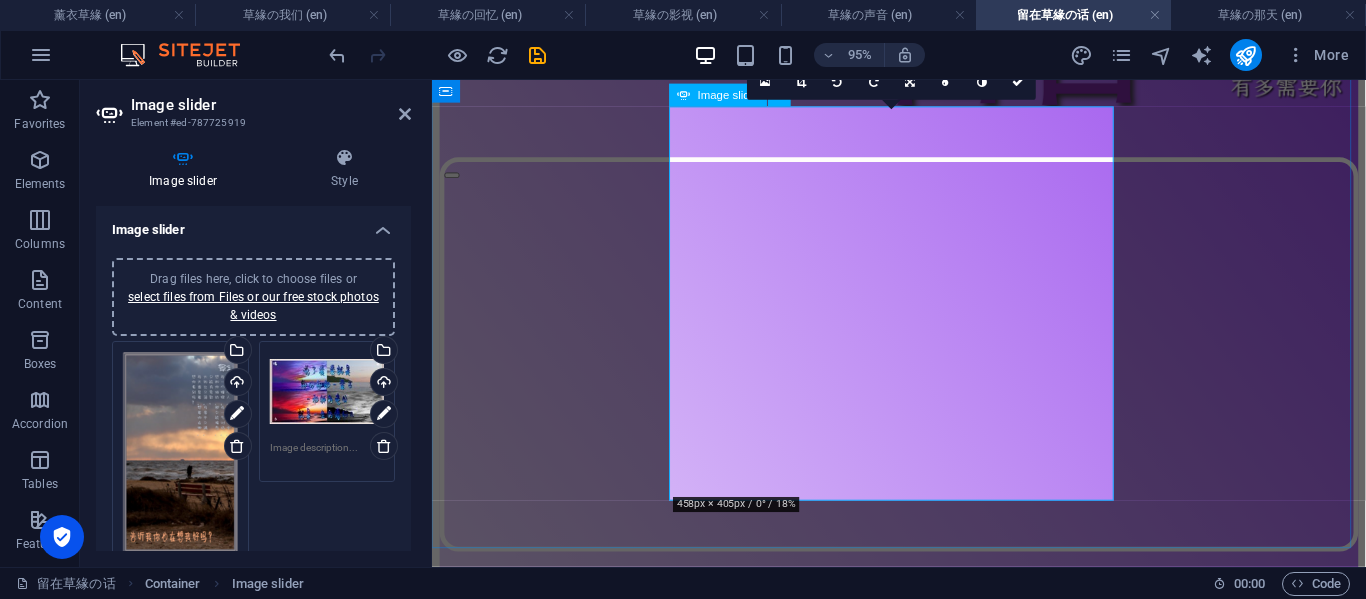 click at bounding box center [-700, 4691] 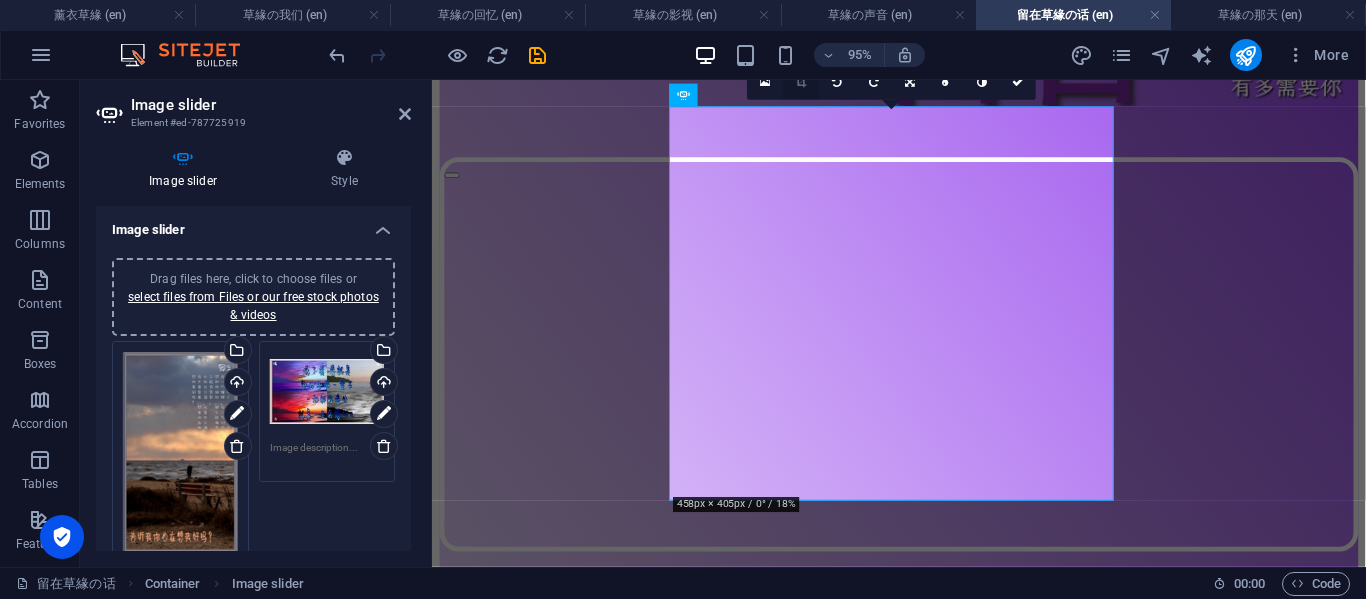 click at bounding box center (801, 81) 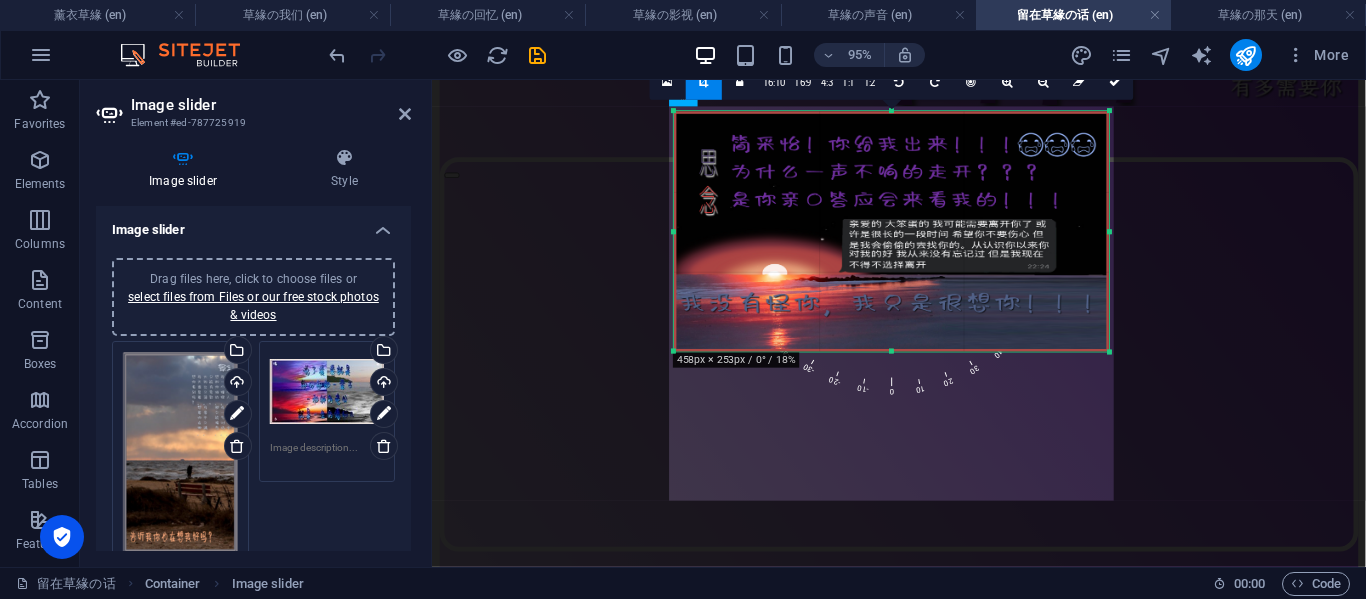 drag, startPoint x: 889, startPoint y: 497, endPoint x: 886, endPoint y: 341, distance: 156.02884 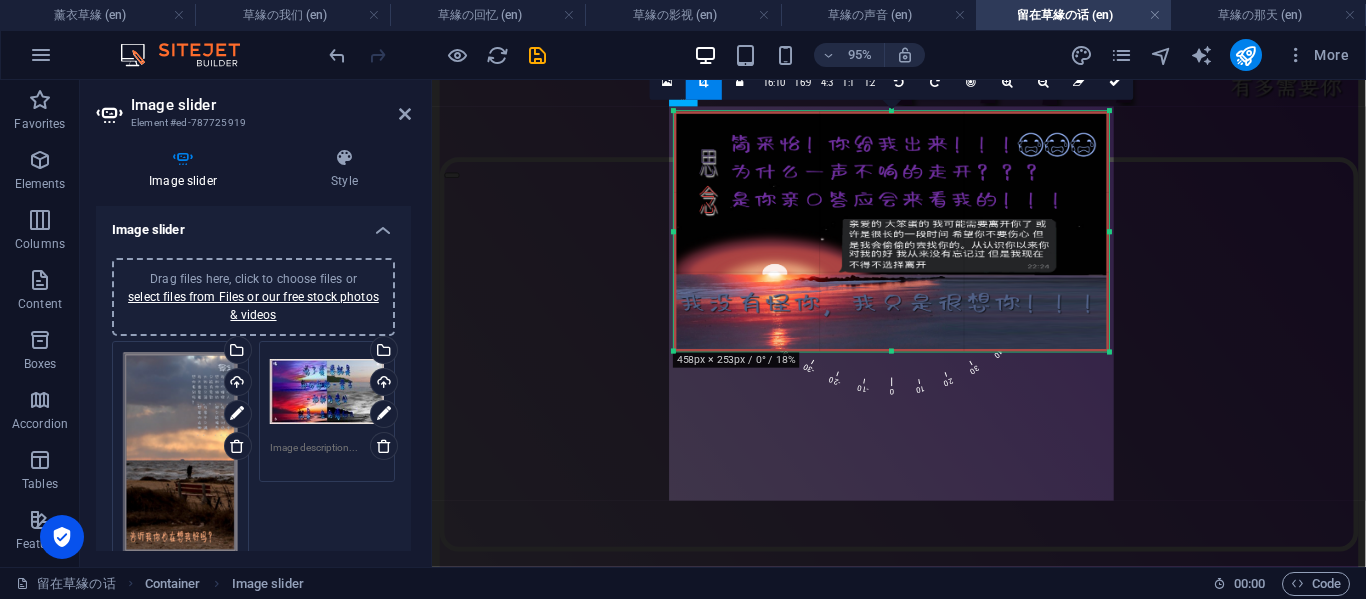 click on "180 170 160 150 140 130 120 110 100 90 80 70 60 50 40 30 20 10 0 -10 -20 -30 -40 -50 -60 -70 -80 -90 -100 -110 -120 -130 -140 -150 -160 -170 458px × 253px / 0° / 18% 16:10 16:9 4:3 1:1 1:2 0" at bounding box center (891, 232) 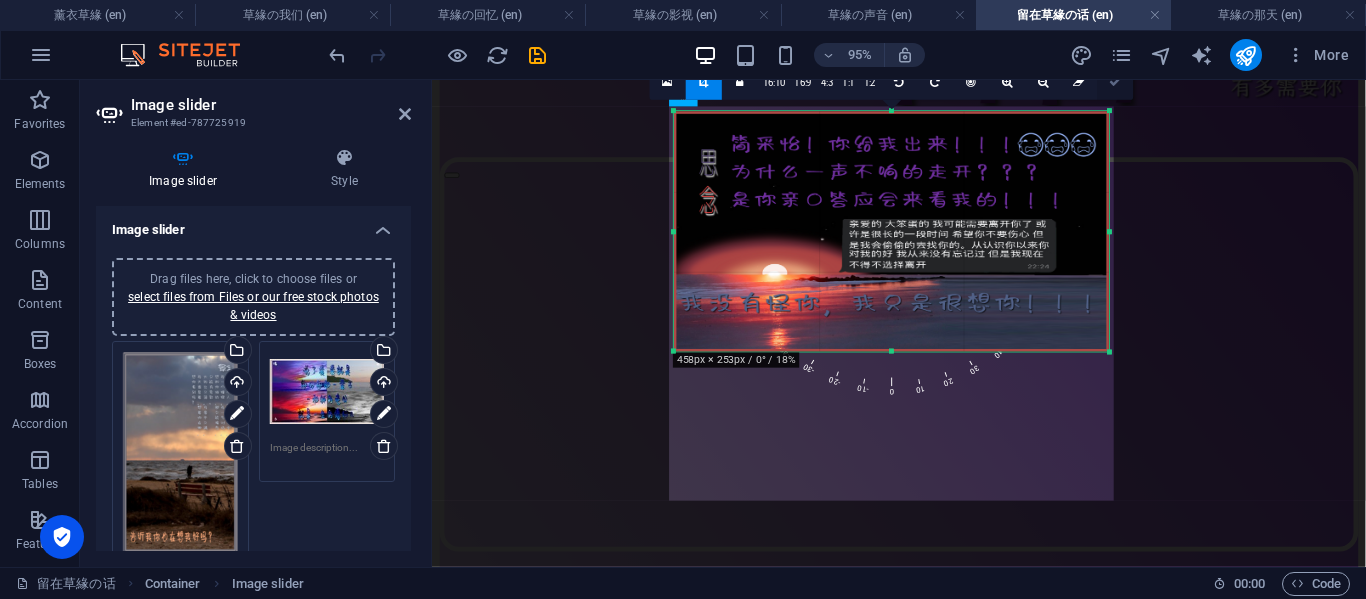 click at bounding box center (1116, 81) 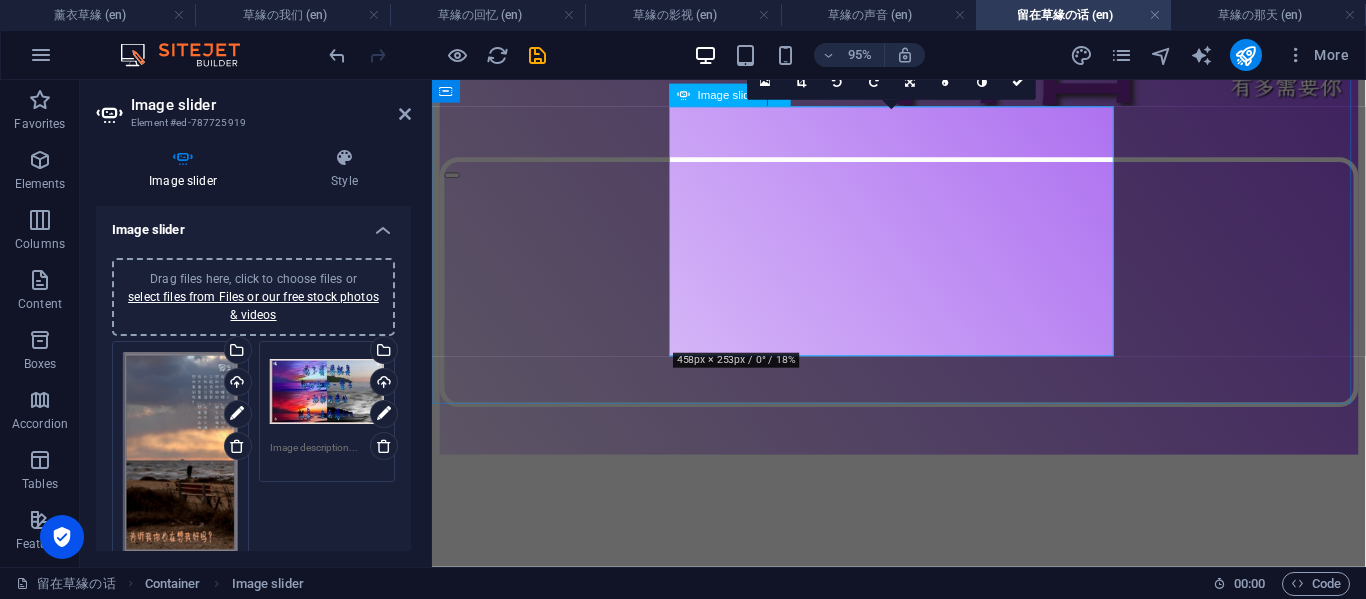 click at bounding box center [453, 6457] 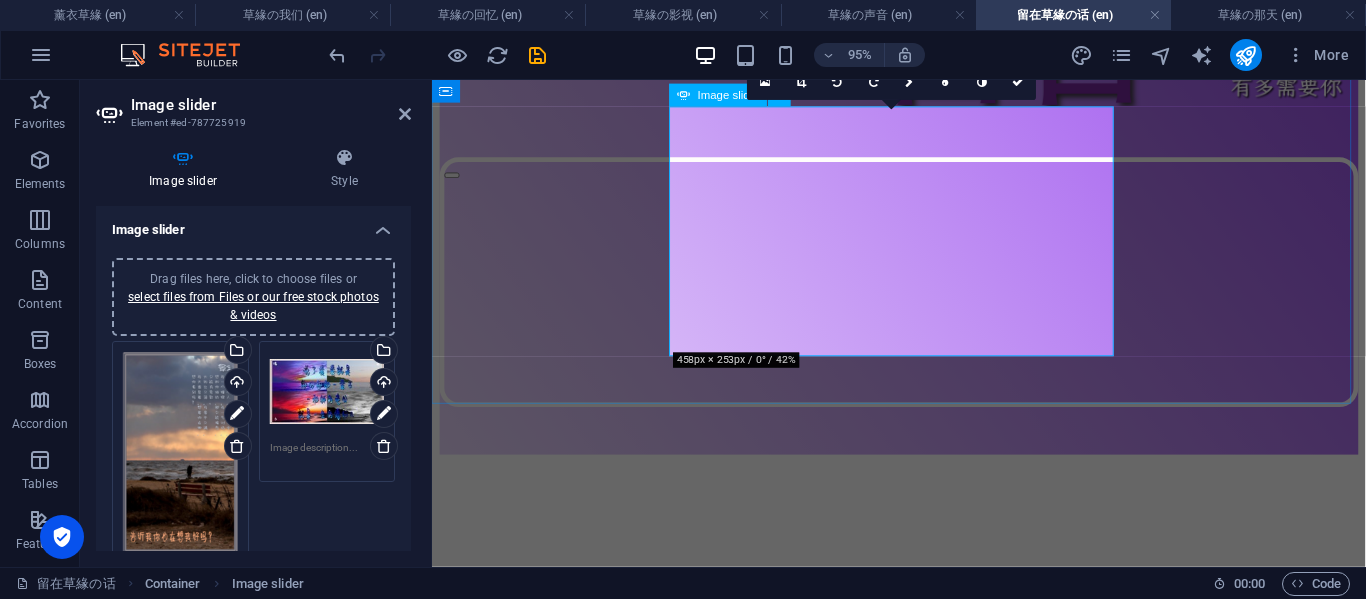 click at bounding box center (453, 6457) 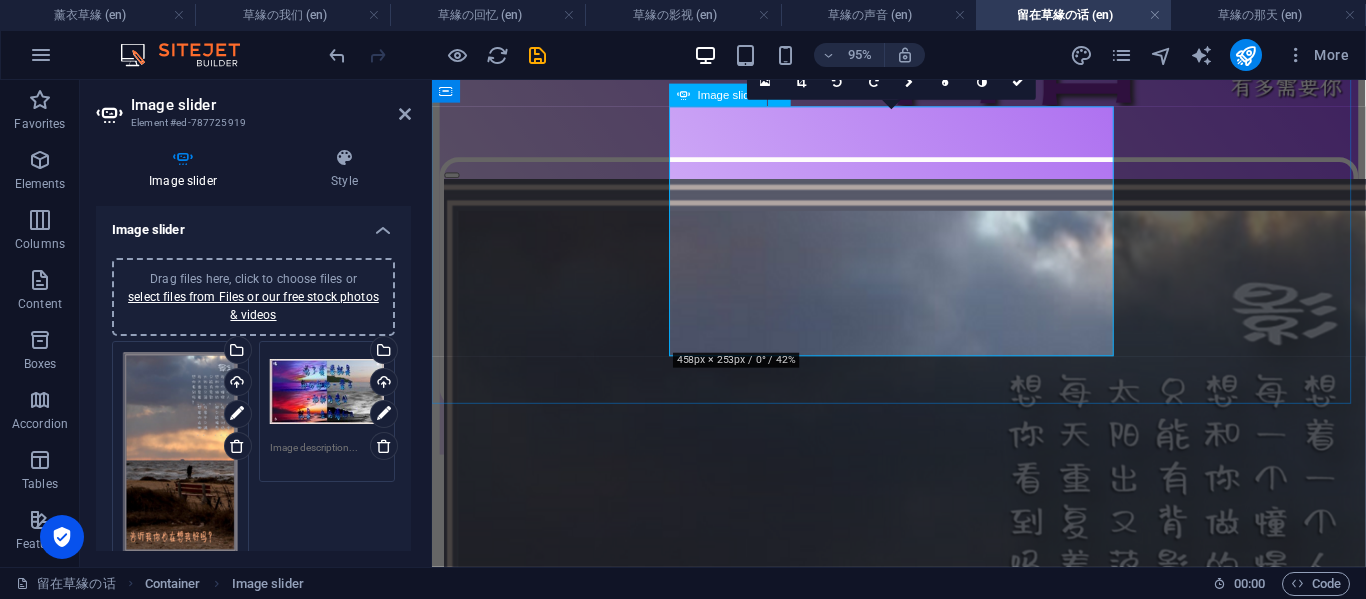 click at bounding box center (453, 6457) 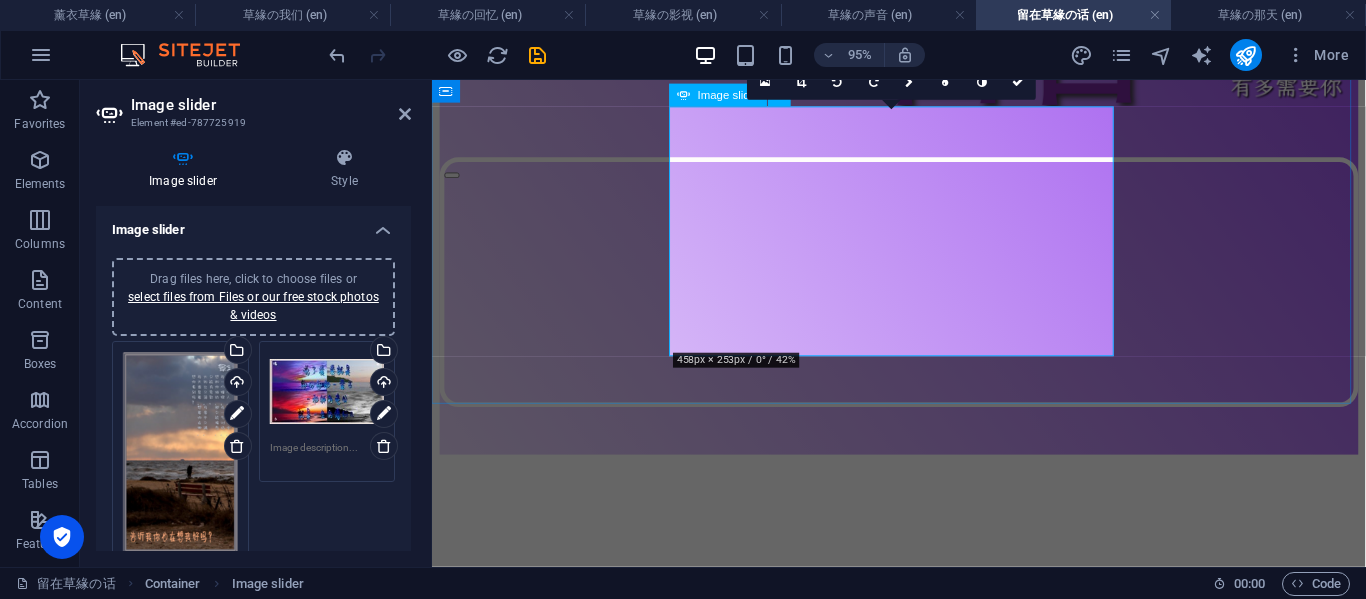click at bounding box center [453, 6457] 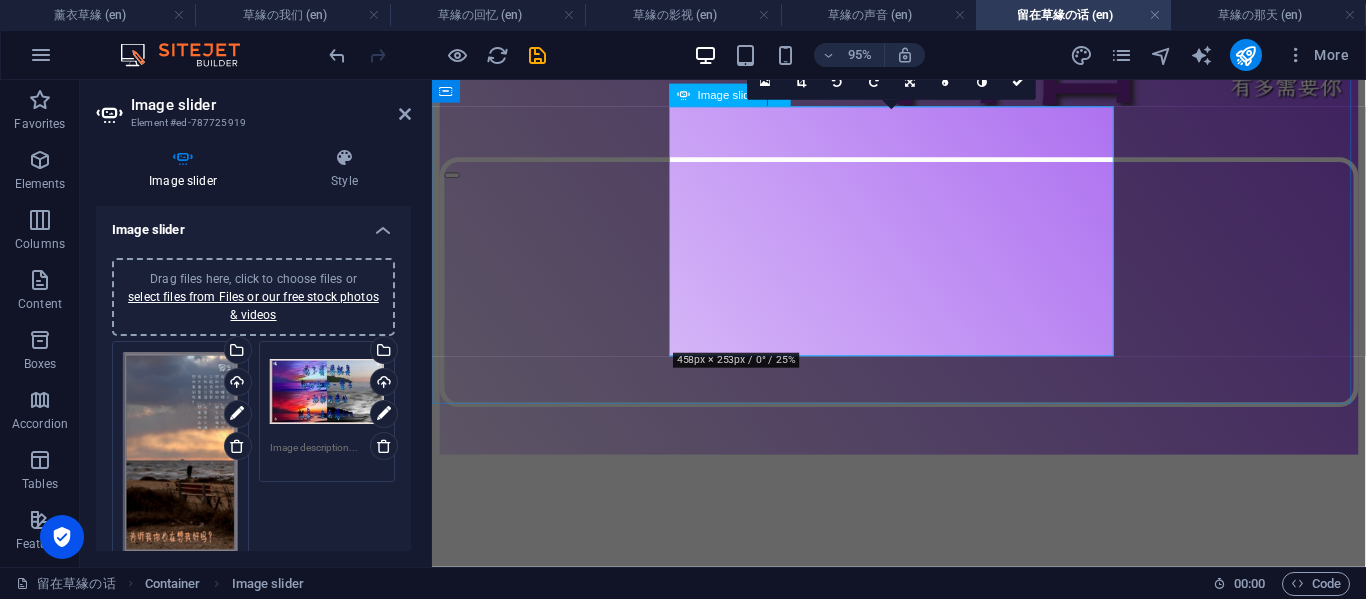 click at bounding box center [-242, 4109] 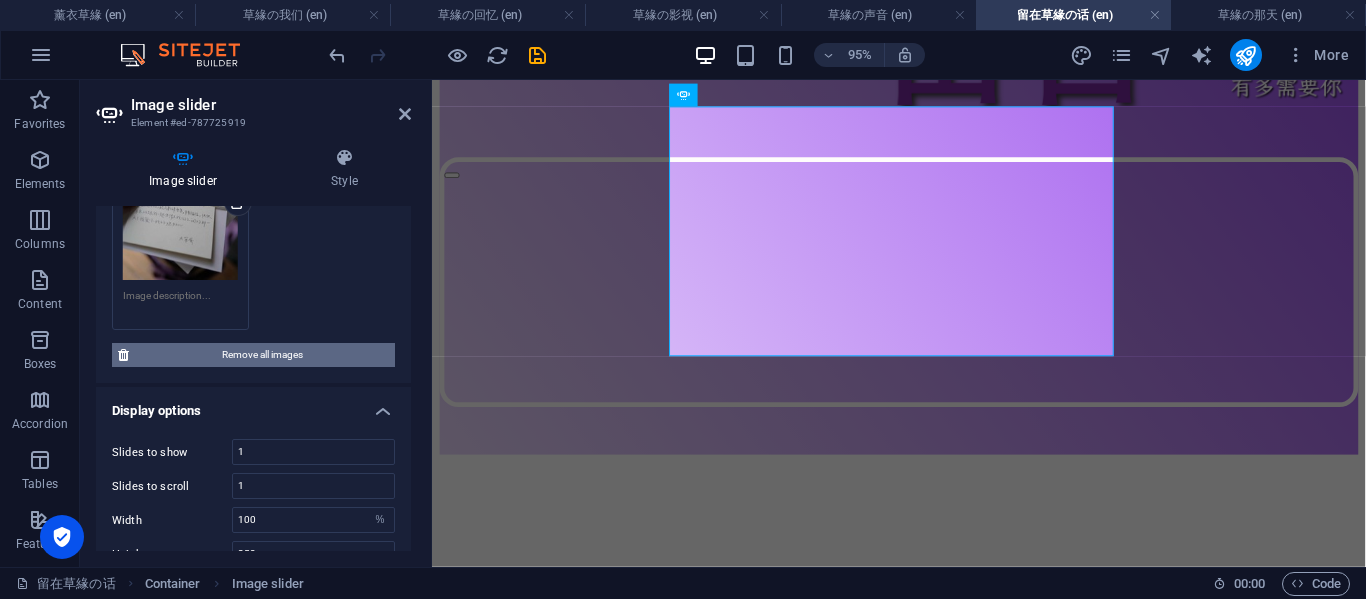 scroll, scrollTop: 333, scrollLeft: 0, axis: vertical 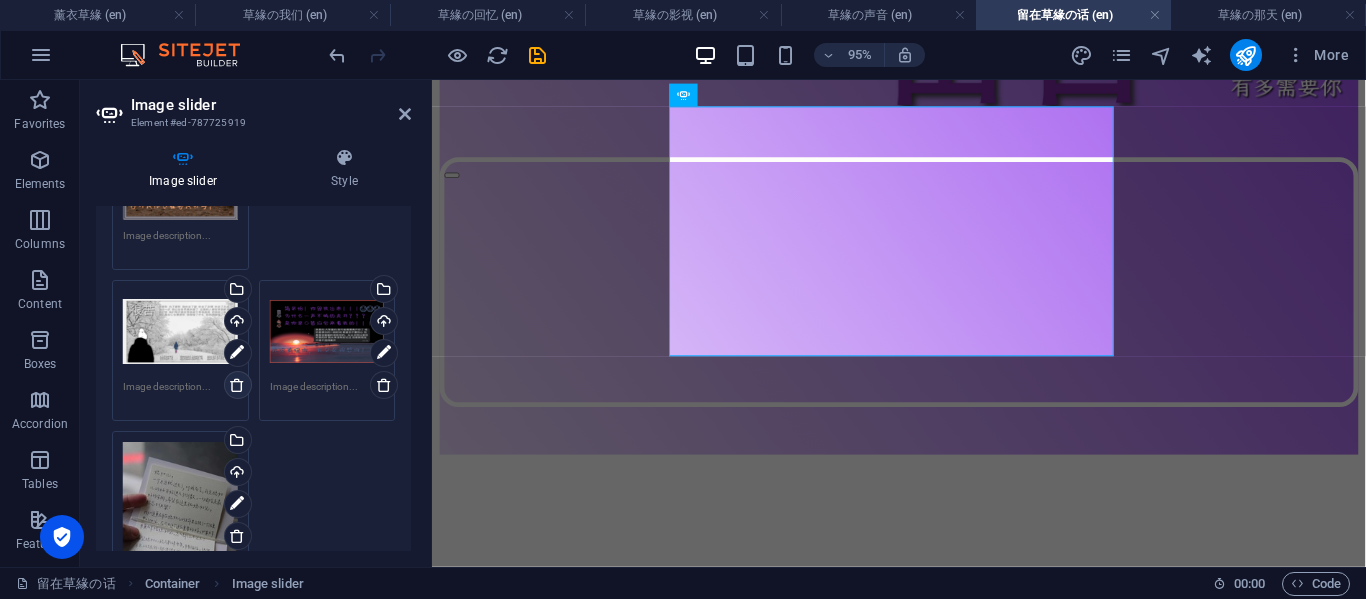click at bounding box center (237, 385) 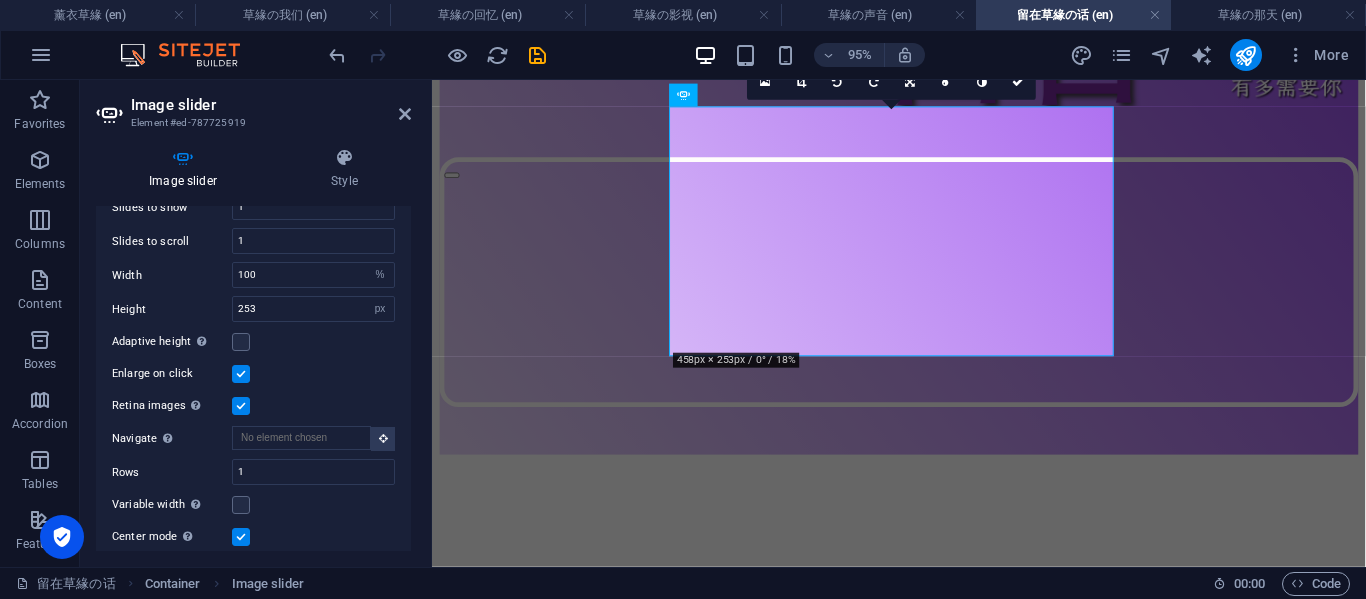 scroll, scrollTop: 0, scrollLeft: 0, axis: both 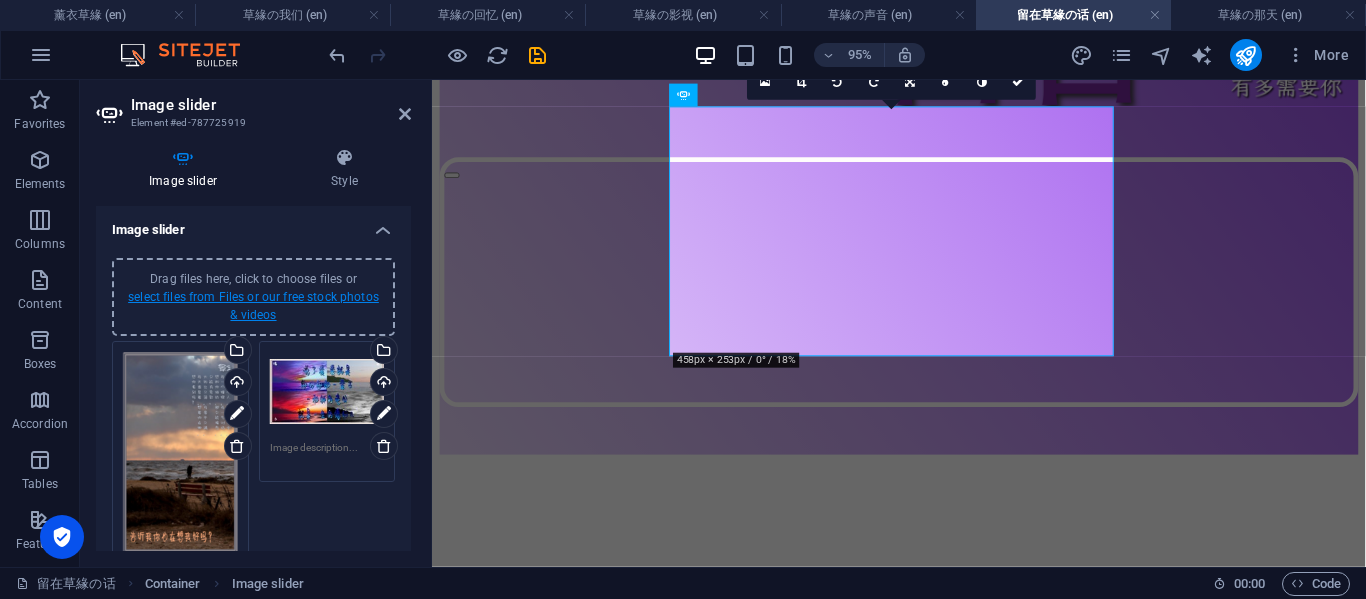 drag, startPoint x: 257, startPoint y: 318, endPoint x: 57, endPoint y: 566, distance: 318.59692 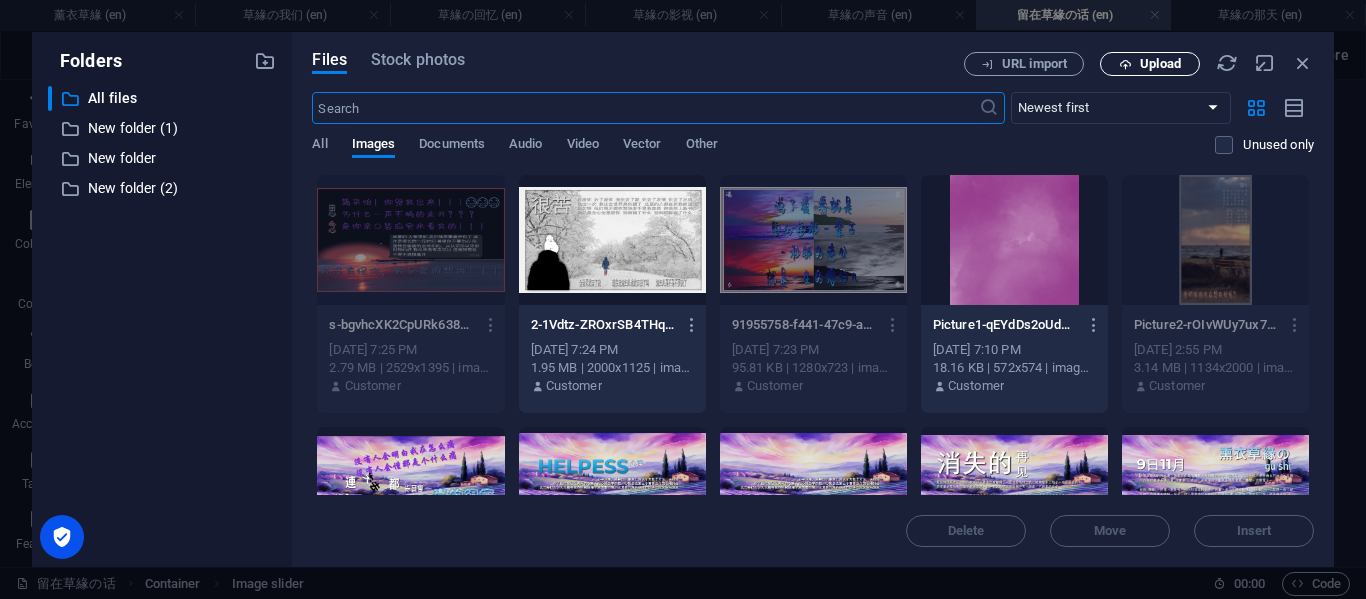 click on "Upload" at bounding box center (1160, 64) 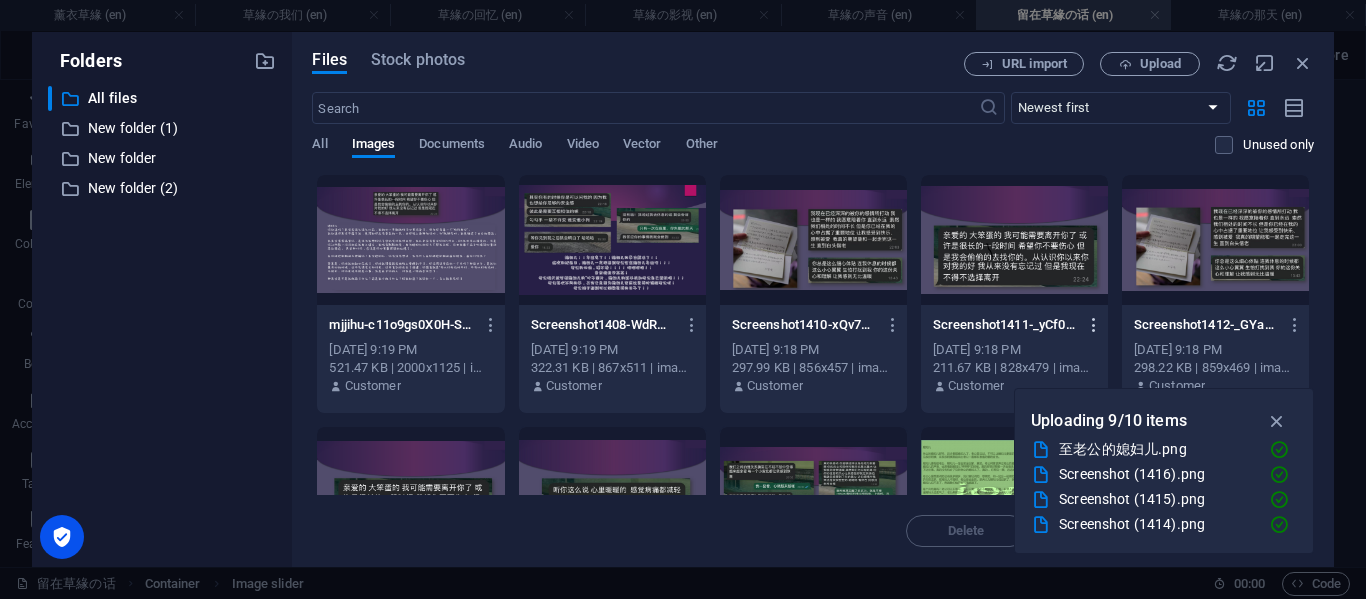 click at bounding box center [1094, 325] 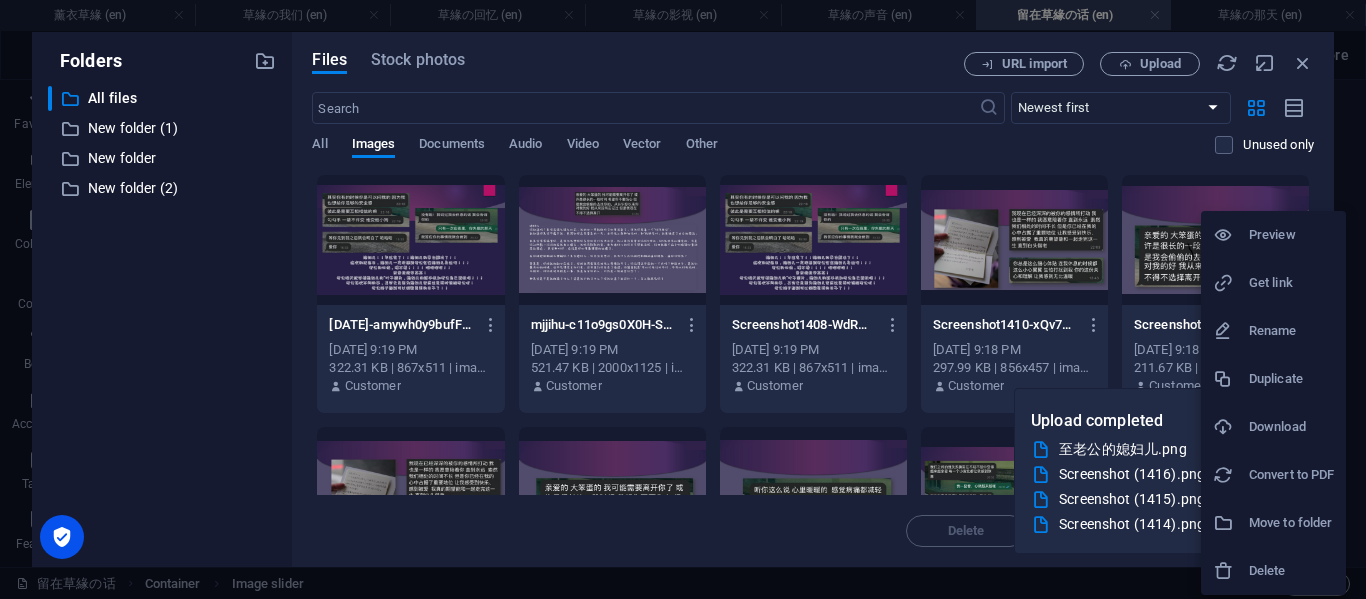 click at bounding box center (683, 299) 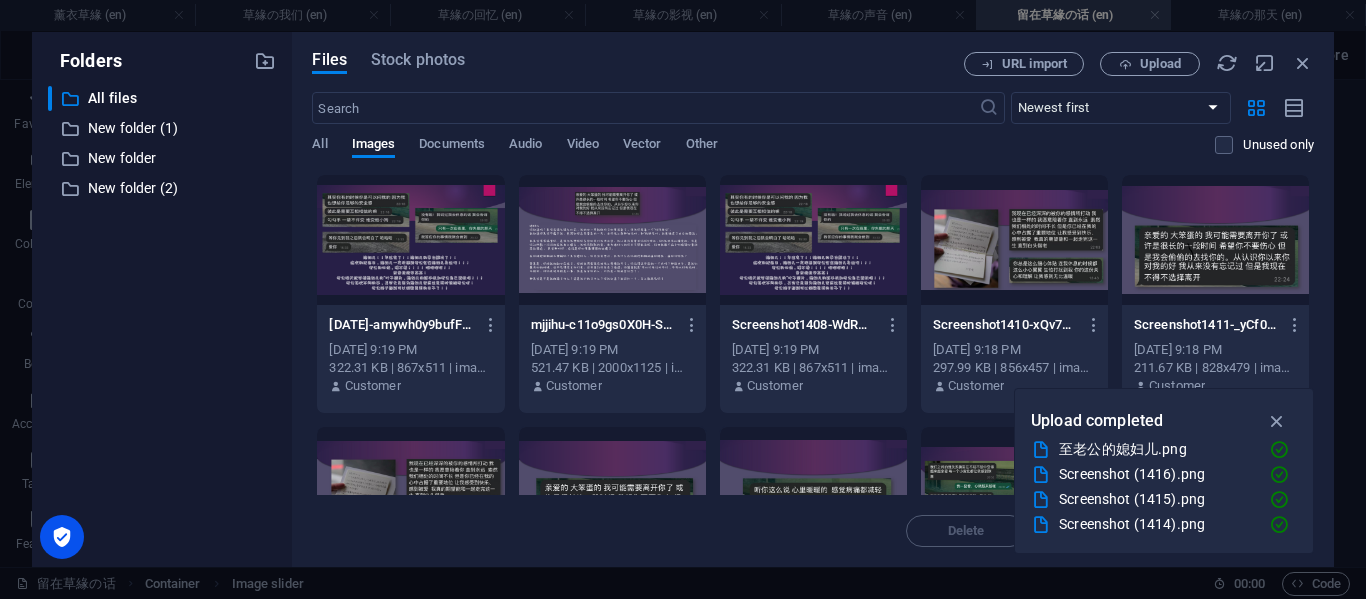 click at bounding box center (410, 240) 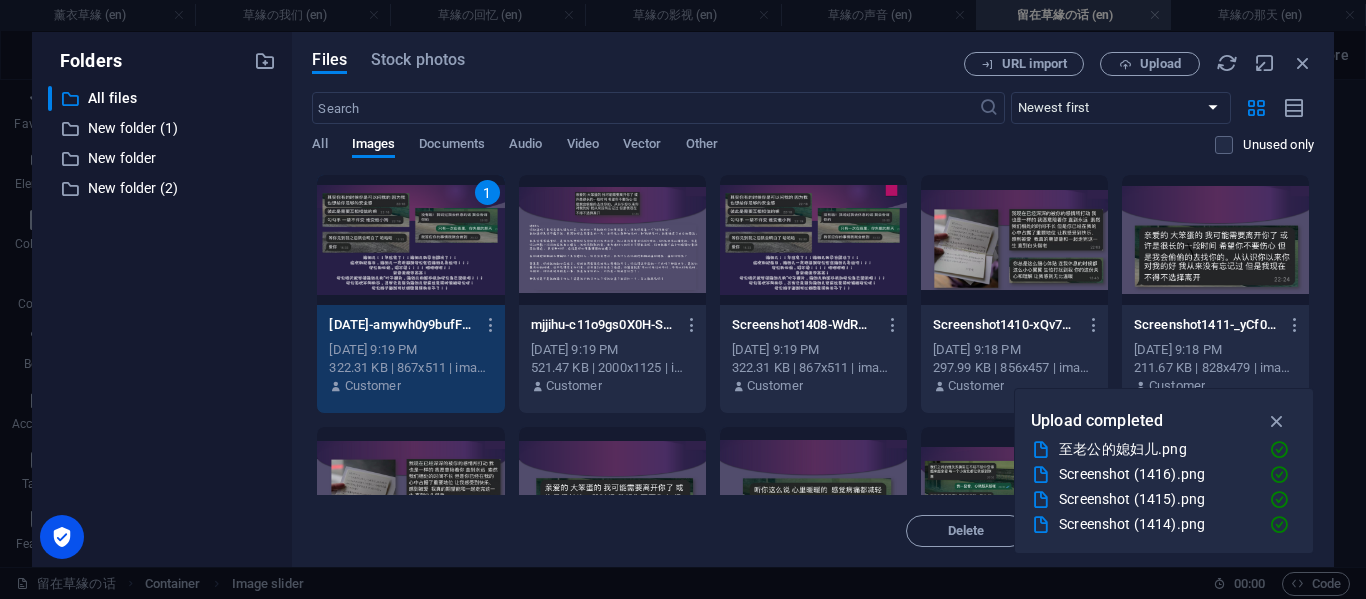 click at bounding box center (612, 240) 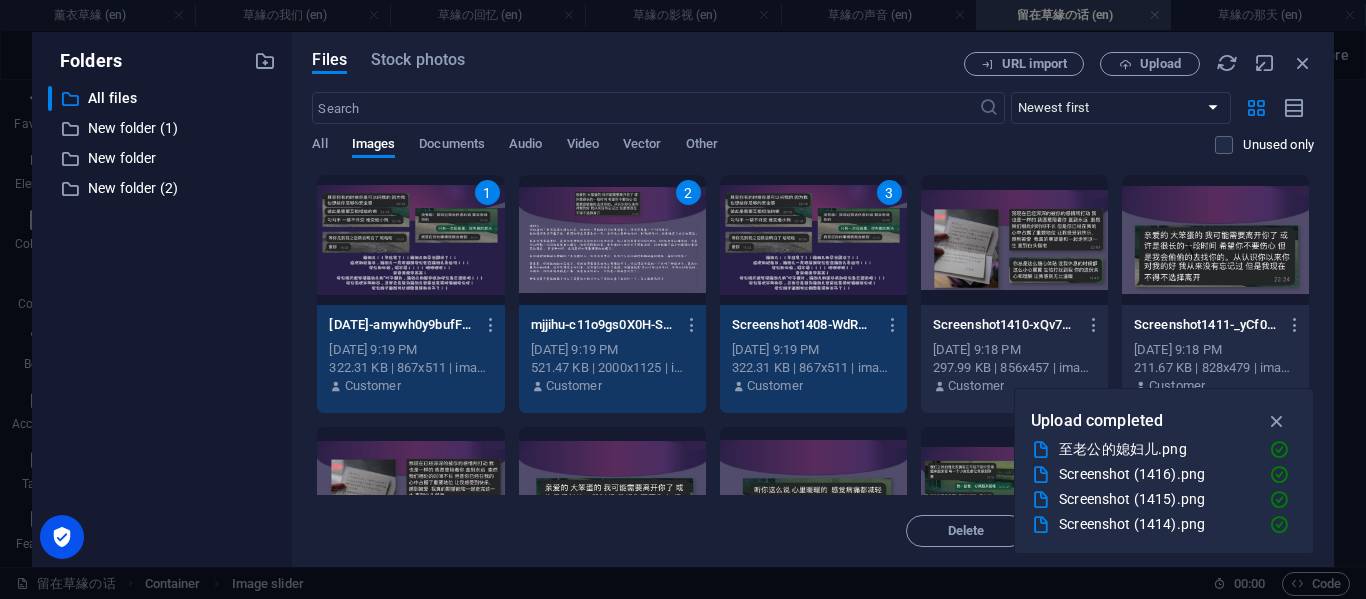 click at bounding box center (1014, 240) 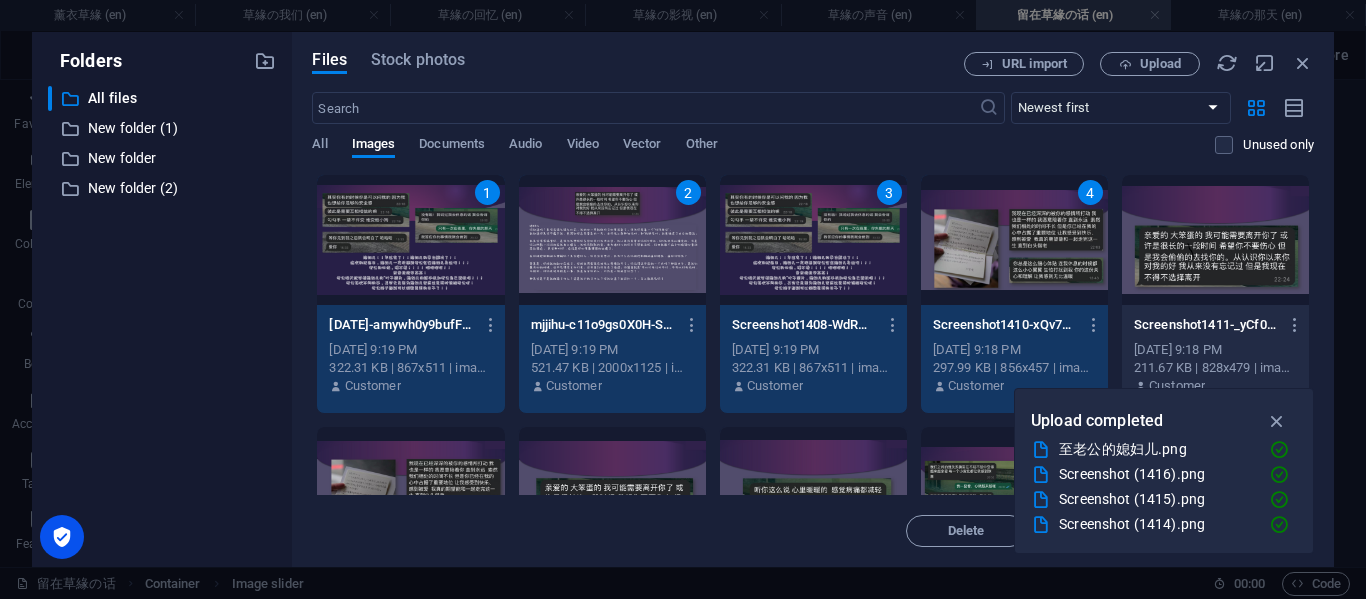 click at bounding box center [1215, 240] 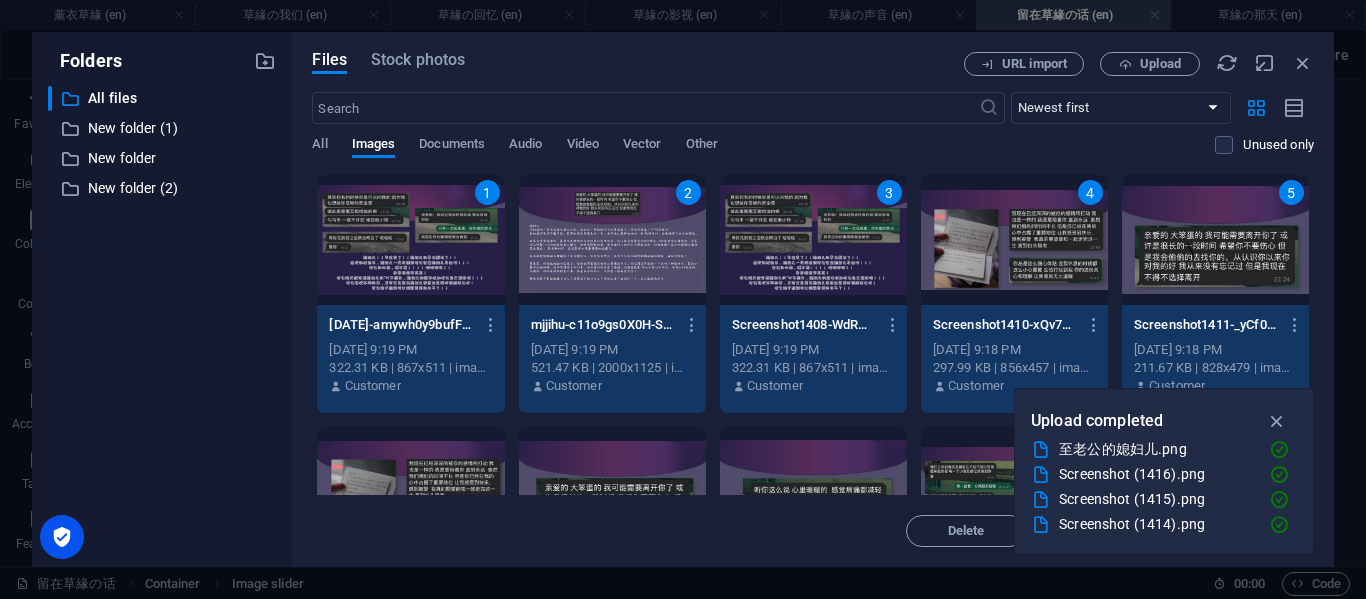 scroll, scrollTop: 333, scrollLeft: 0, axis: vertical 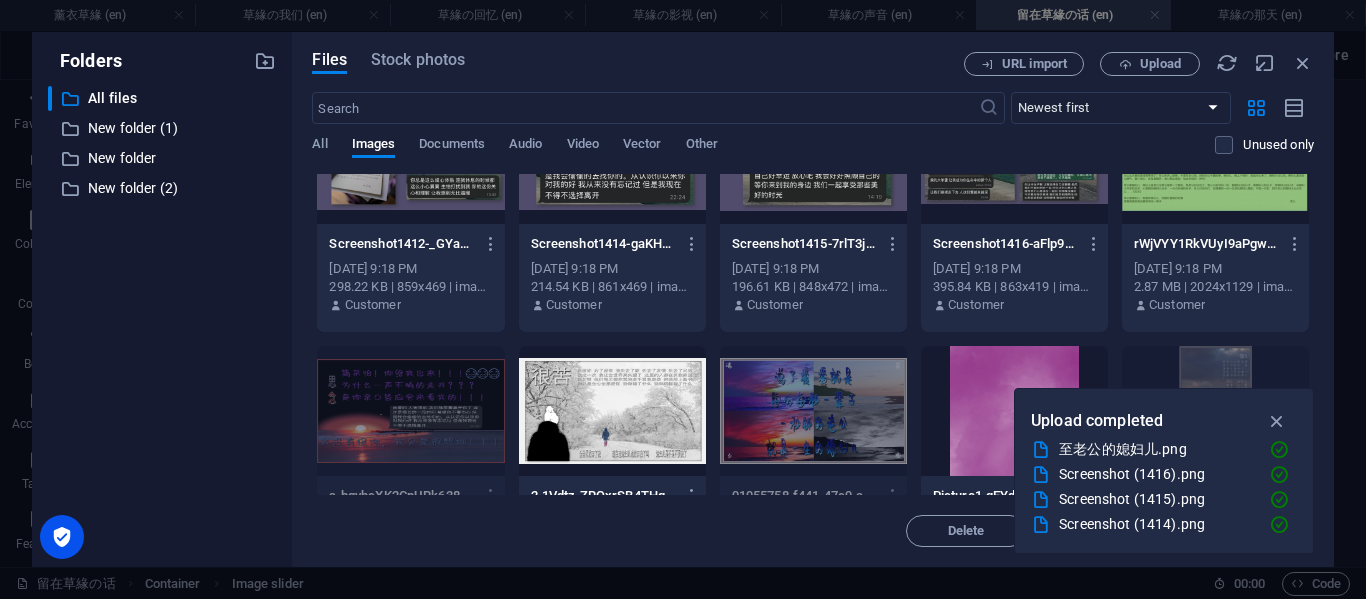 click at bounding box center [410, 159] 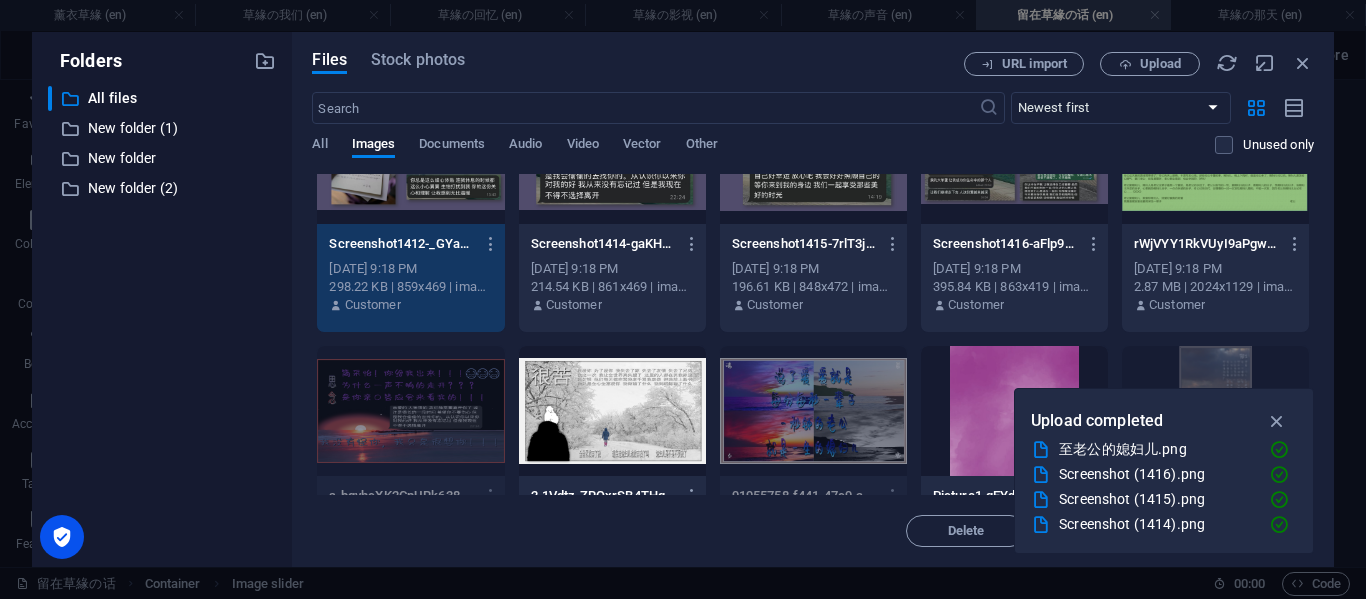 click at bounding box center (612, 159) 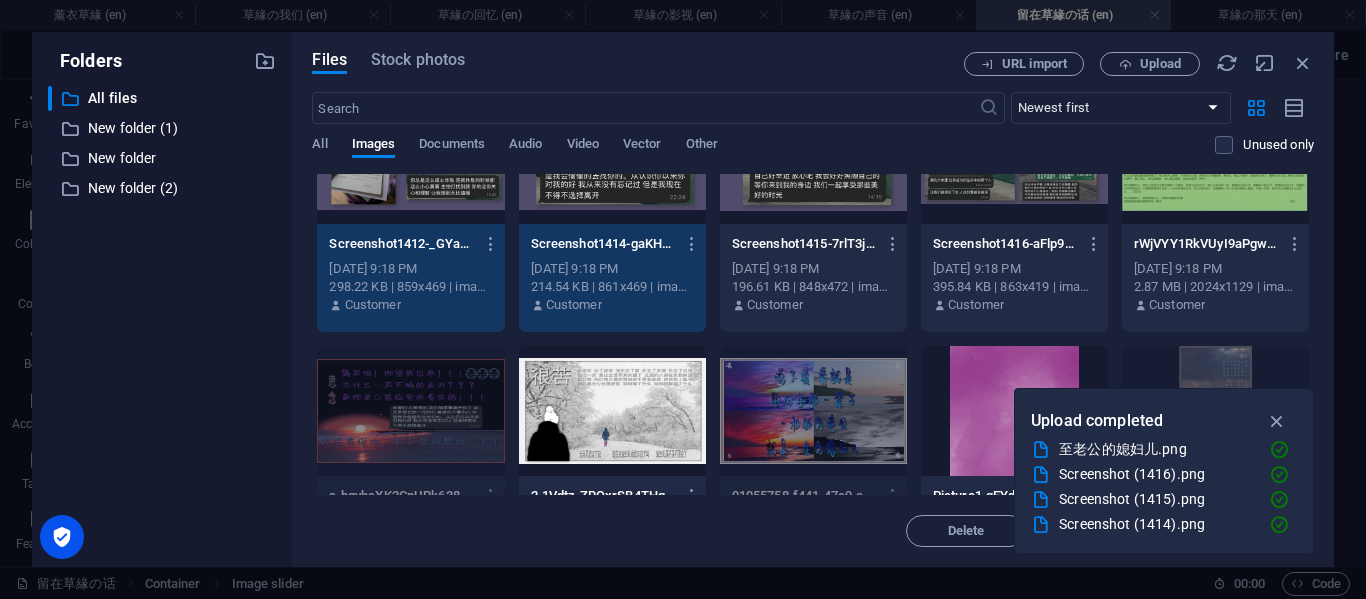 click on "Screenshot1415-7rlT3jYafKtRPCIZONMJJA.png" at bounding box center [804, 244] 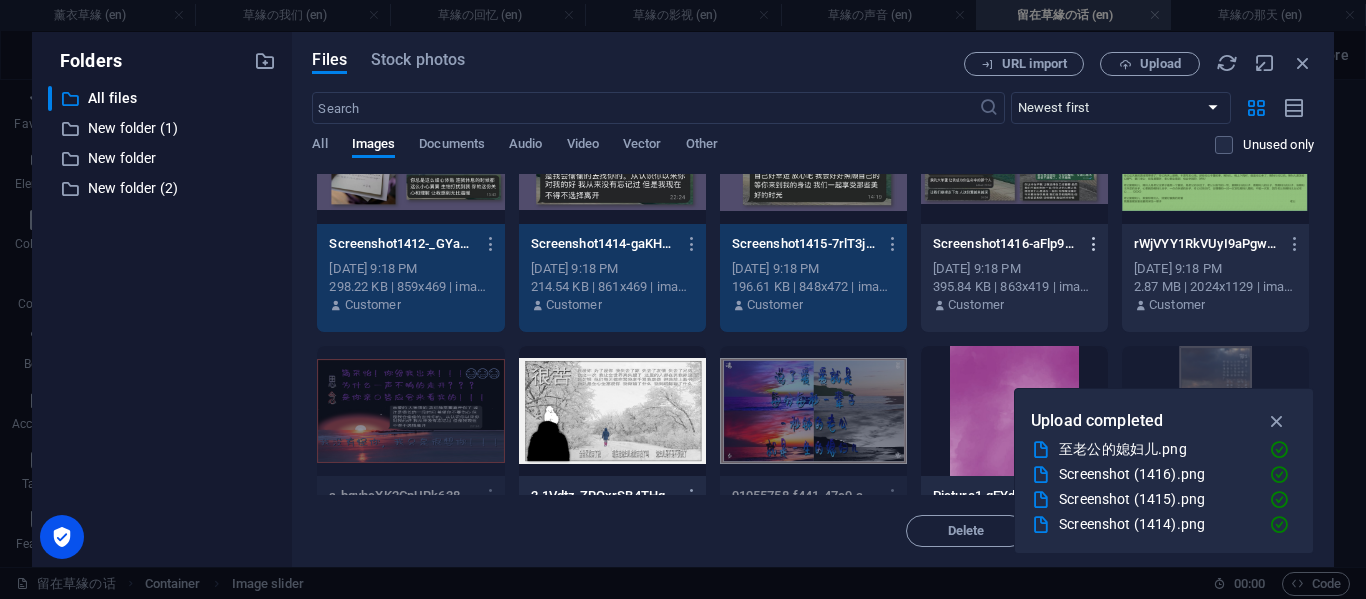 click on "Screenshot1416-aFlp9Ut3Z2Zm6sxJOLaIFA.png" at bounding box center (1005, 244) 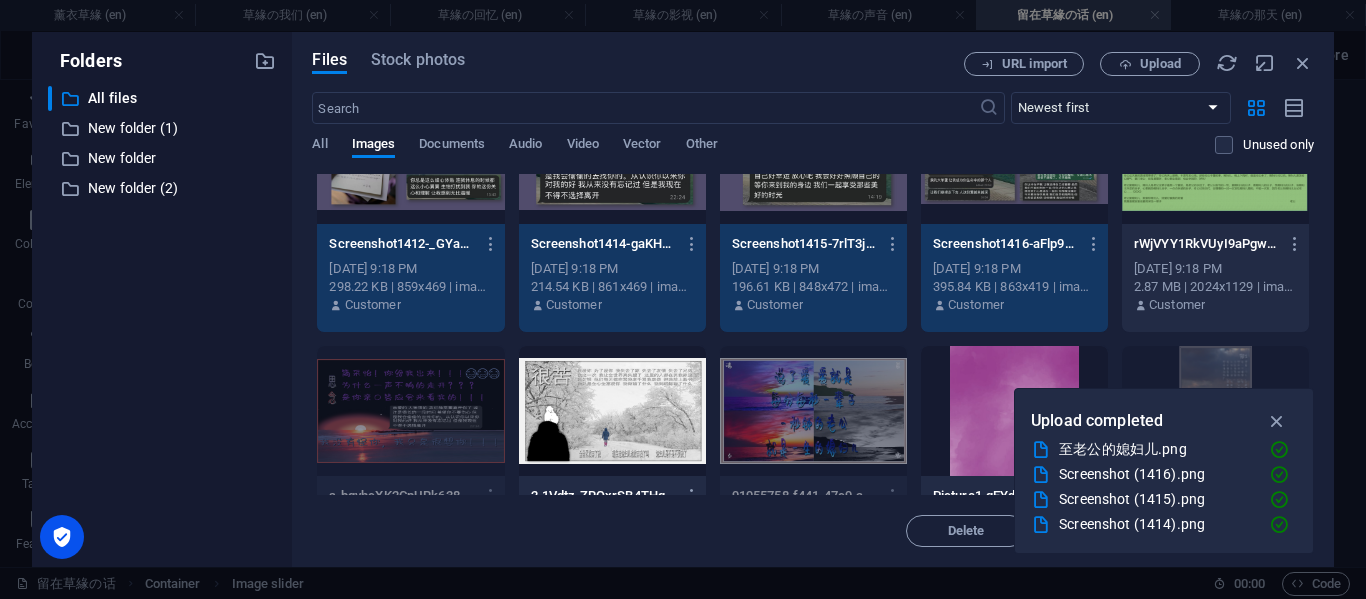 click on "rWjVYY1RkVUyI9aPgwx8FA.png rWjVYY1RkVUyI9aPgwx8FA.png" at bounding box center [1215, 244] 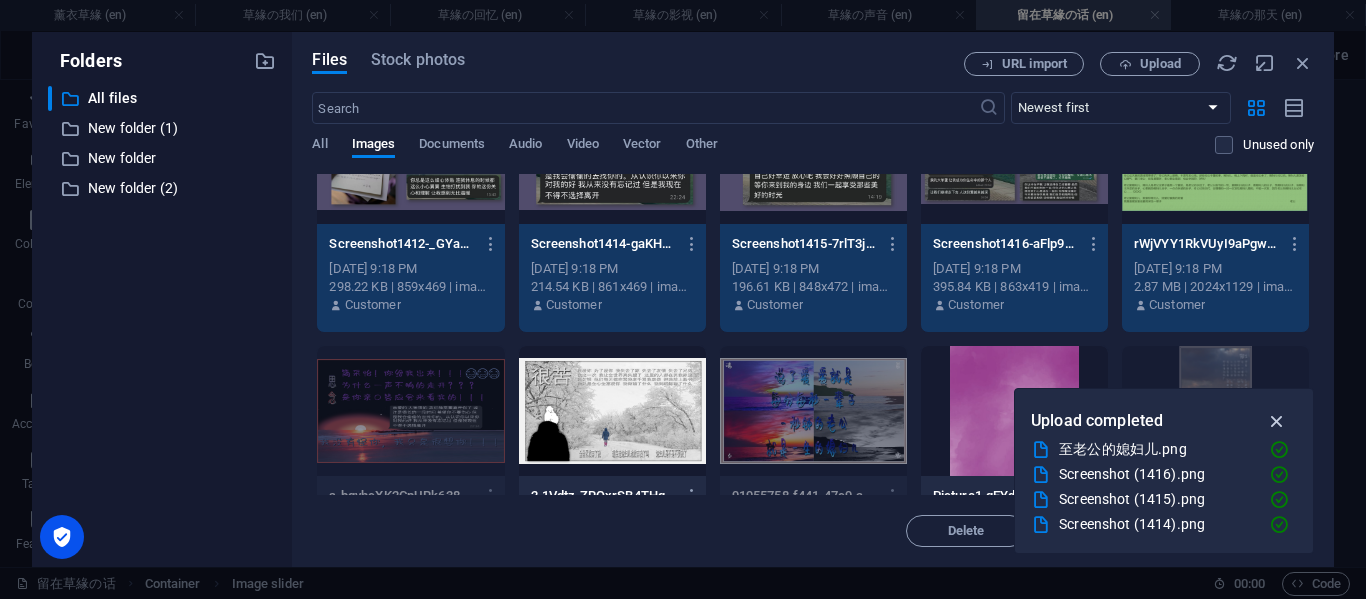 click at bounding box center (1277, 421) 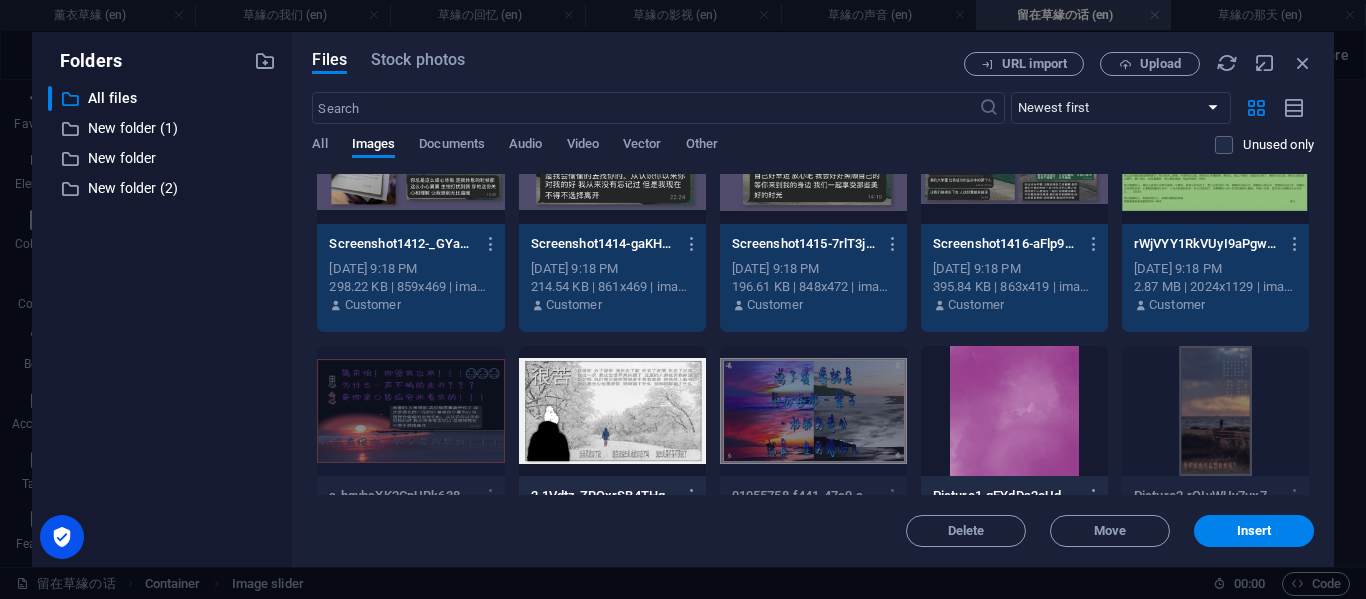 scroll, scrollTop: 0, scrollLeft: 0, axis: both 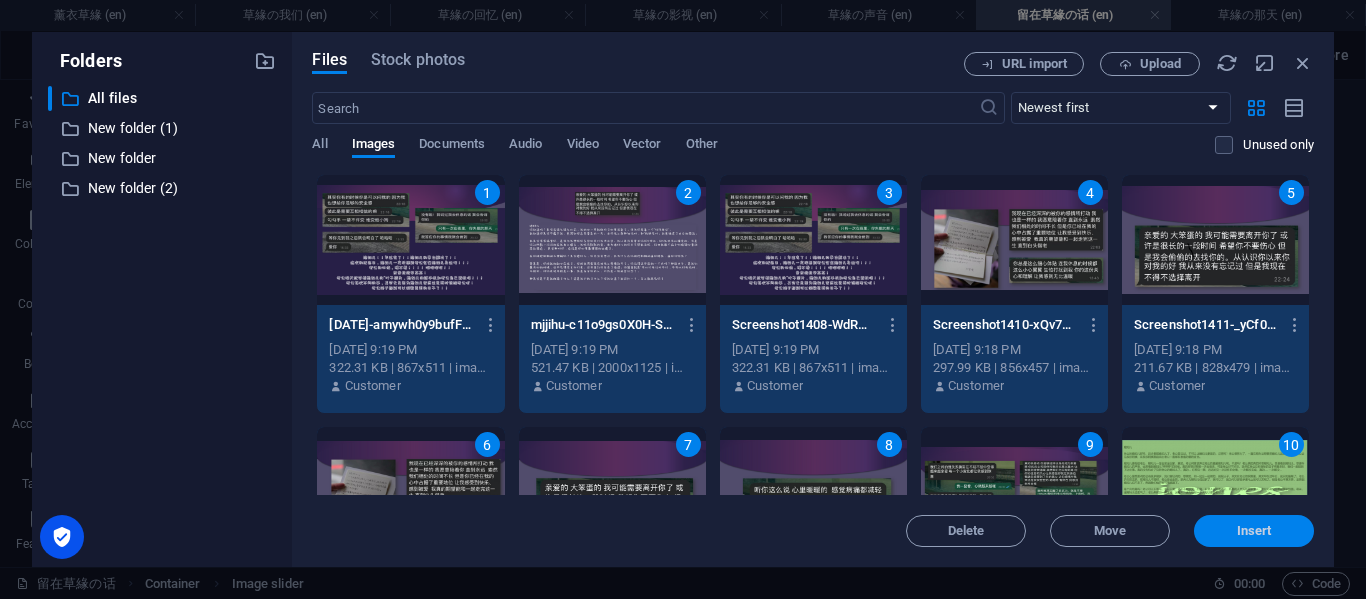 click on "Insert" at bounding box center [1254, 531] 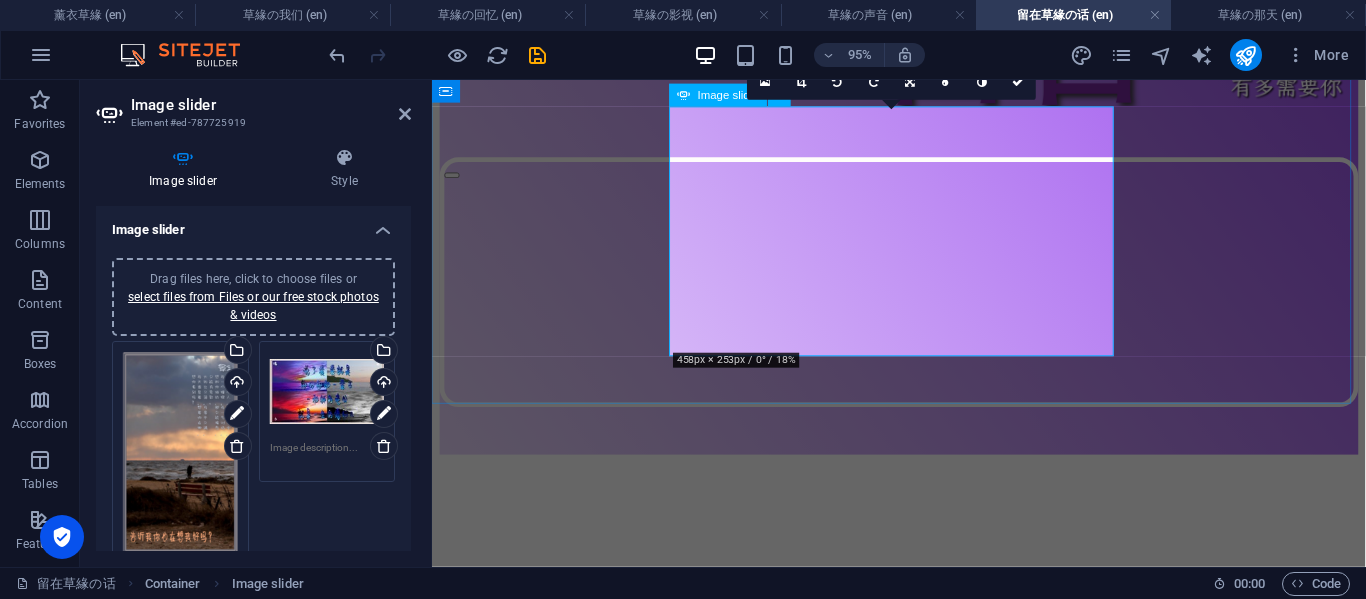 click at bounding box center (453, 11307) 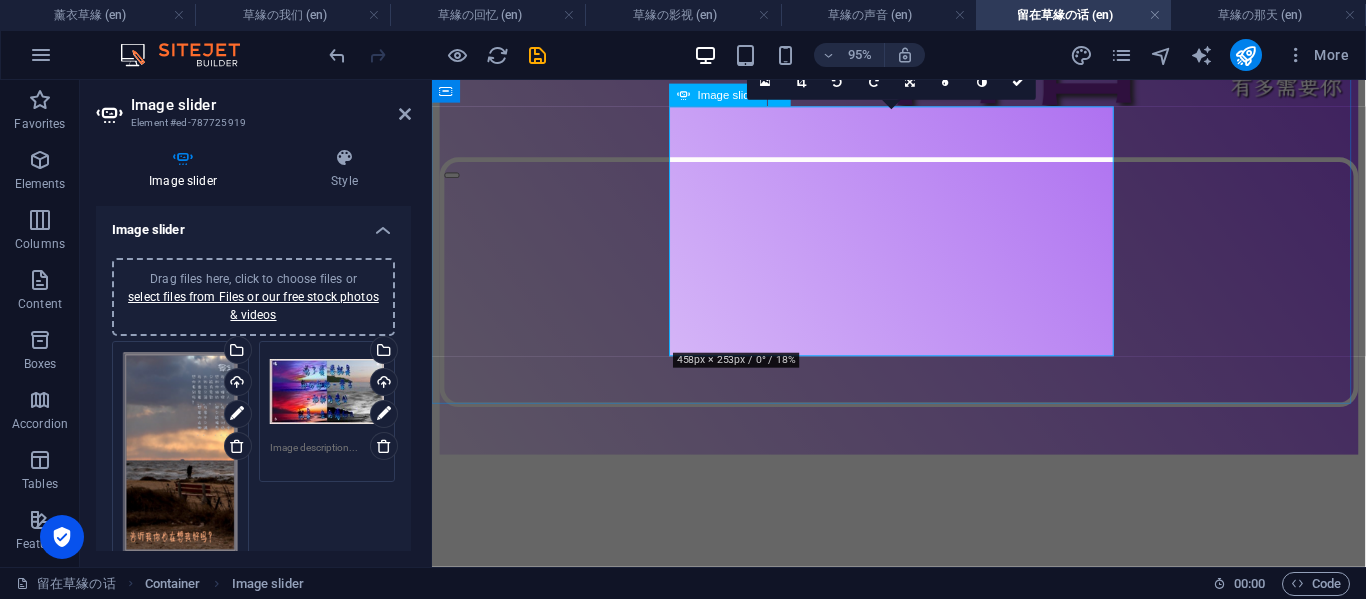 click at bounding box center (453, 11307) 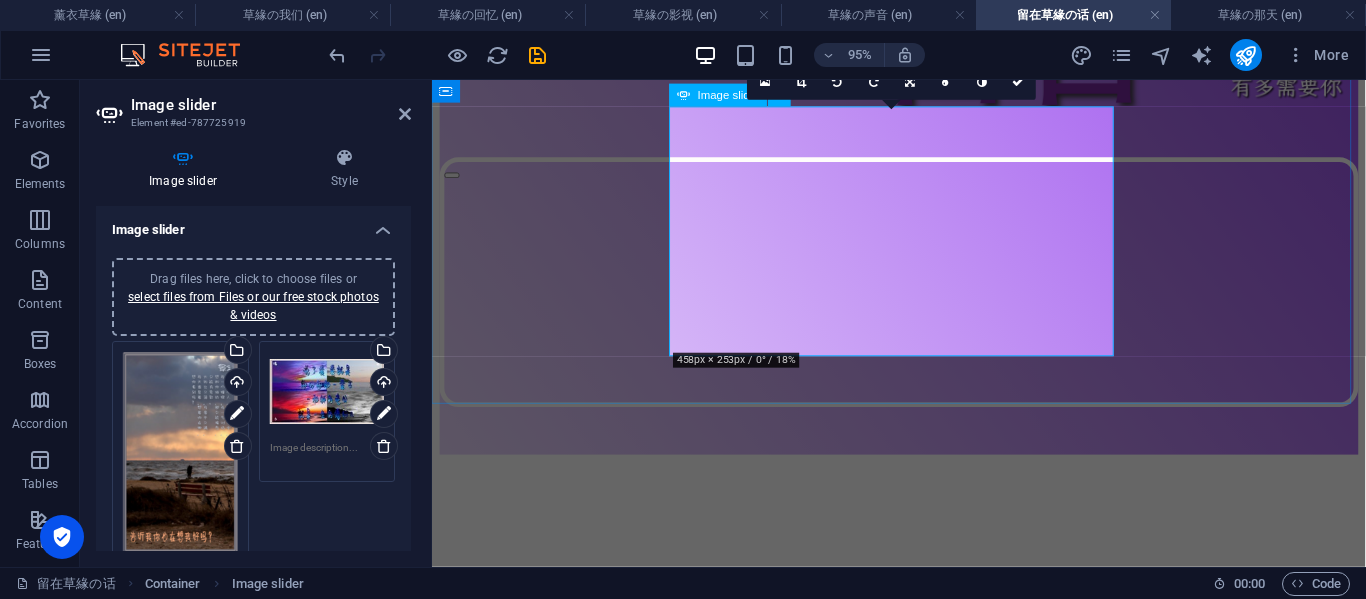 click at bounding box center (453, 11307) 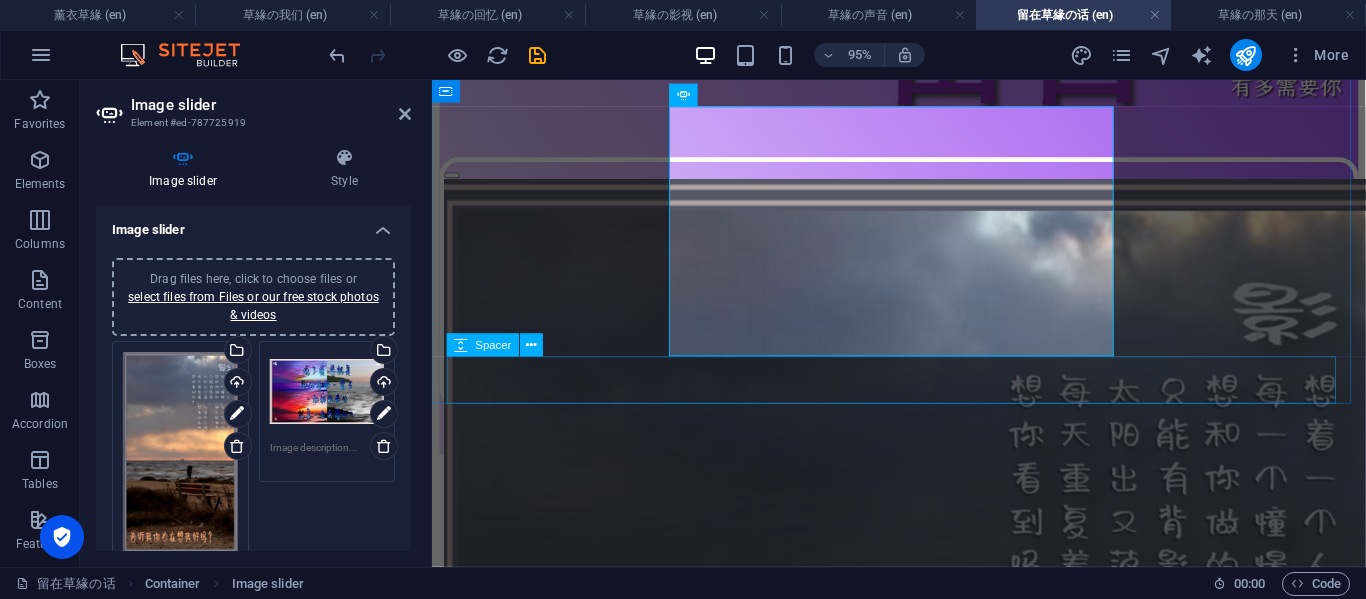 click at bounding box center [923, 450] 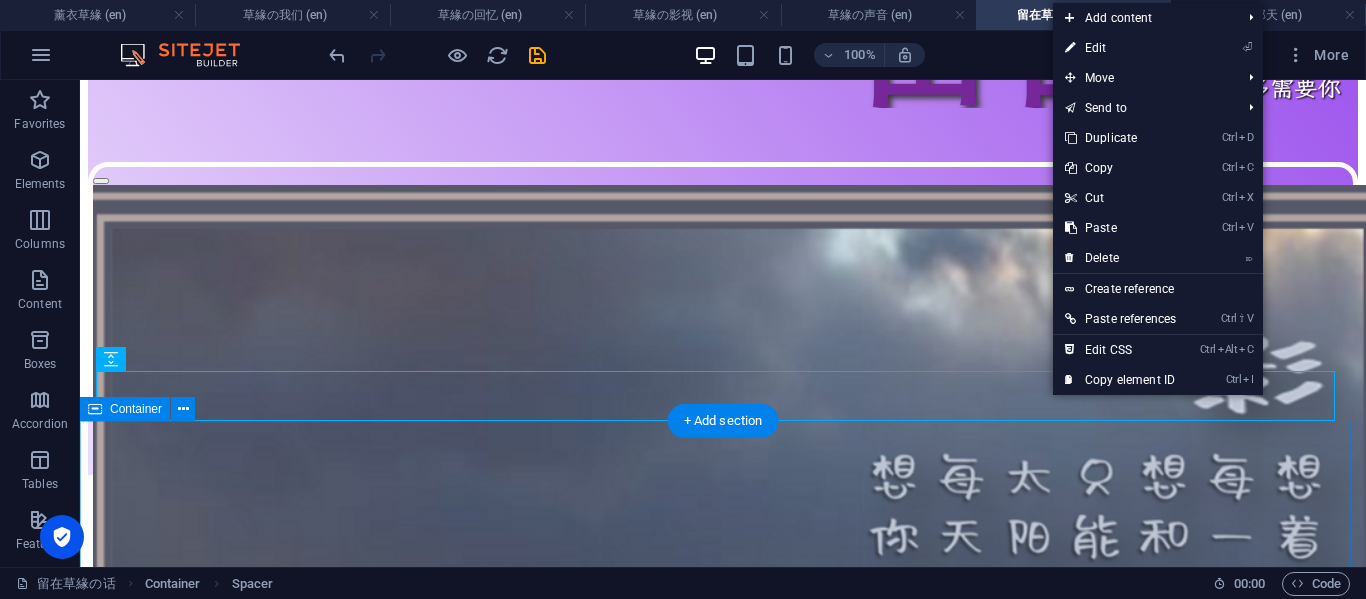 click on "影 没有人会明白 当你在想着一个人时 连背影都是模糊的 那会有多痛 这是人间最痛的思念 连它都知道我在想你 没你的夜晚 Drop content here or  Add elements  Paste clipboard 拿捏专属 送你听的一首歌 Drop content here or  Add elements  Paste clipboard" at bounding box center (723, 2468) 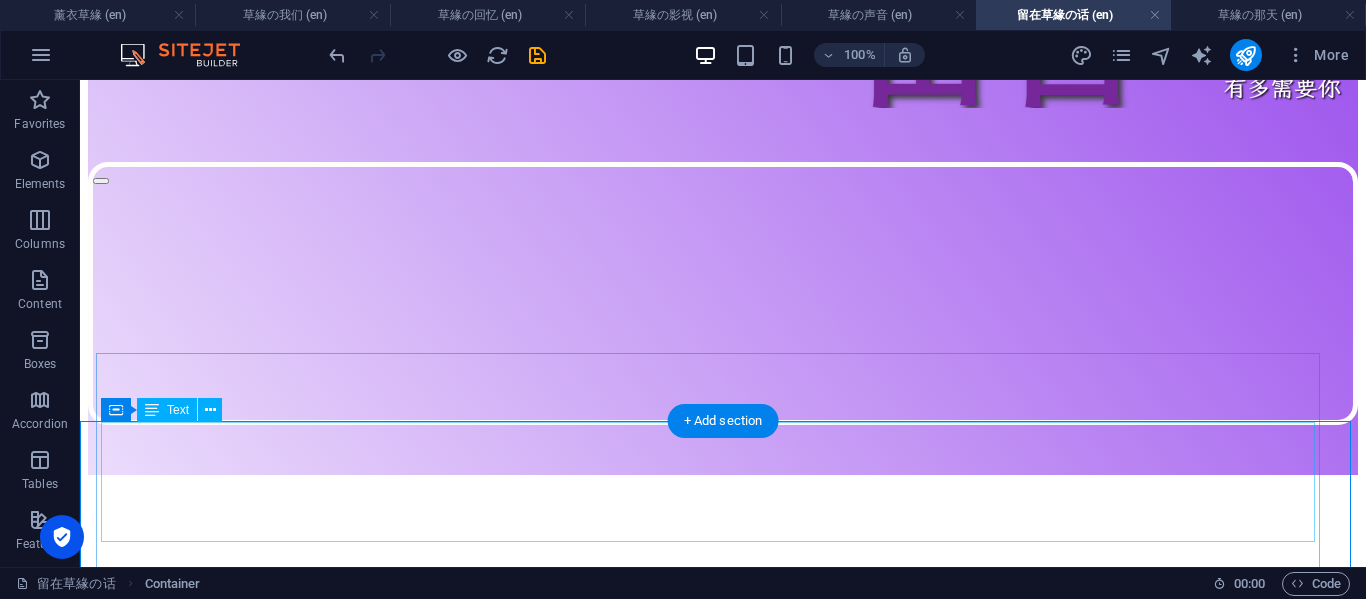scroll, scrollTop: 0, scrollLeft: 0, axis: both 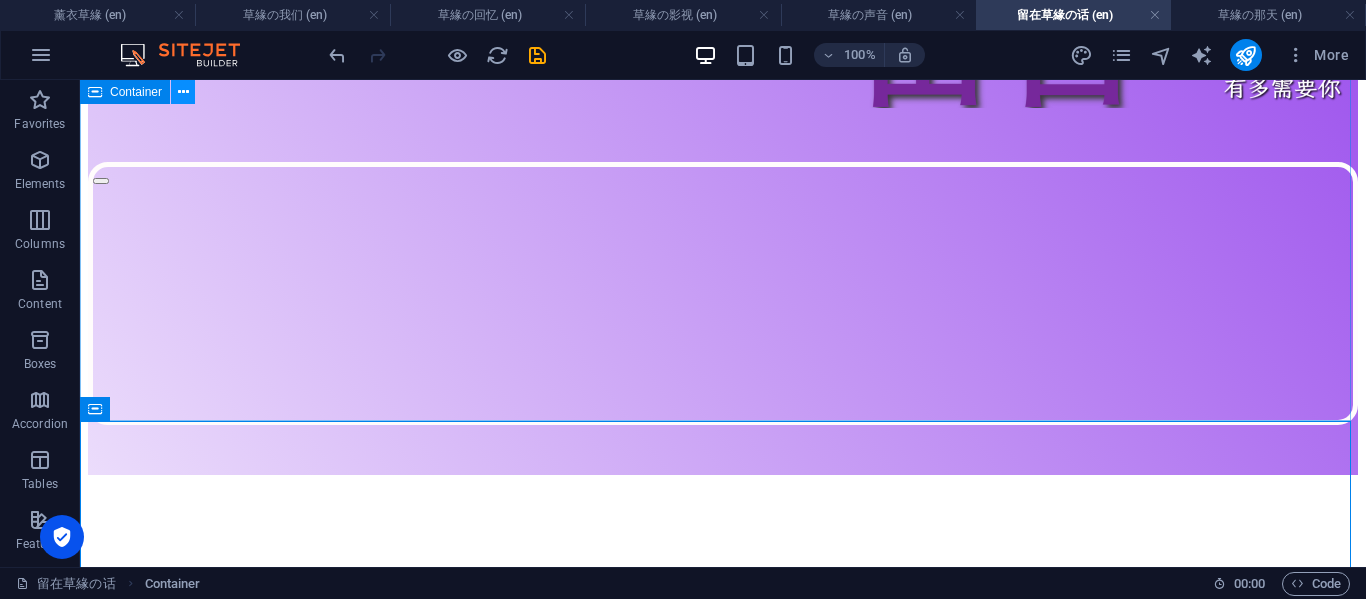 click at bounding box center [183, 92] 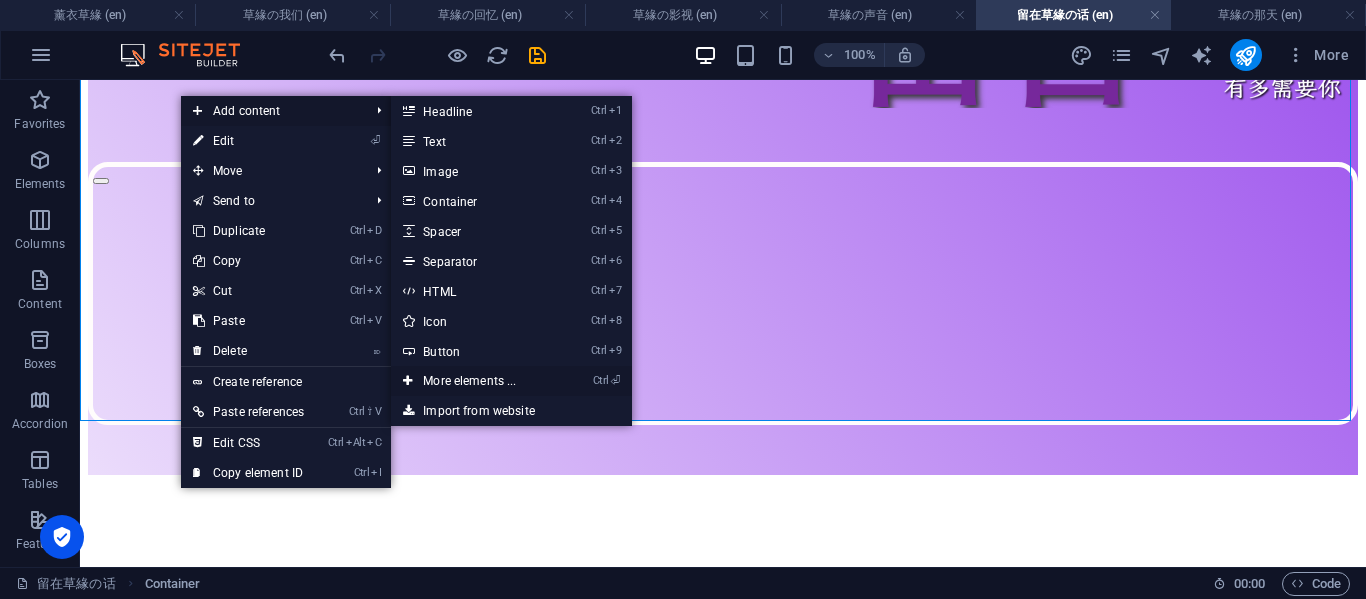 drag, startPoint x: 466, startPoint y: 386, endPoint x: 36, endPoint y: 301, distance: 438.32065 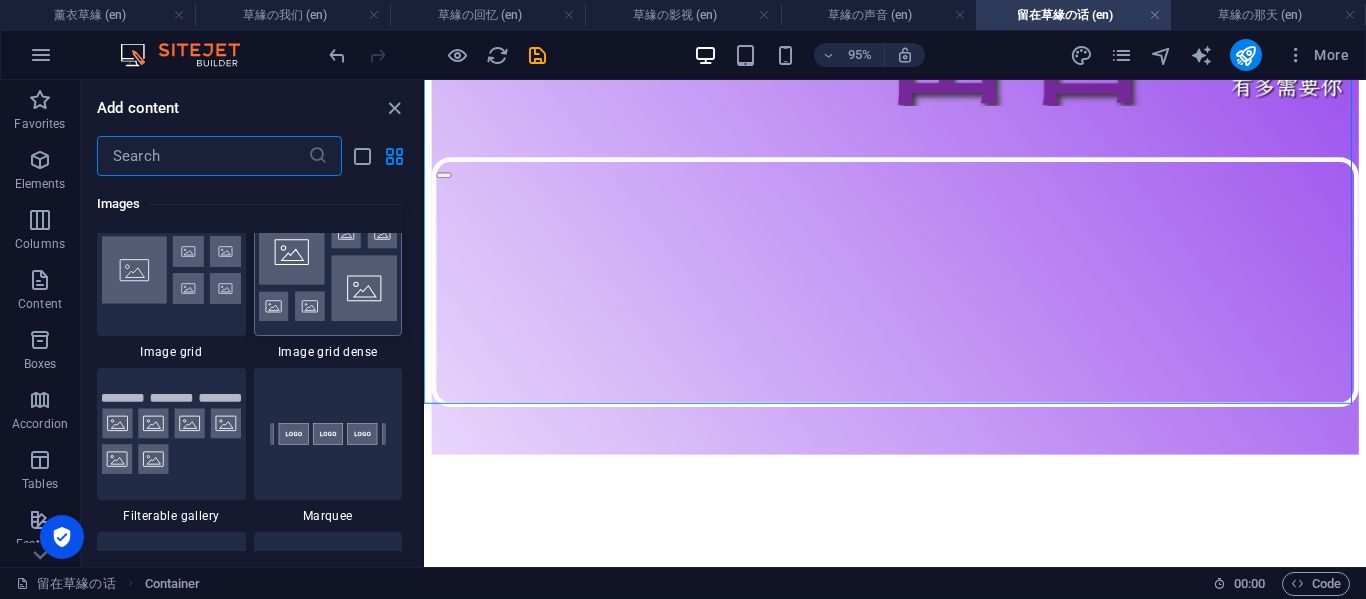 scroll, scrollTop: 10000, scrollLeft: 0, axis: vertical 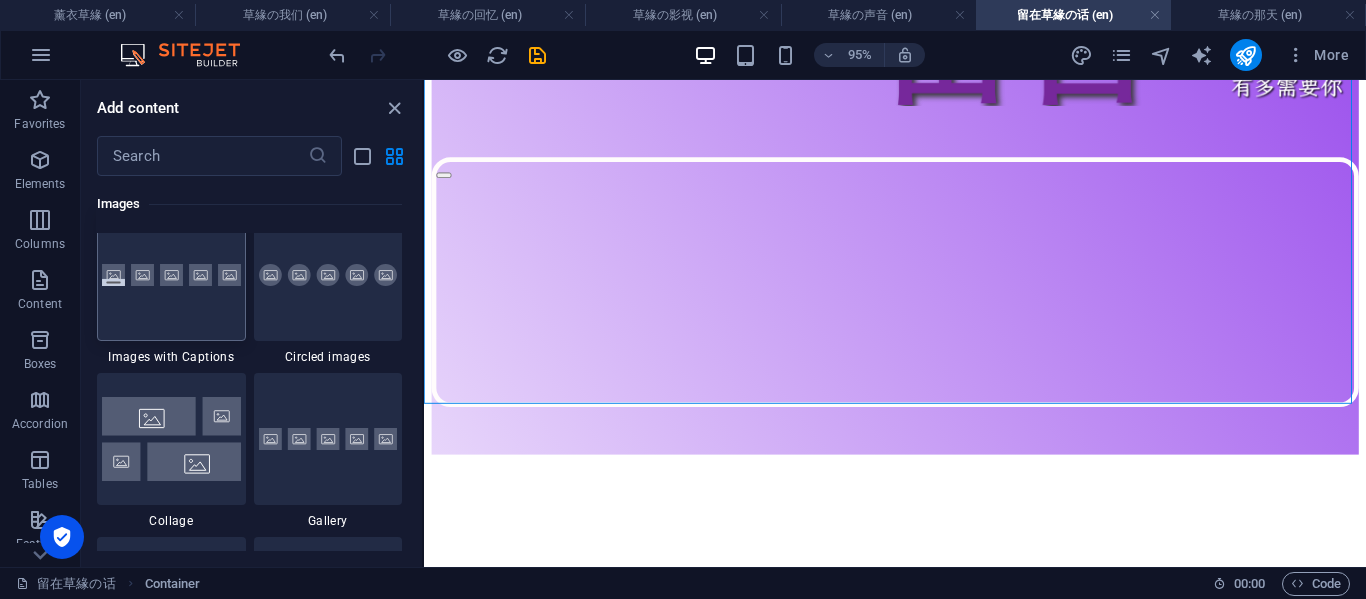 drag, startPoint x: 208, startPoint y: 309, endPoint x: 1023, endPoint y: 473, distance: 831.33685 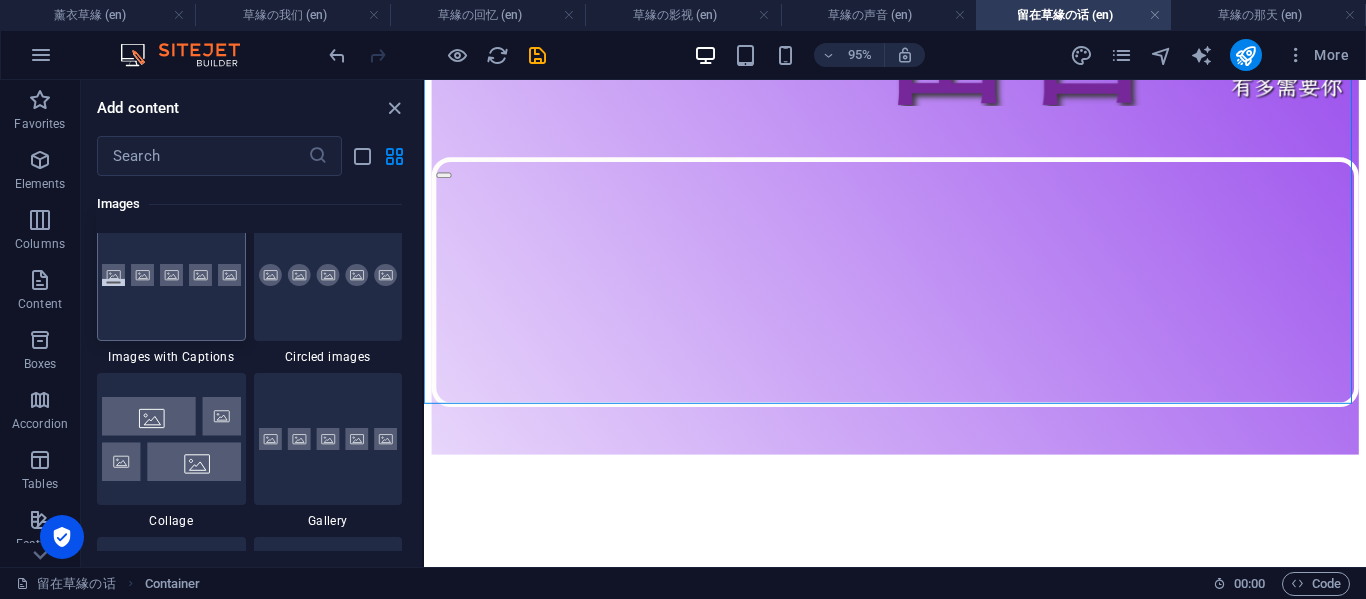 click at bounding box center [171, 275] 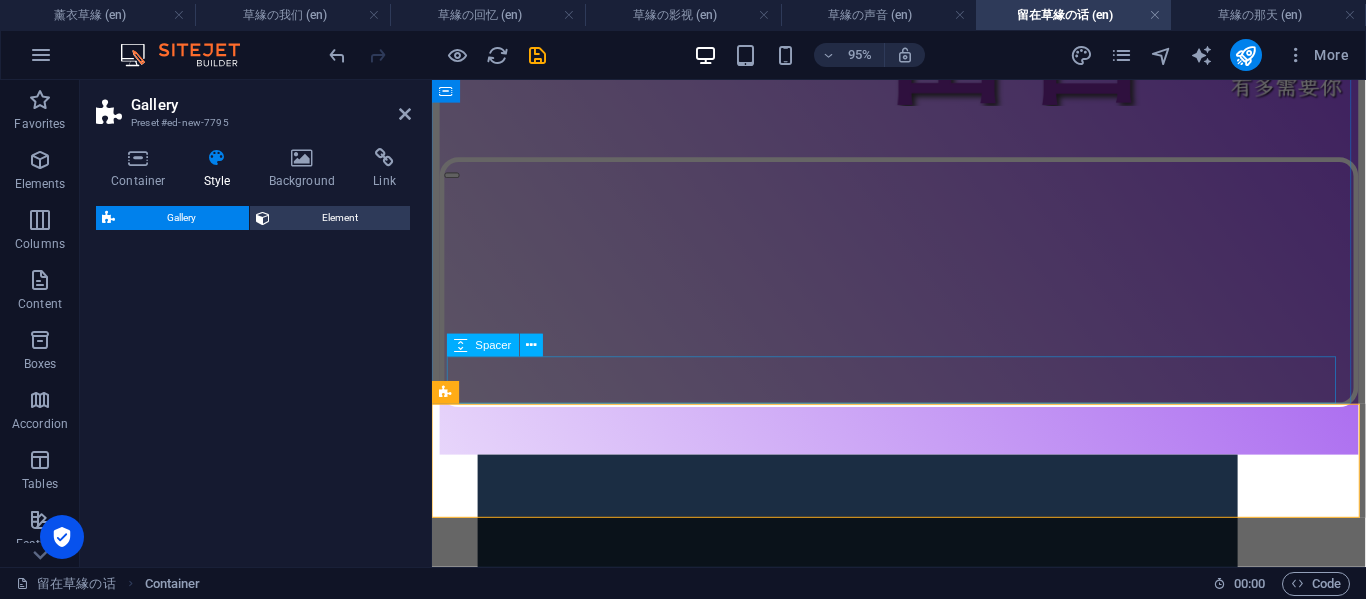 select on "rem" 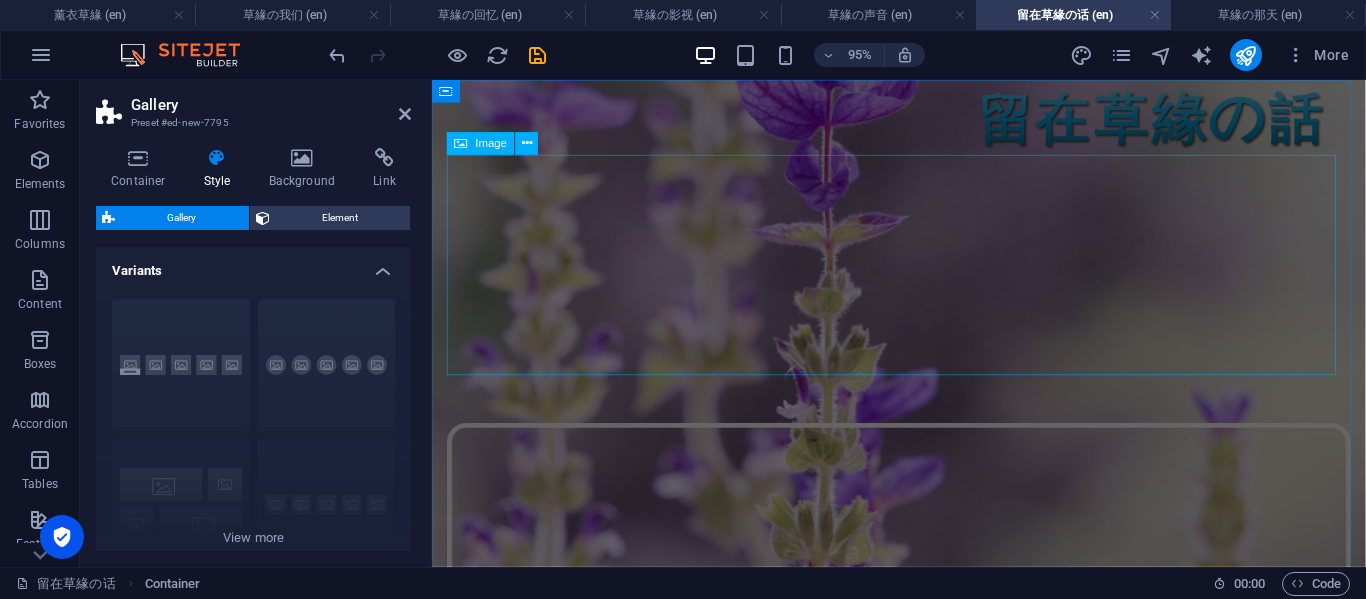 scroll, scrollTop: 502, scrollLeft: 0, axis: vertical 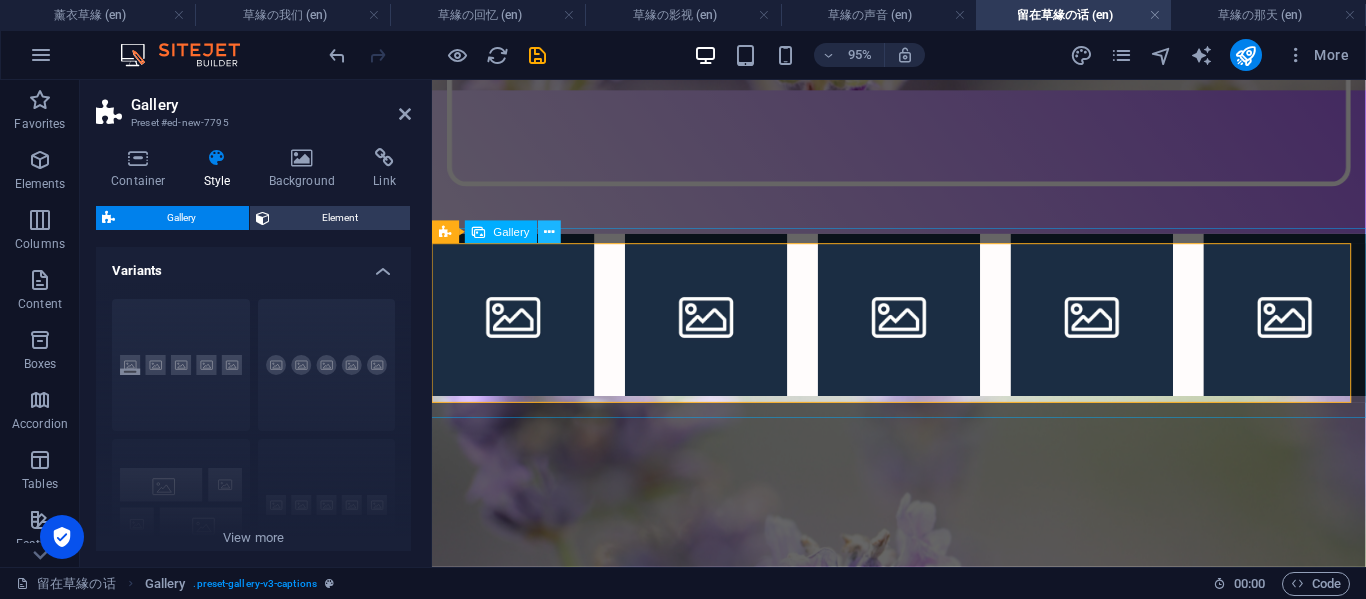 click at bounding box center (550, 232) 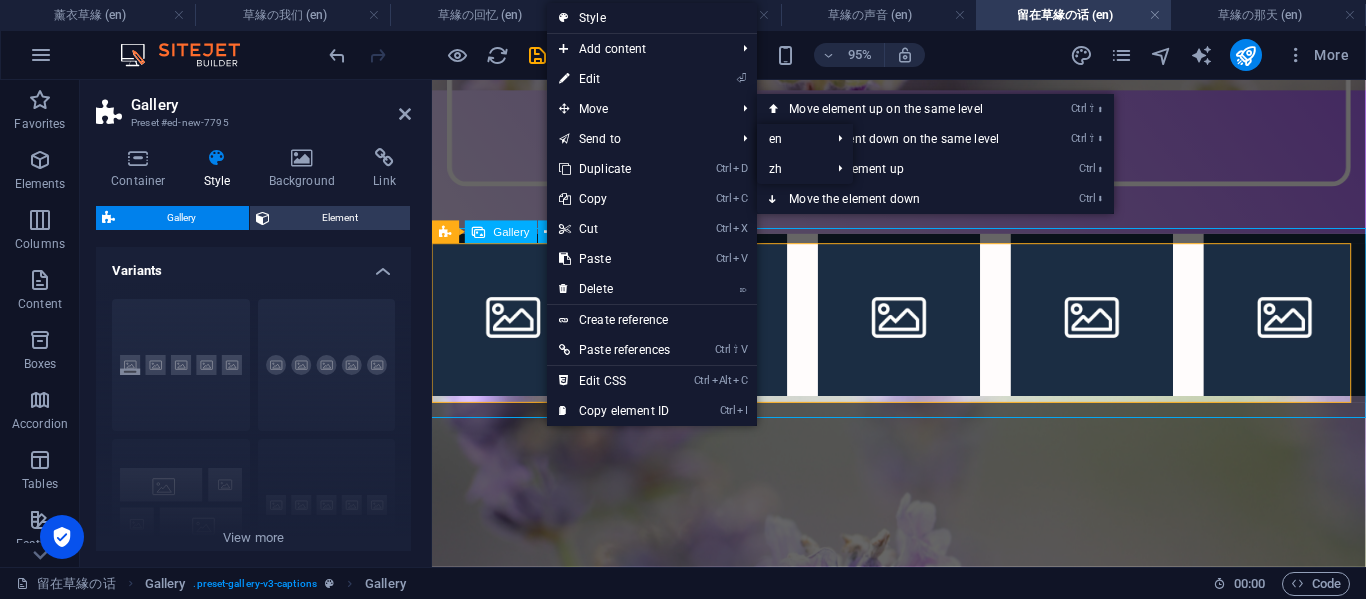 drag, startPoint x: 481, startPoint y: 322, endPoint x: 983, endPoint y: 285, distance: 503.3617 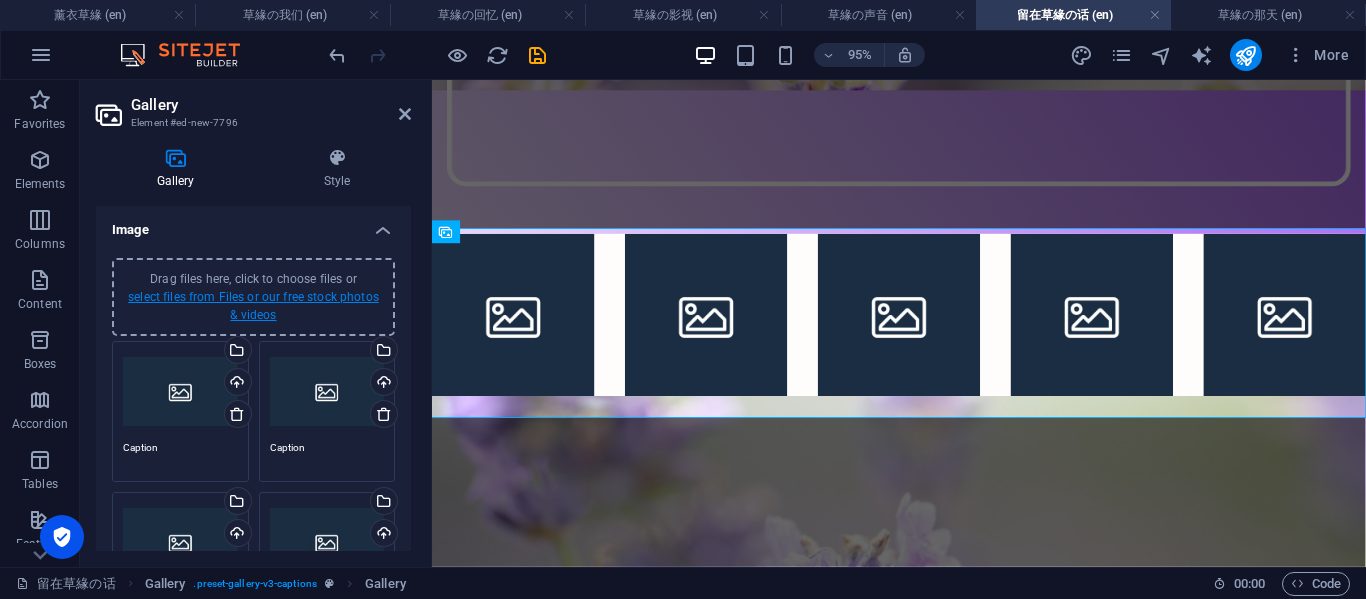 click on "select files from Files or our free stock photos & videos" at bounding box center (253, 306) 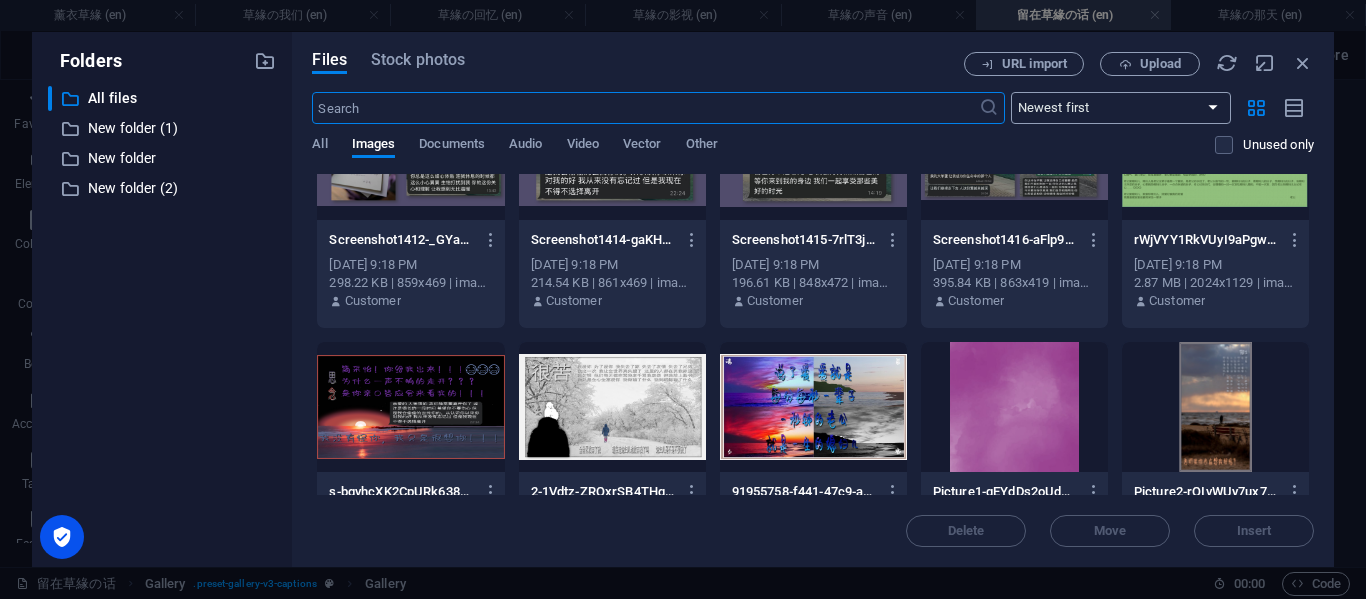 scroll, scrollTop: 333, scrollLeft: 0, axis: vertical 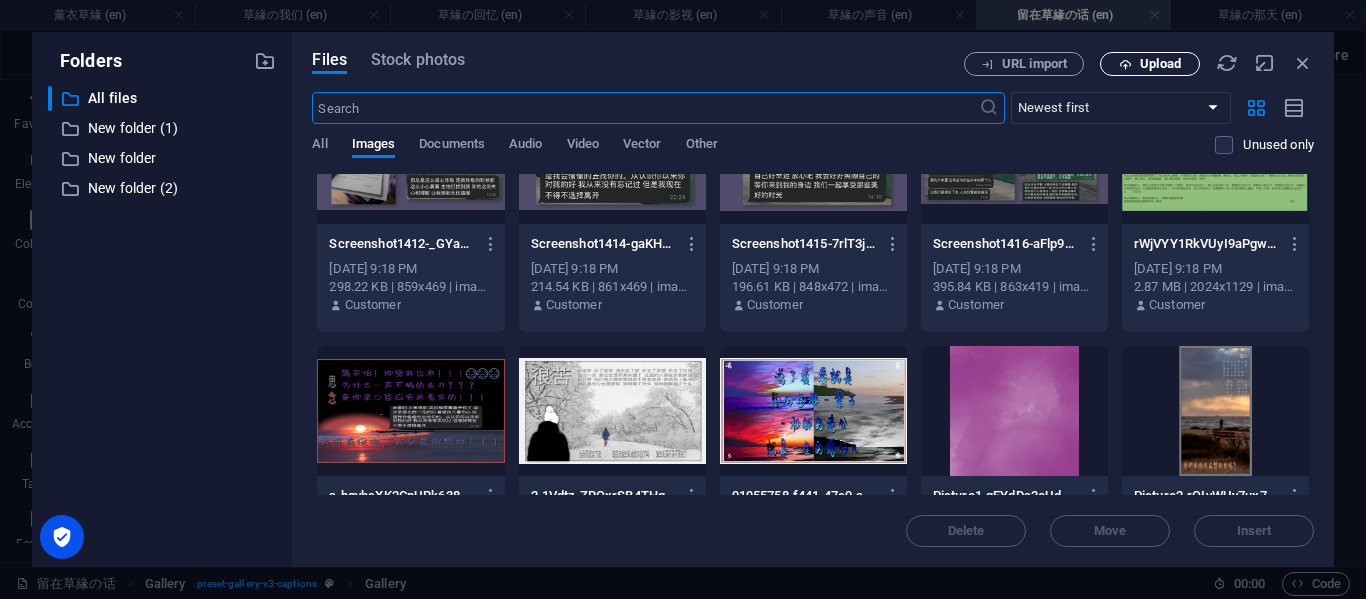 click at bounding box center (1125, 64) 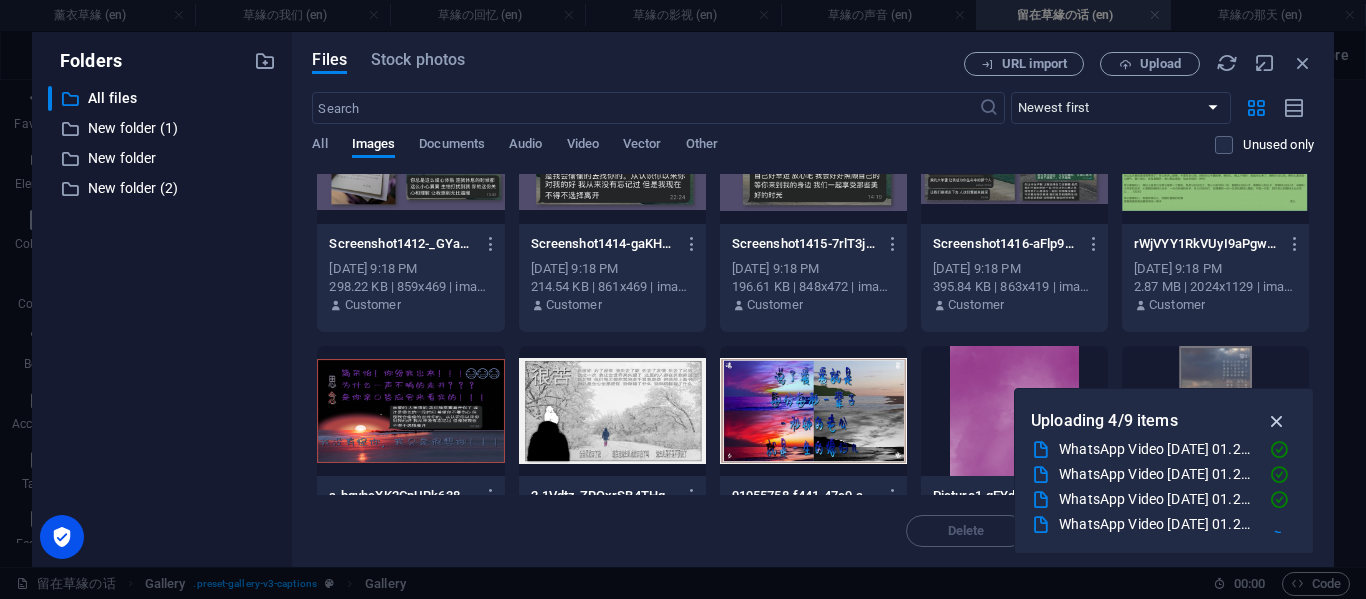 click at bounding box center [1277, 421] 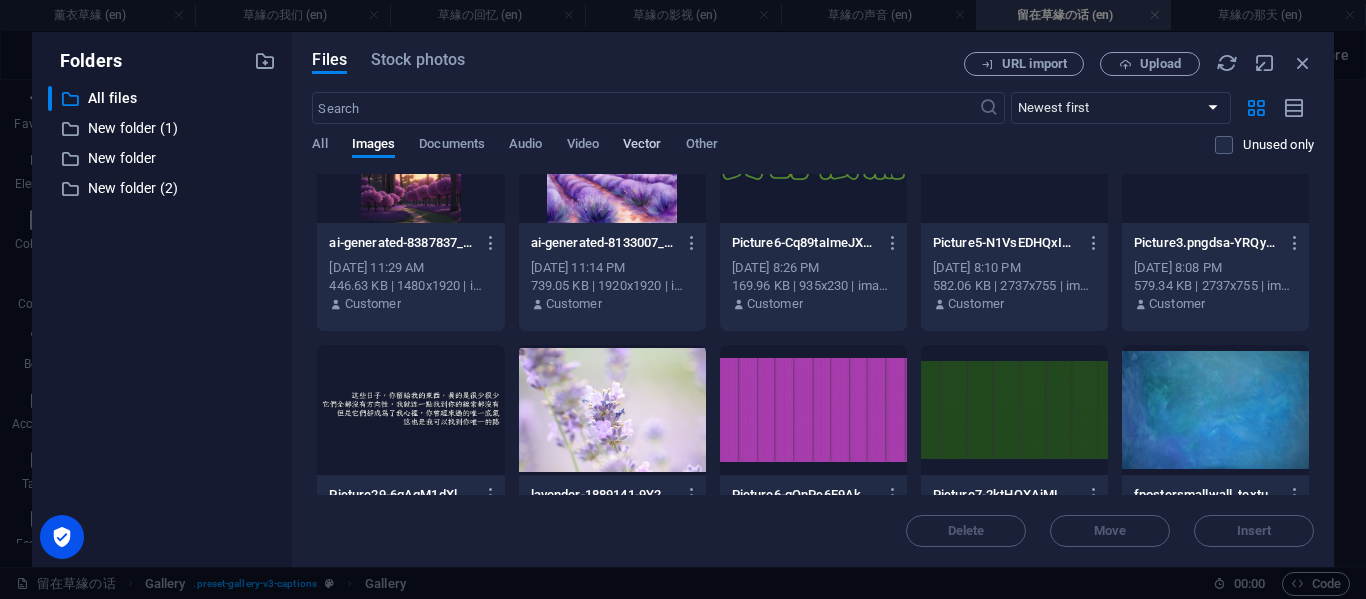 scroll, scrollTop: 0, scrollLeft: 0, axis: both 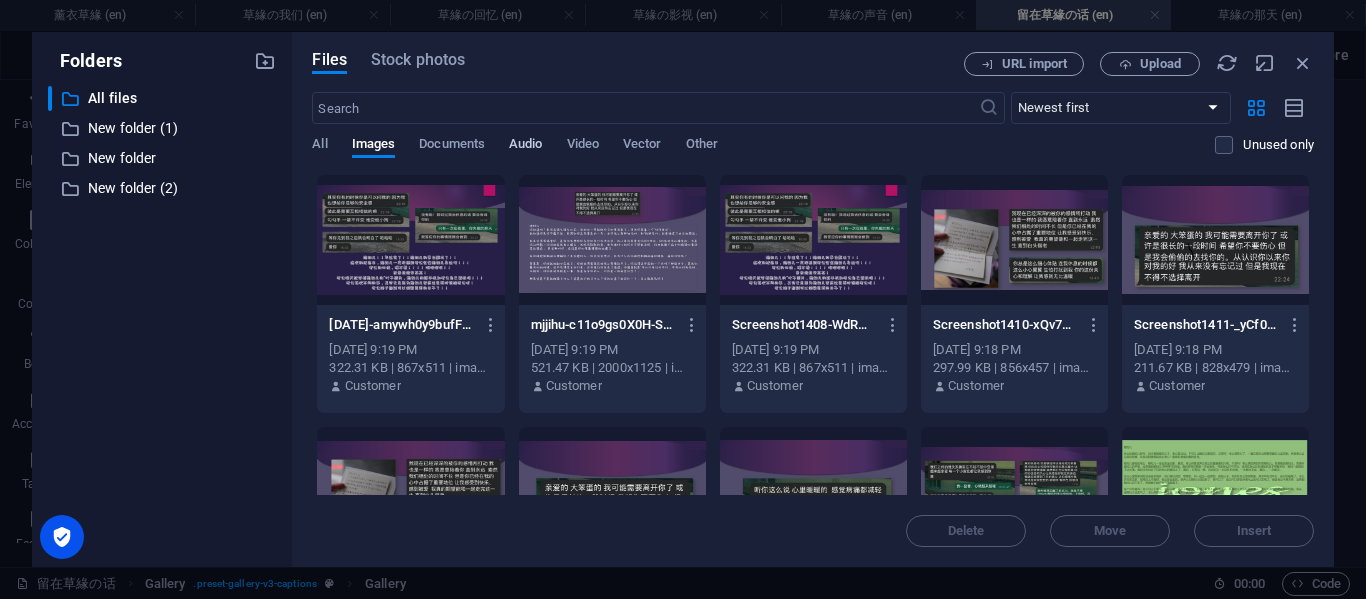 click on "Audio" at bounding box center (525, 146) 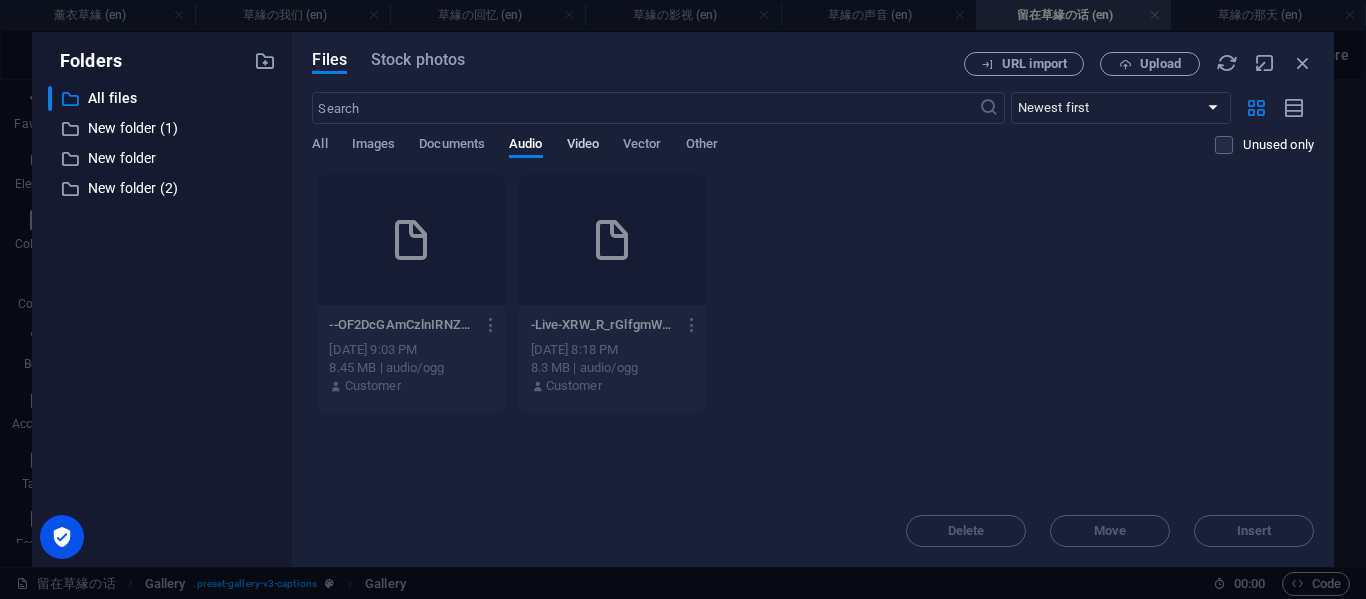 click on "Video" at bounding box center (583, 146) 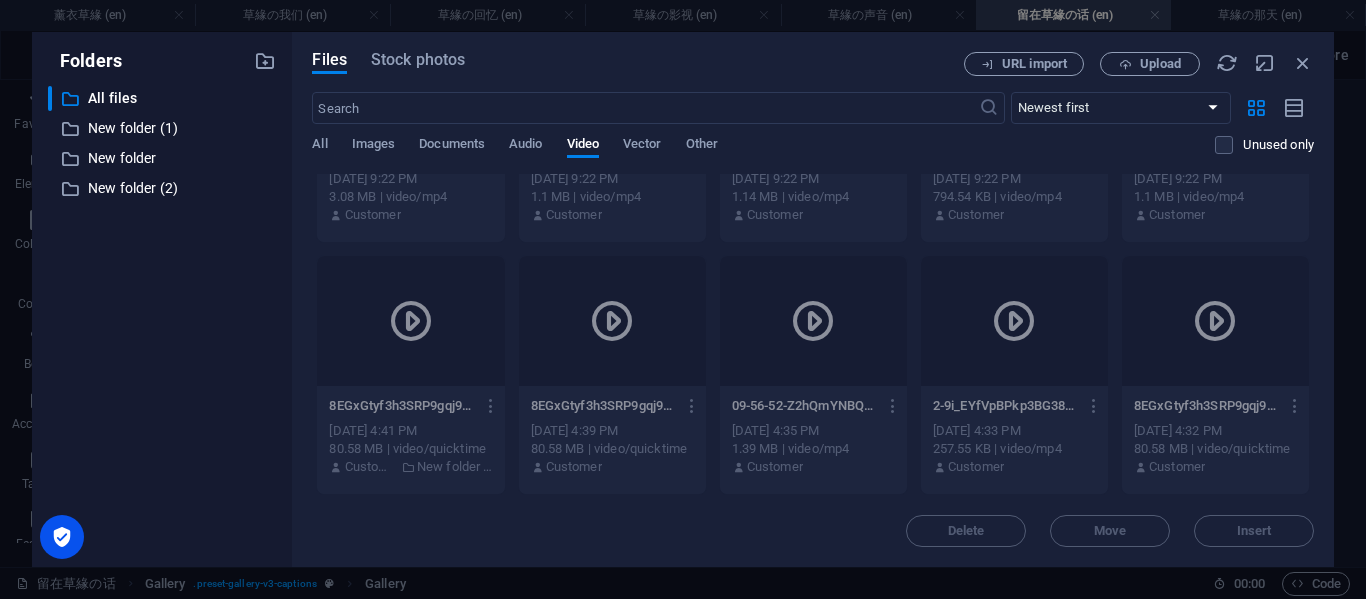 scroll, scrollTop: 0, scrollLeft: 0, axis: both 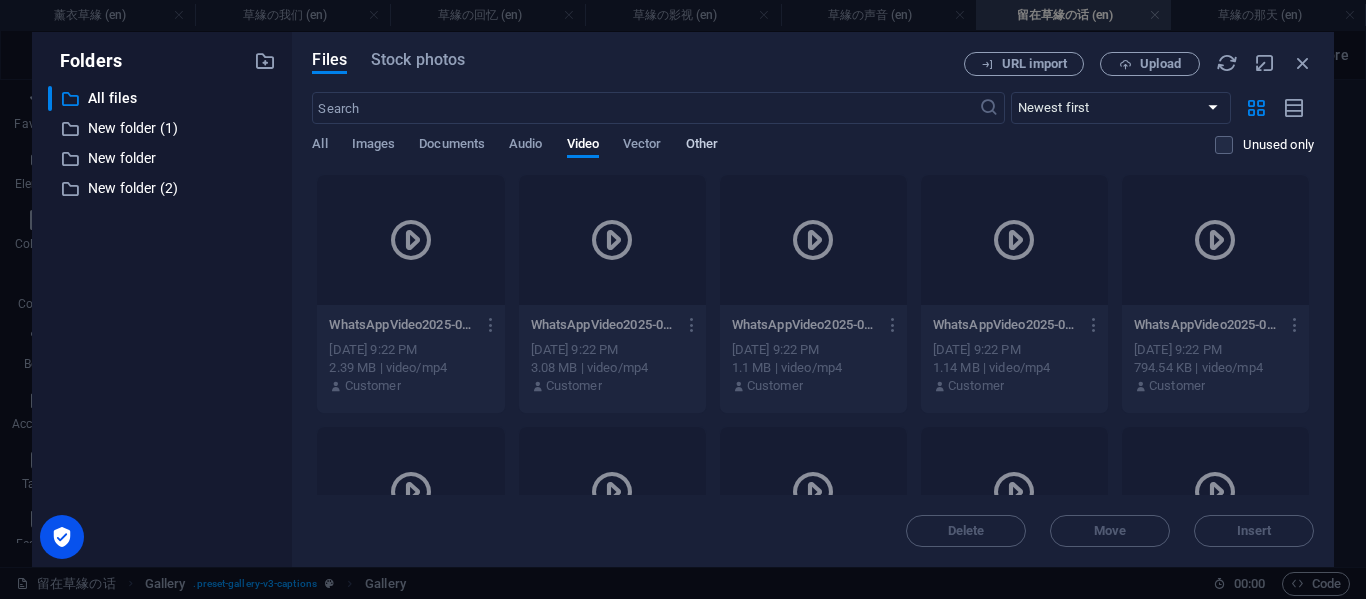 click on "Vector" at bounding box center [642, 146] 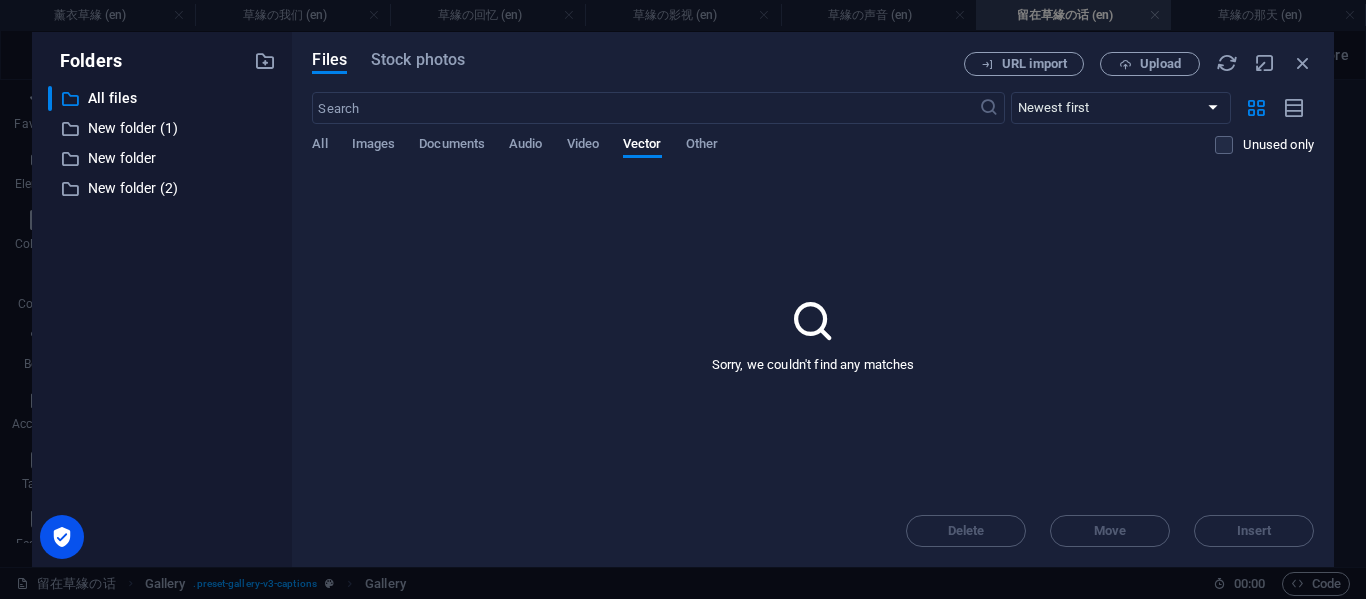 click on "Other" at bounding box center [702, 146] 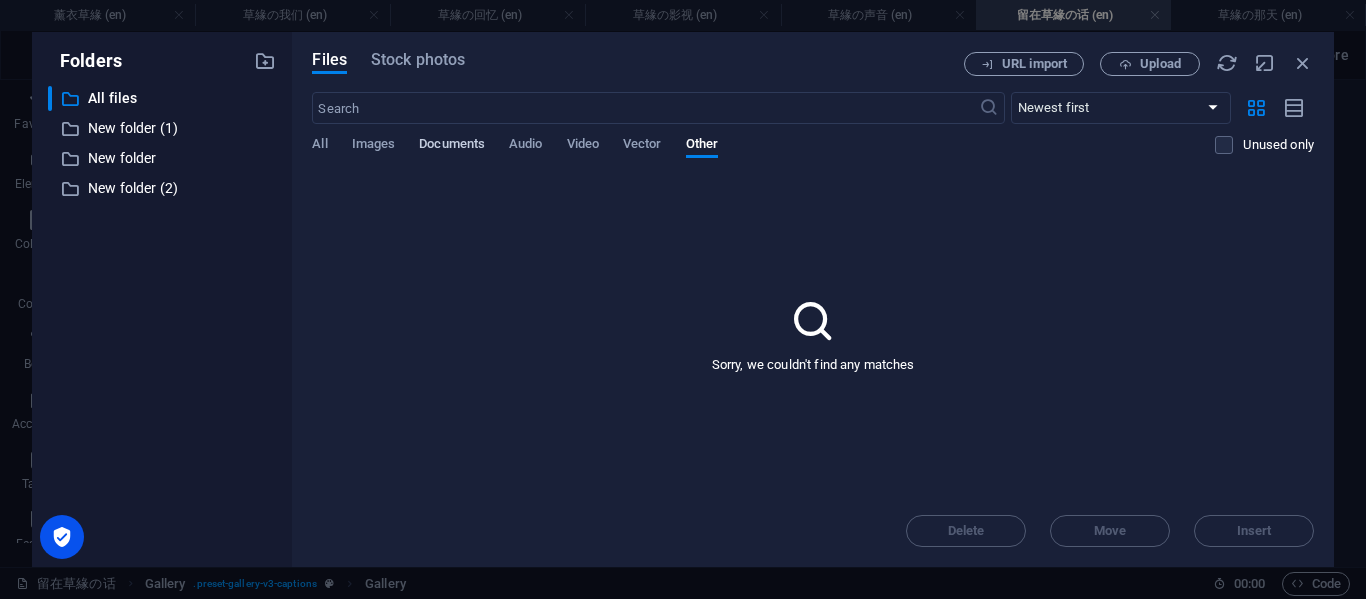 click on "Documents" at bounding box center [452, 146] 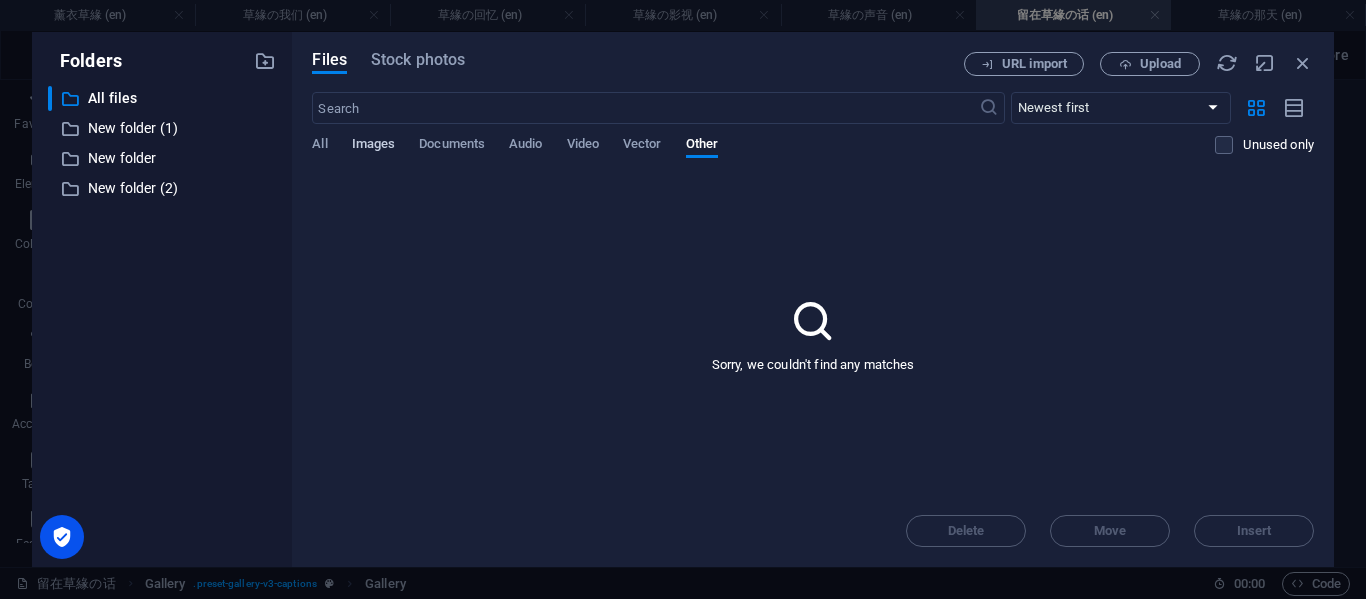 click on "Images" at bounding box center (374, 146) 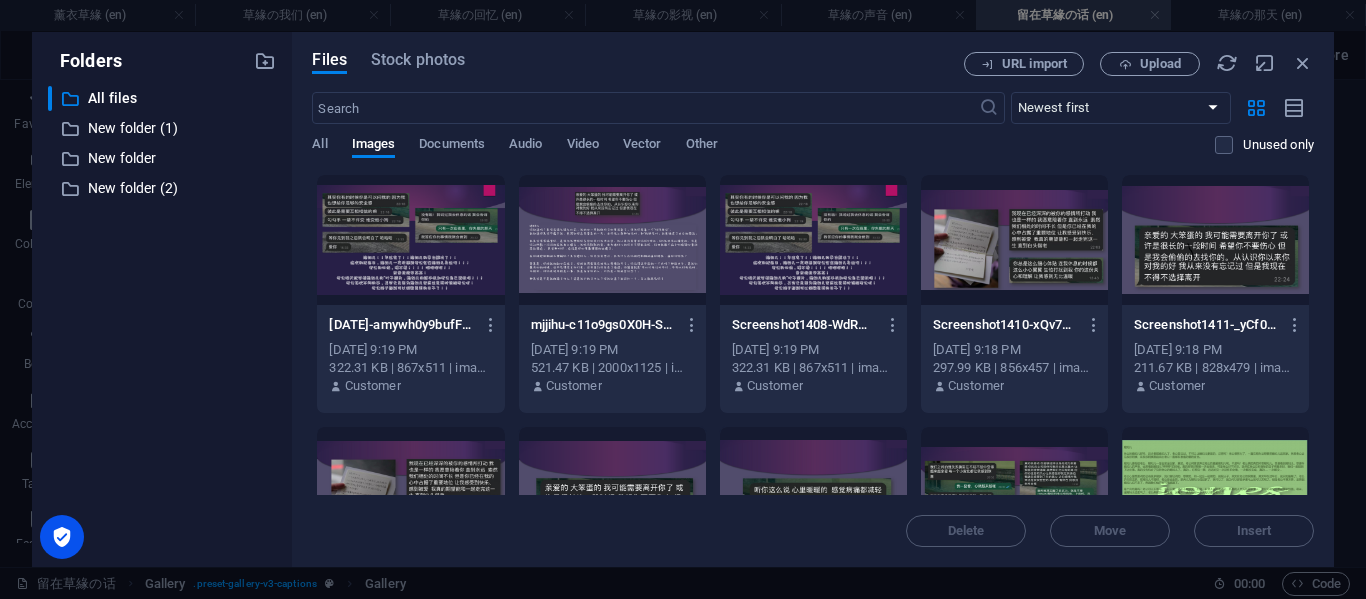 click on "All Images Documents Audio Video Vector Other" at bounding box center (763, 155) 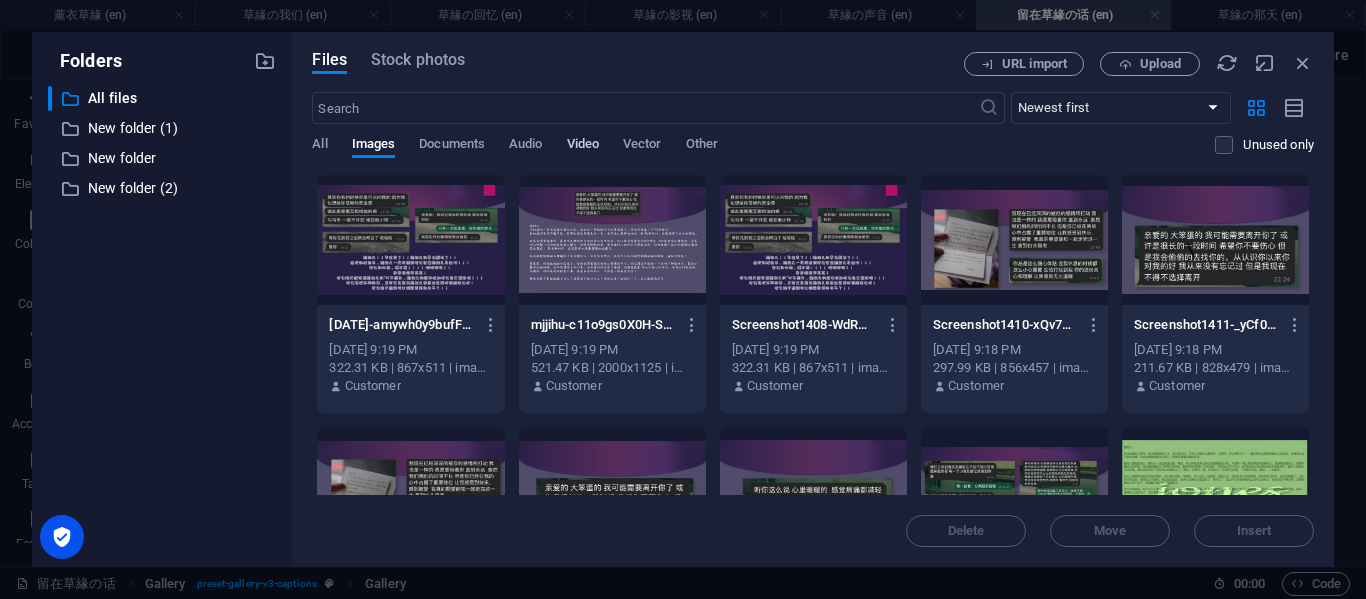 drag, startPoint x: 573, startPoint y: 144, endPoint x: 595, endPoint y: 150, distance: 22.803509 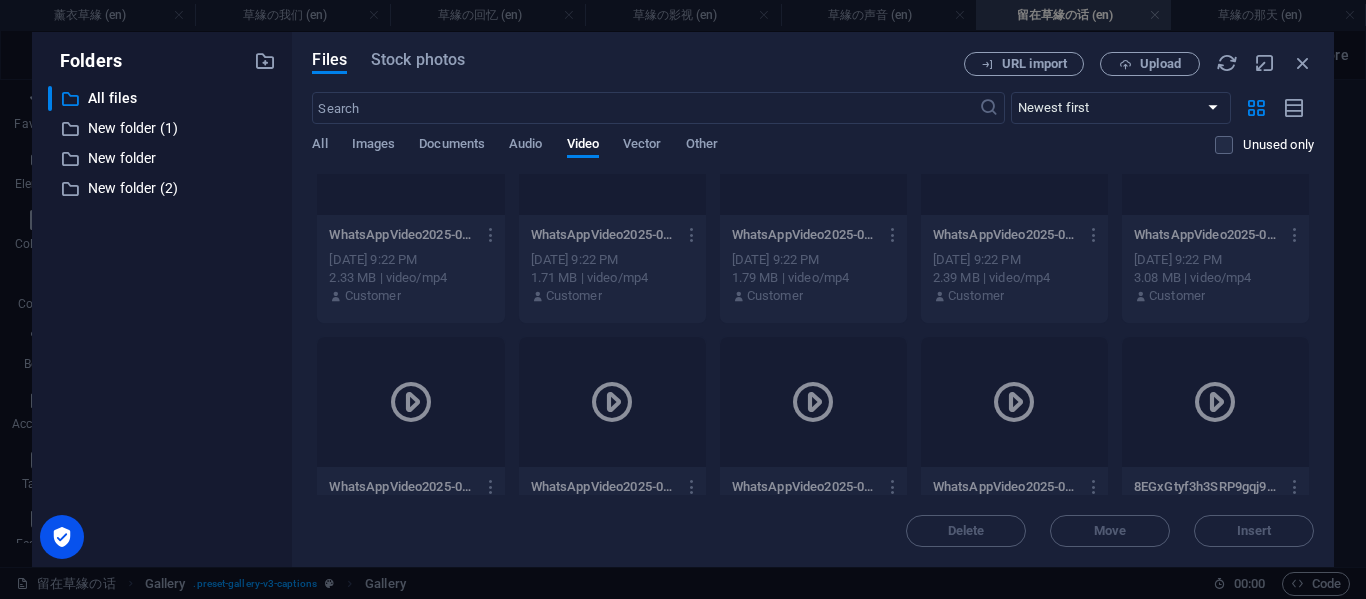 scroll, scrollTop: 423, scrollLeft: 0, axis: vertical 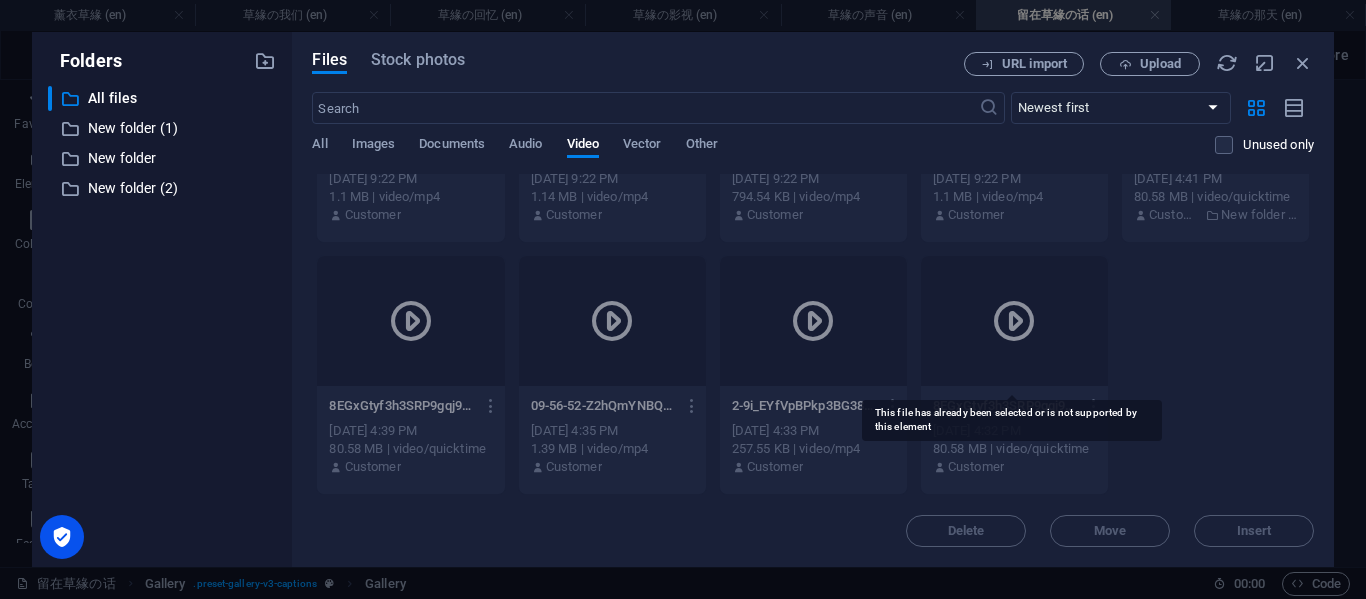 click at bounding box center [1014, 321] 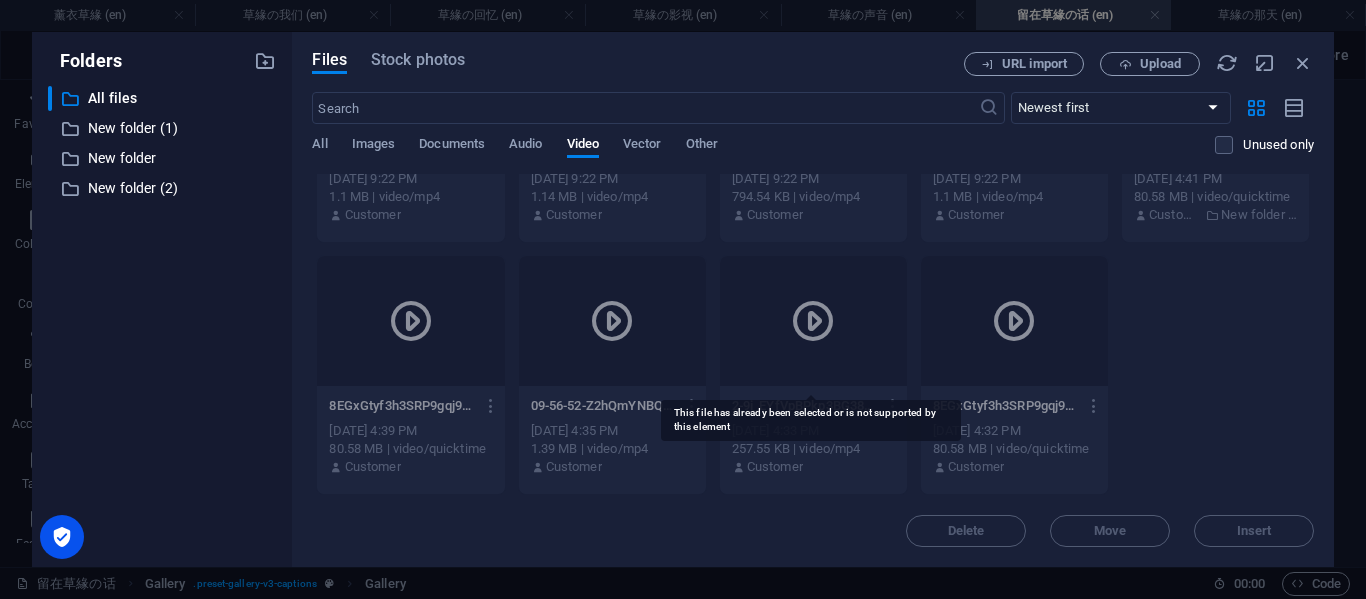 click at bounding box center (813, 321) 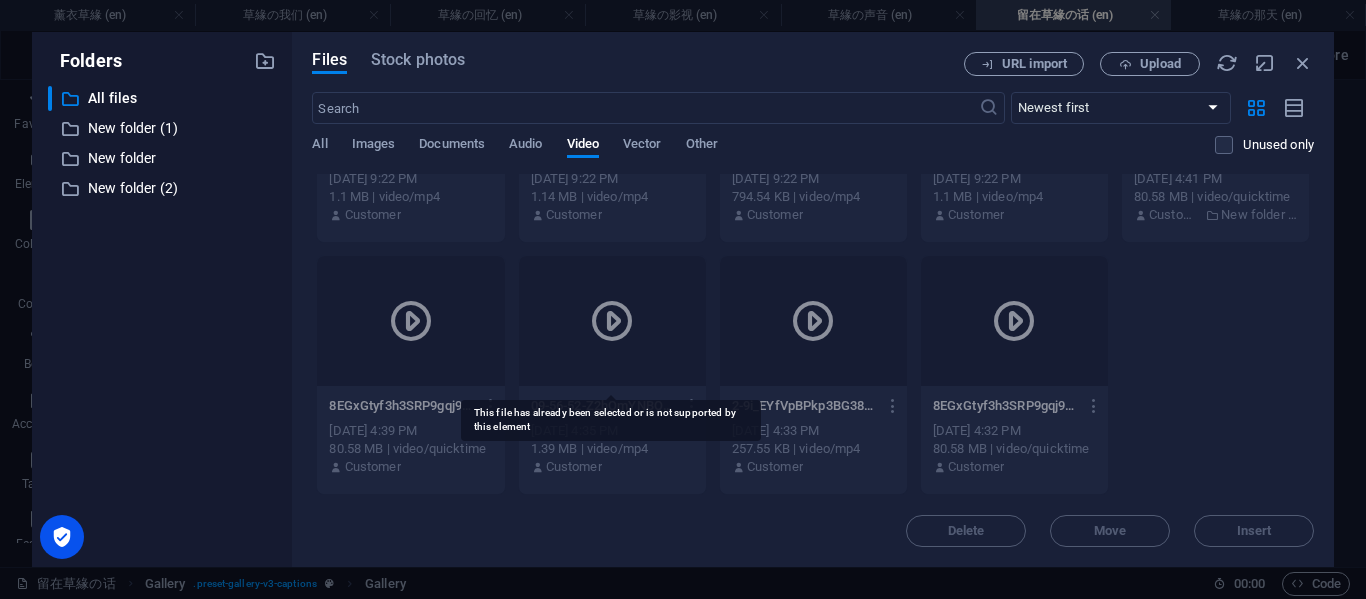 click at bounding box center [410, 321] 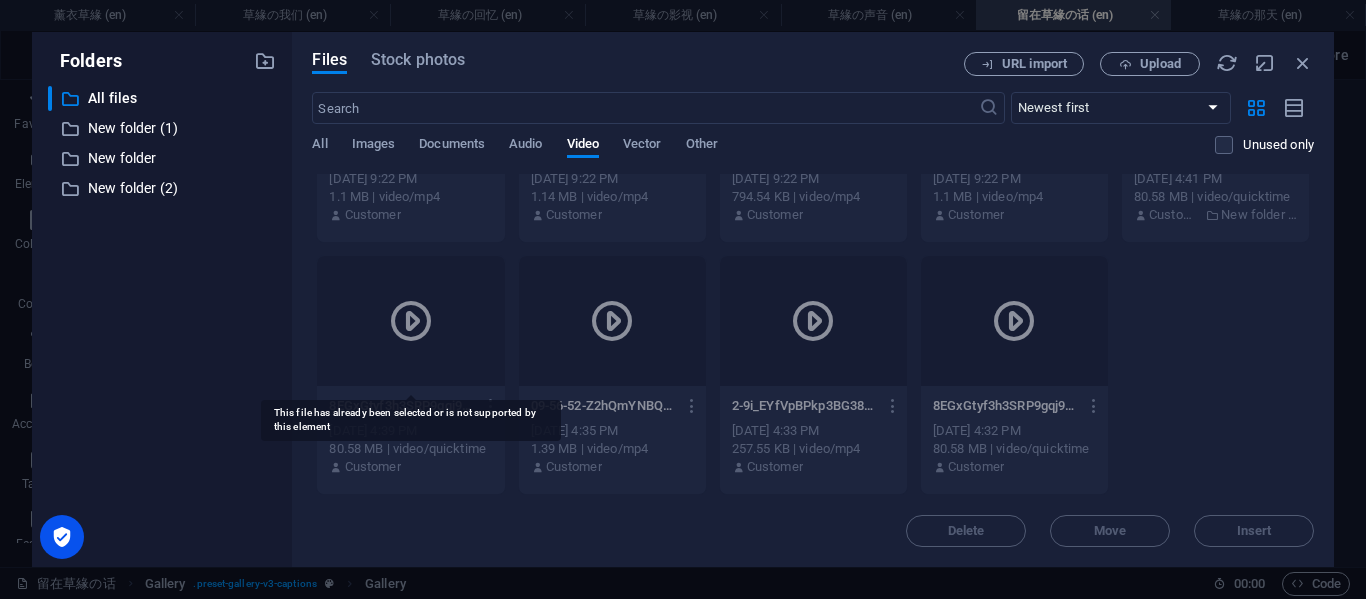 click at bounding box center [410, 321] 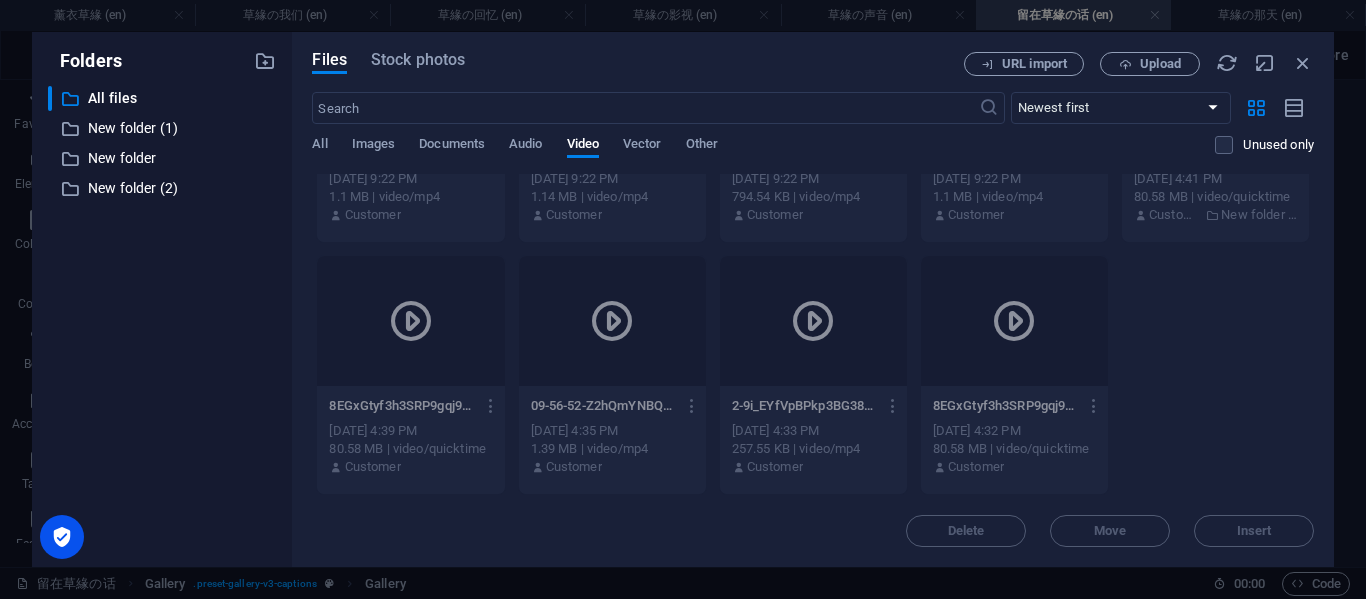scroll, scrollTop: 90, scrollLeft: 0, axis: vertical 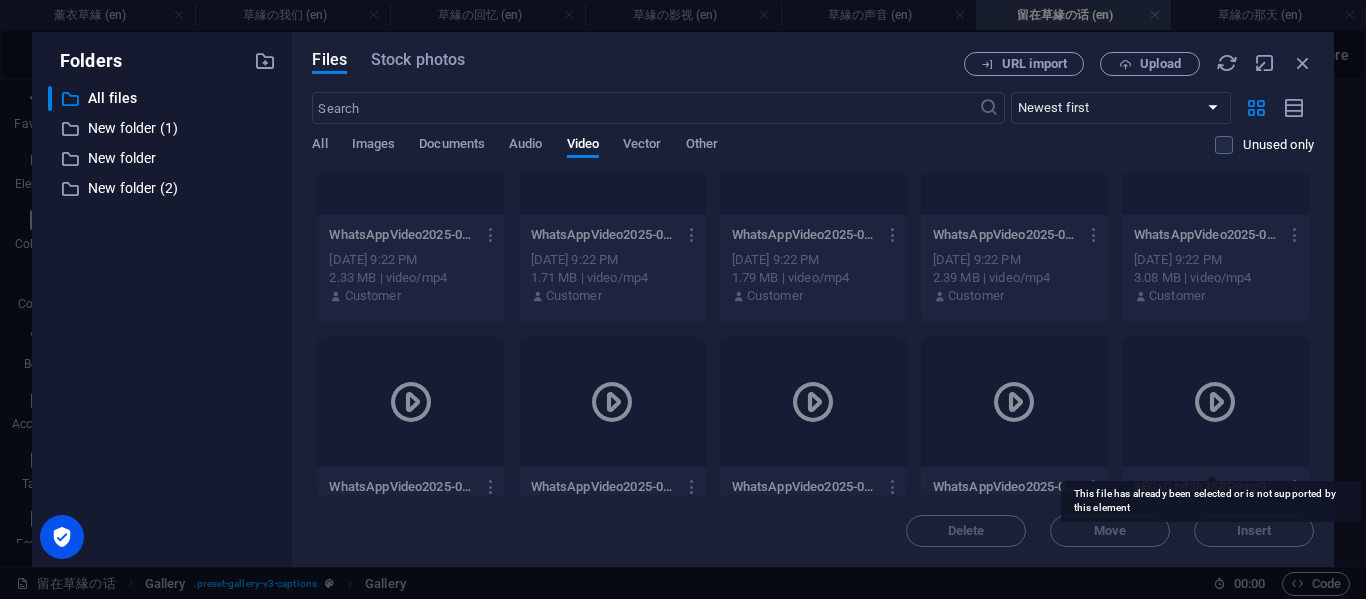 click at bounding box center (1215, 402) 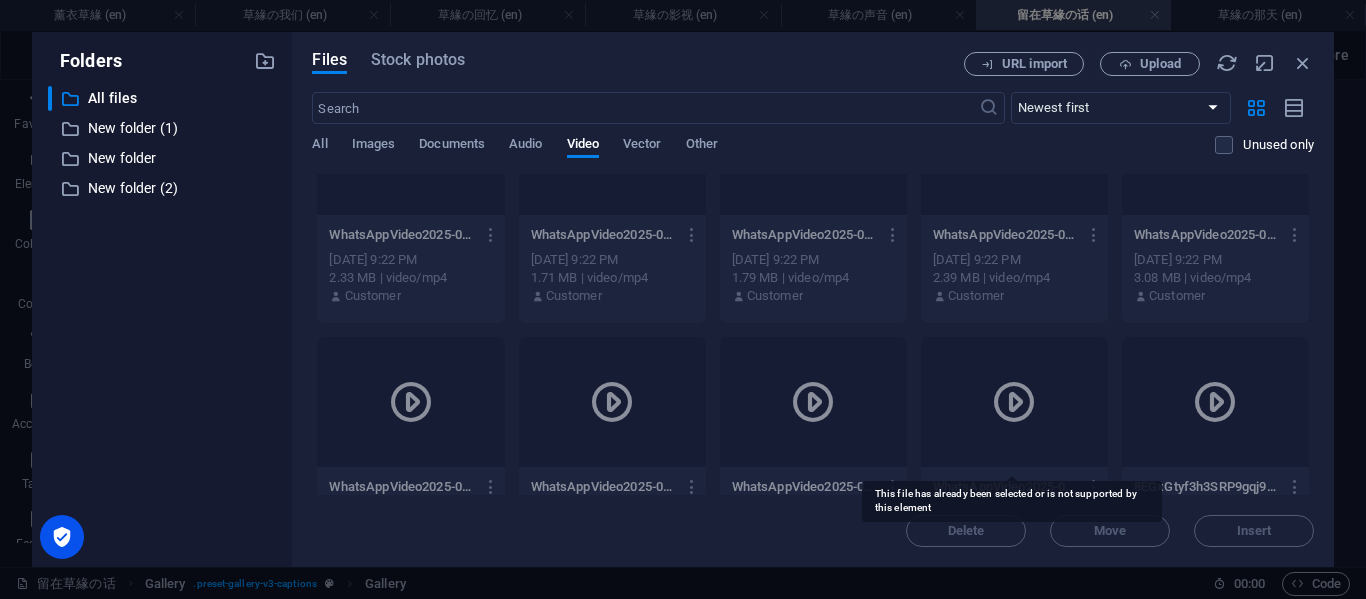 drag, startPoint x: 995, startPoint y: 393, endPoint x: 823, endPoint y: 409, distance: 172.74258 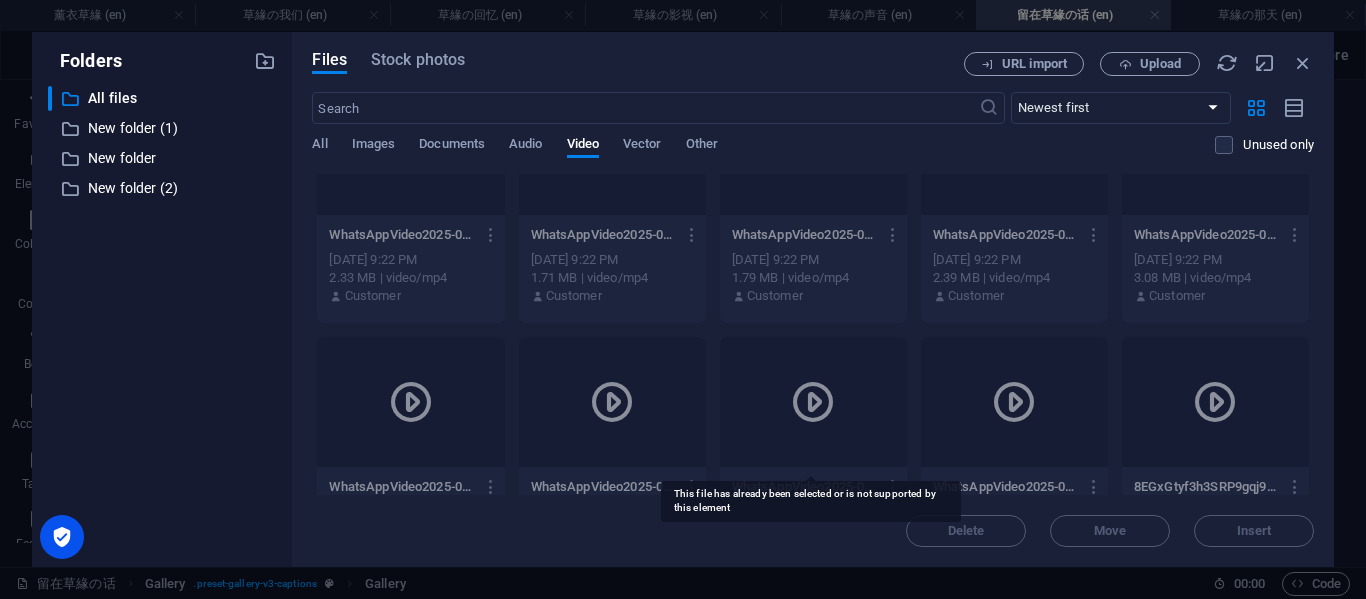 click at bounding box center [813, 402] 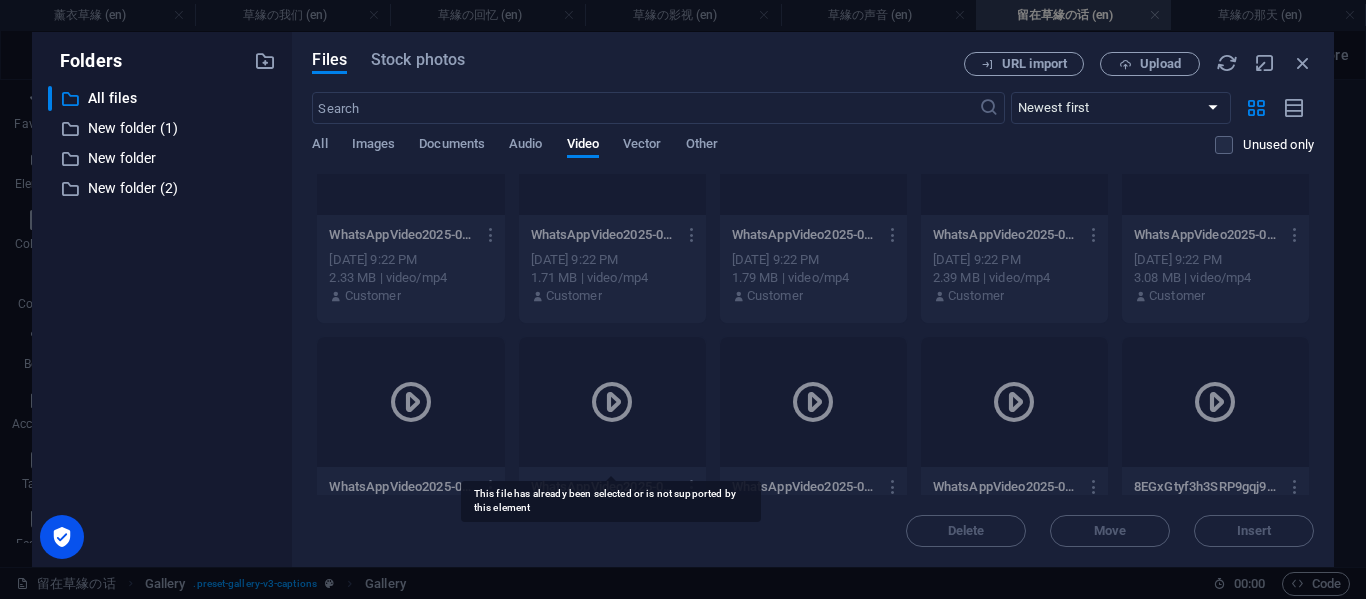 click at bounding box center (612, 402) 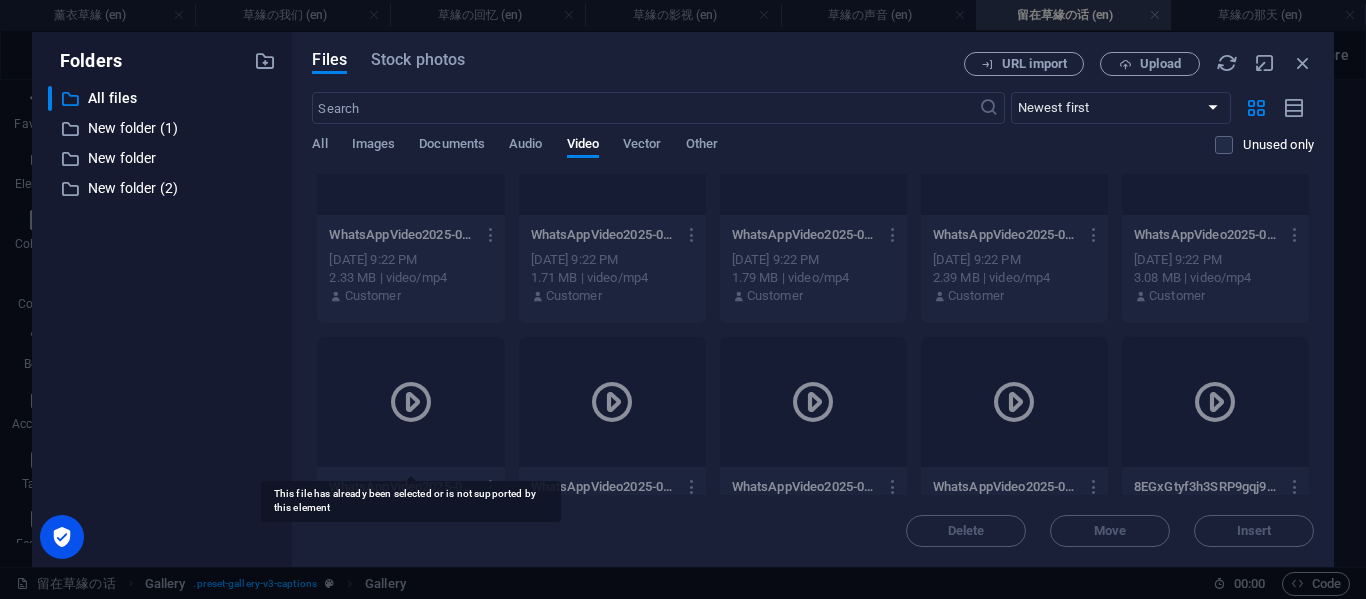 scroll, scrollTop: 0, scrollLeft: 0, axis: both 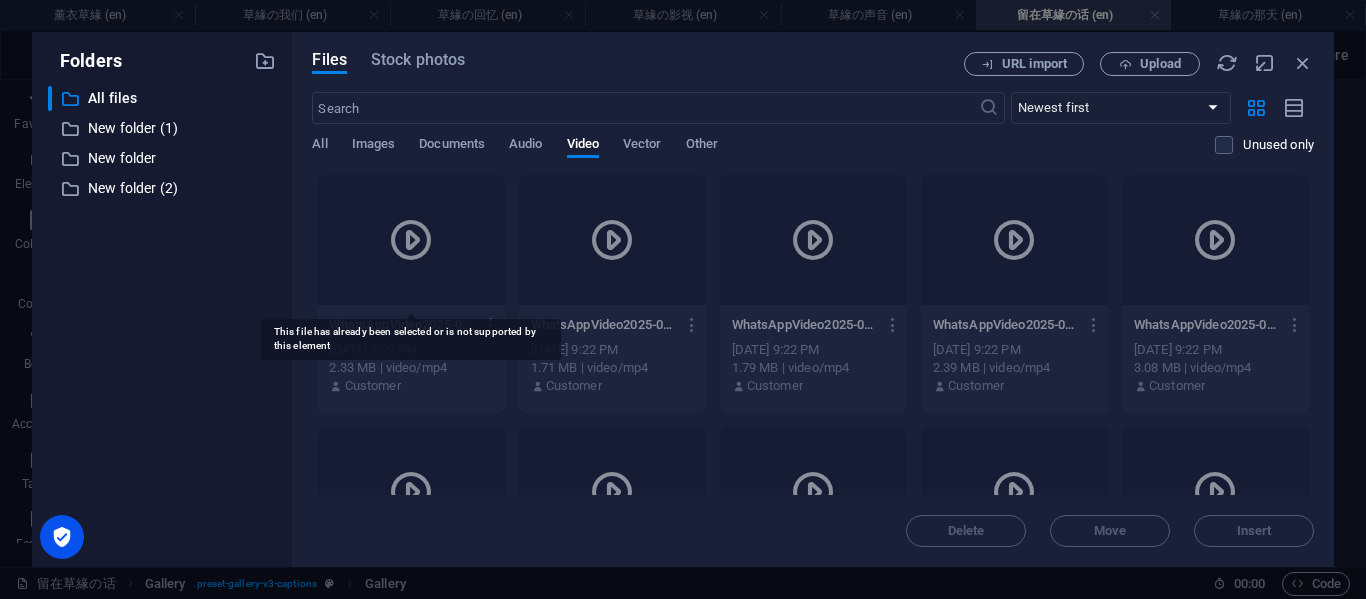 click at bounding box center (411, 240) 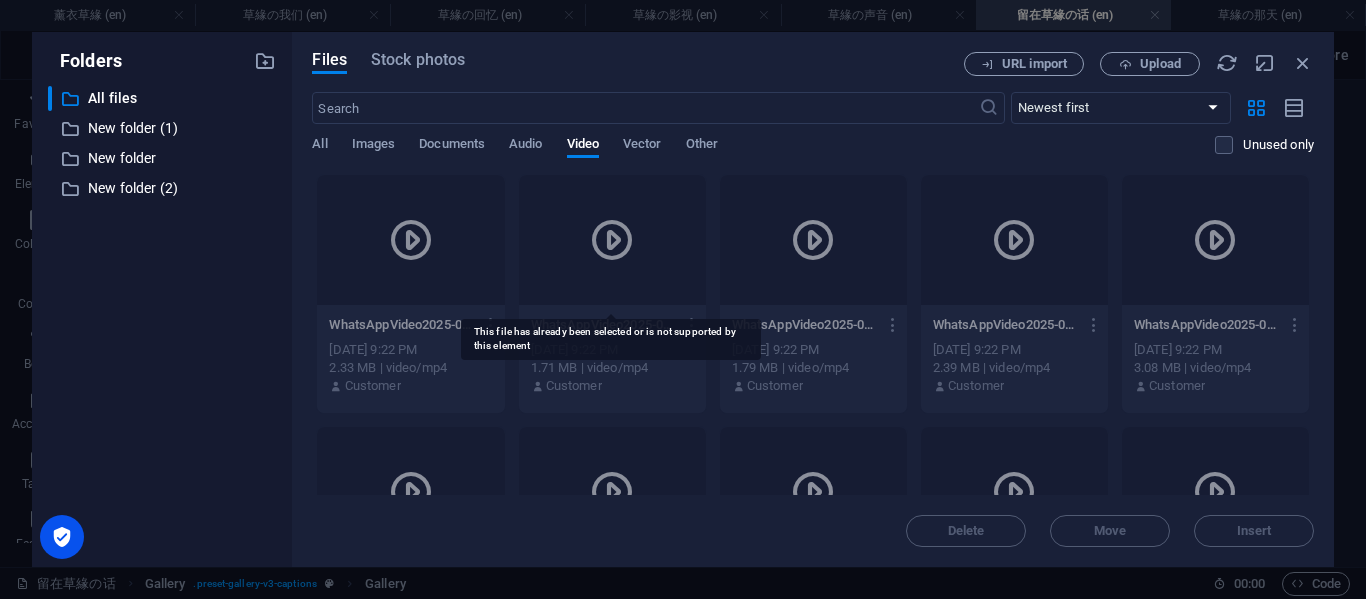 click at bounding box center [612, 240] 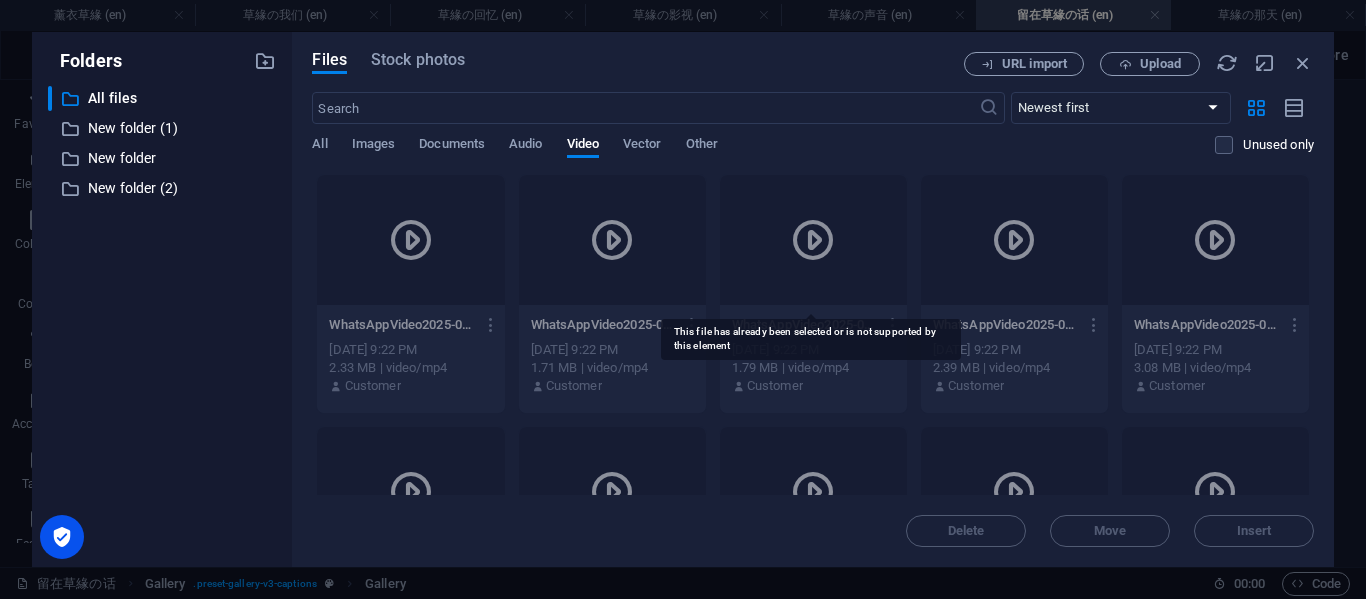 click at bounding box center (813, 240) 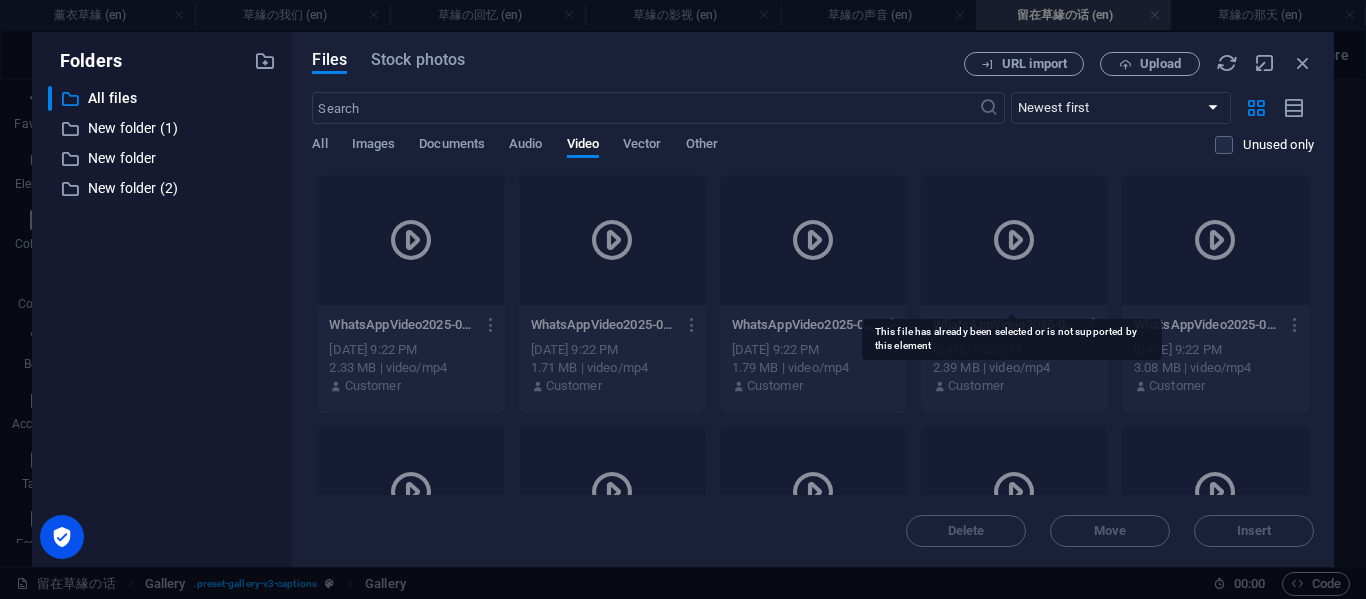 drag, startPoint x: 998, startPoint y: 250, endPoint x: 1034, endPoint y: 250, distance: 36 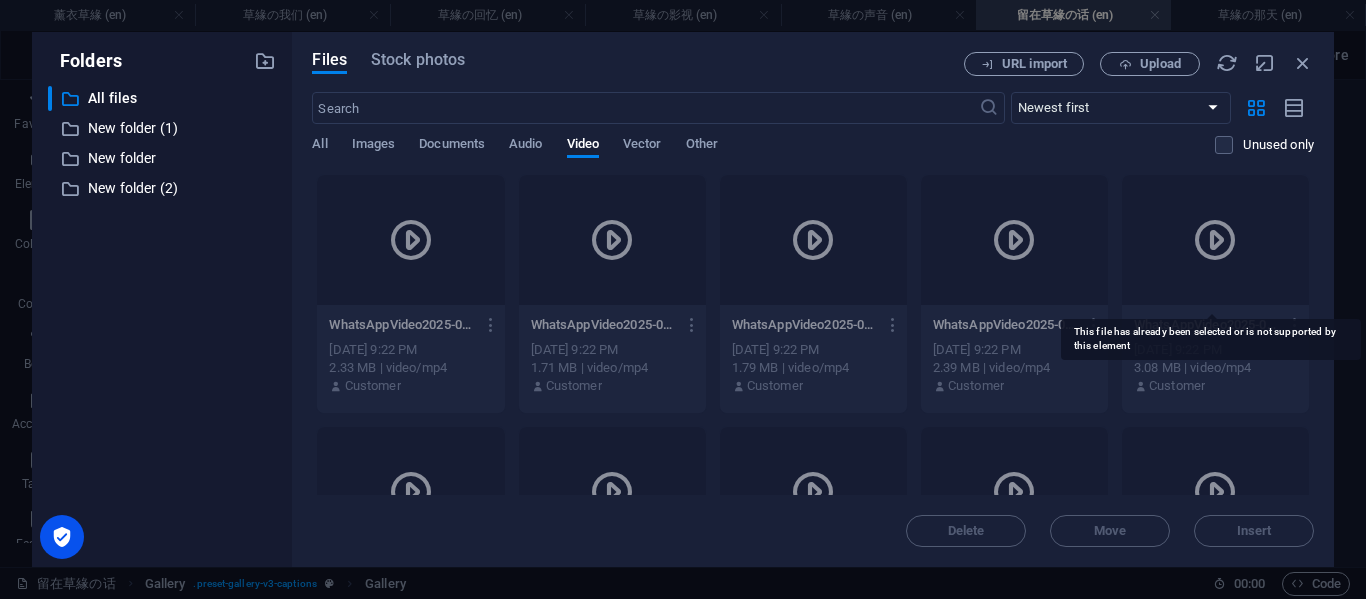 click at bounding box center [1215, 240] 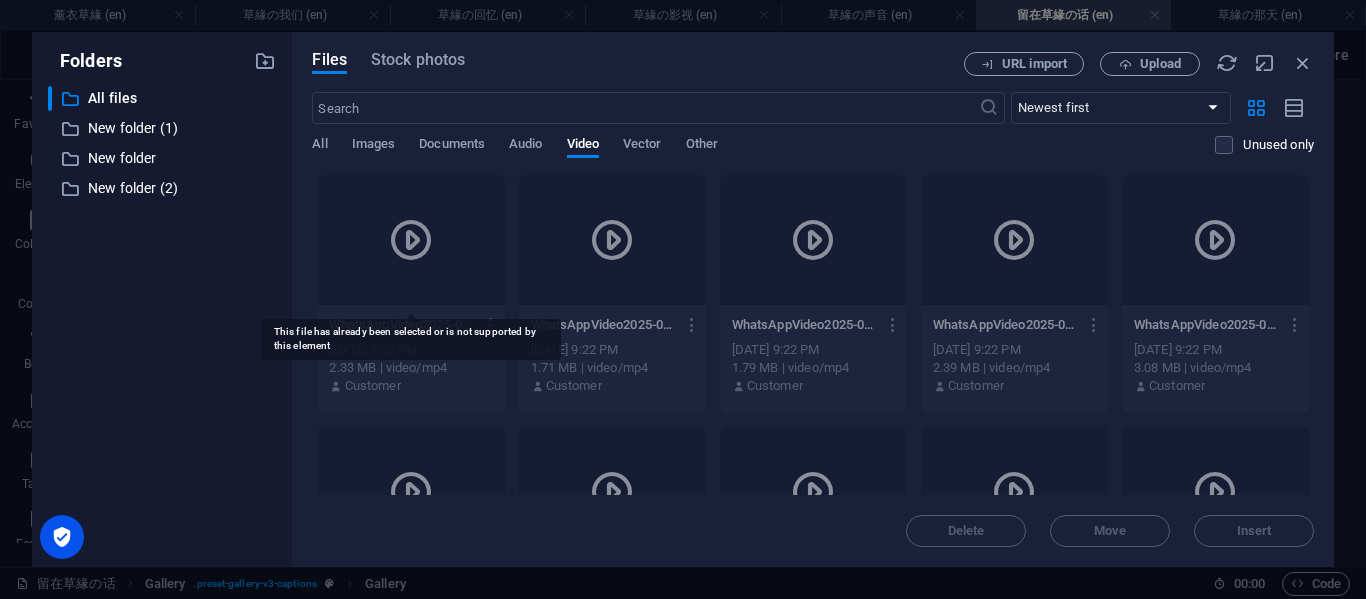 click at bounding box center (410, 240) 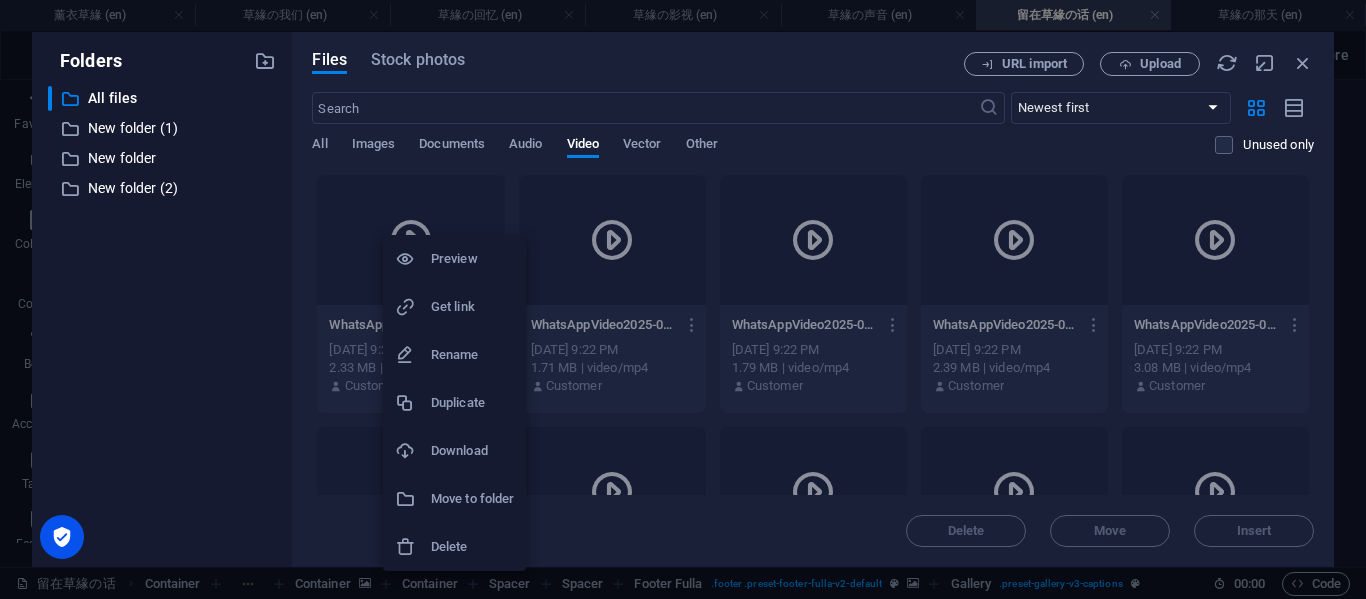 scroll, scrollTop: 0, scrollLeft: 0, axis: both 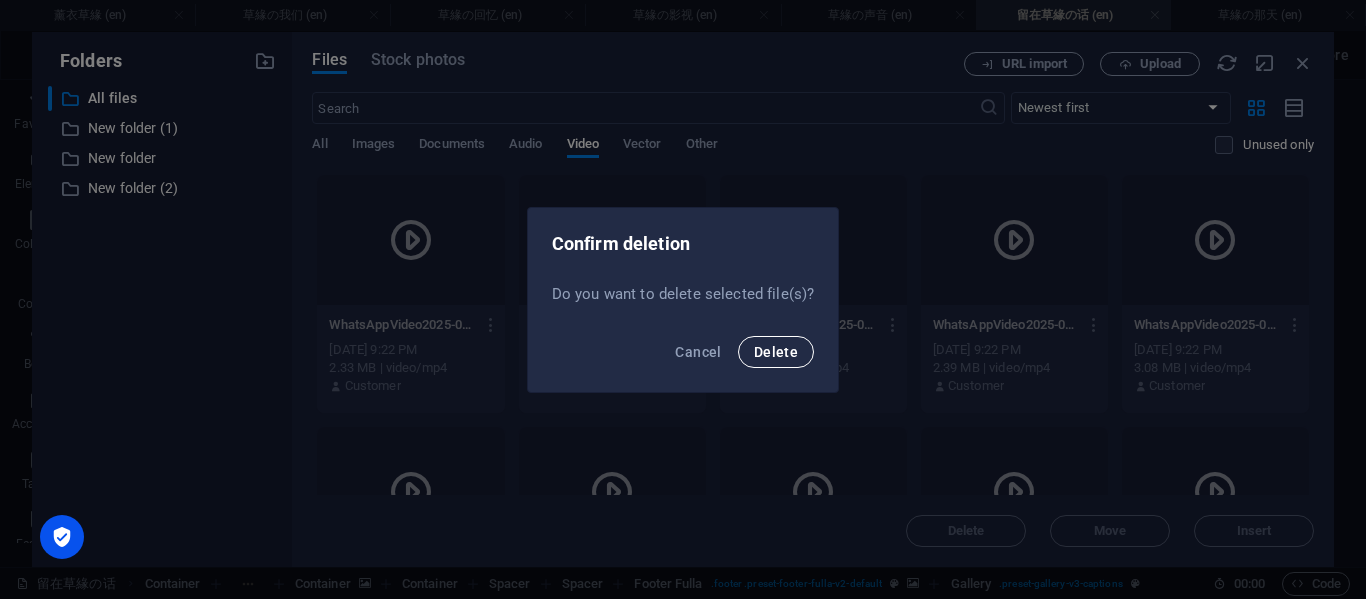click on "Delete" at bounding box center (776, 352) 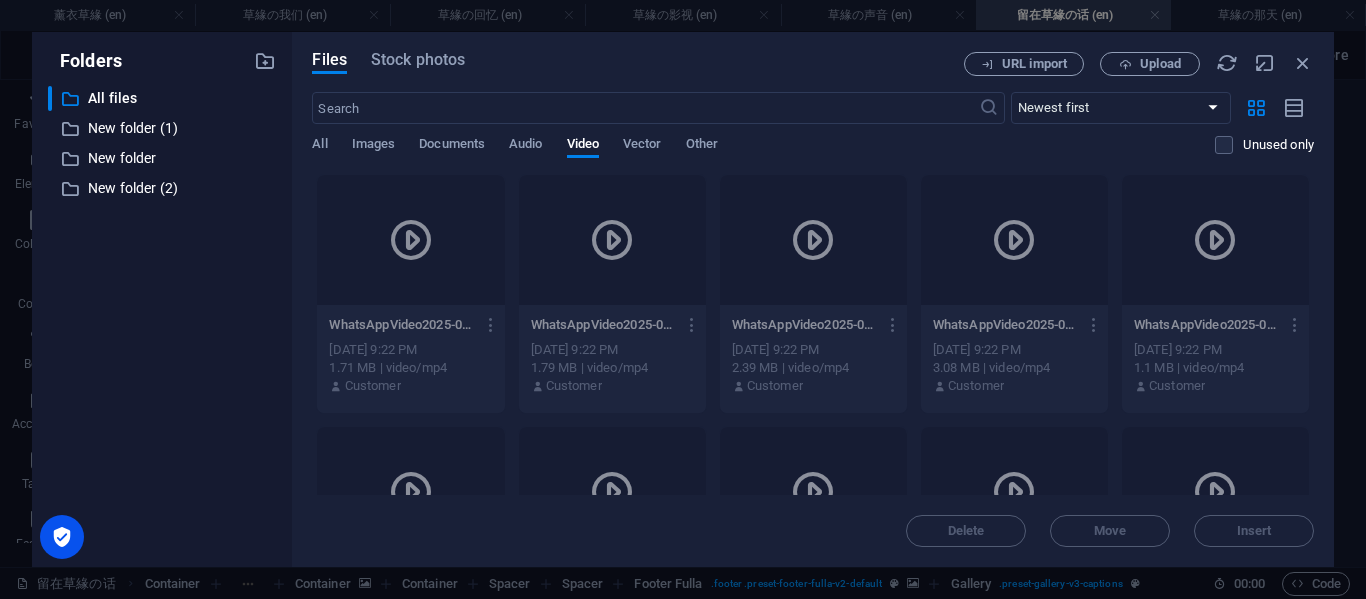 click on "All Images Documents Audio Video Vector Other" at bounding box center [763, 155] 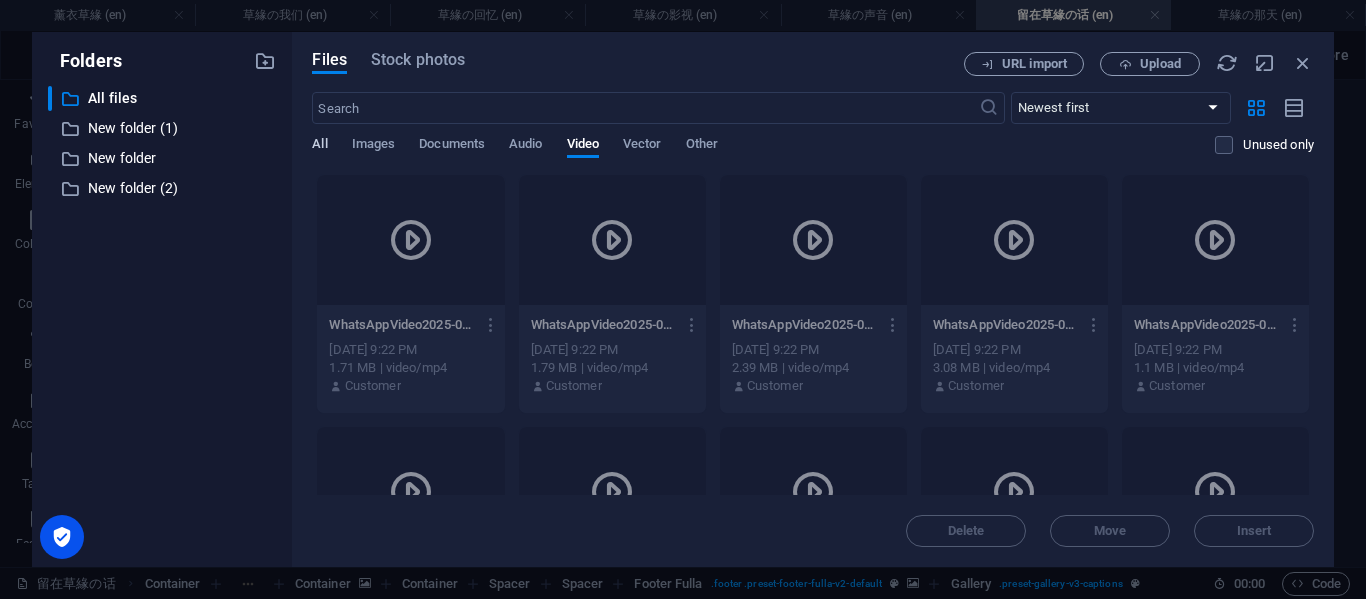 click on "All" at bounding box center [319, 146] 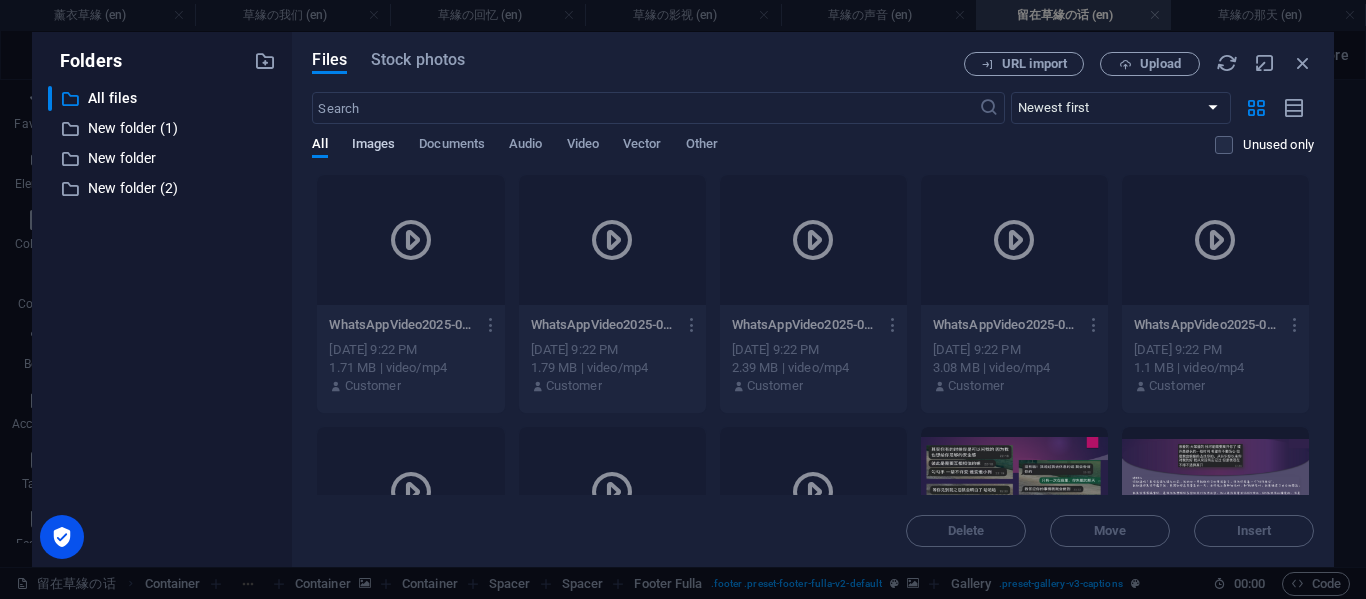 click on "Images" at bounding box center (374, 146) 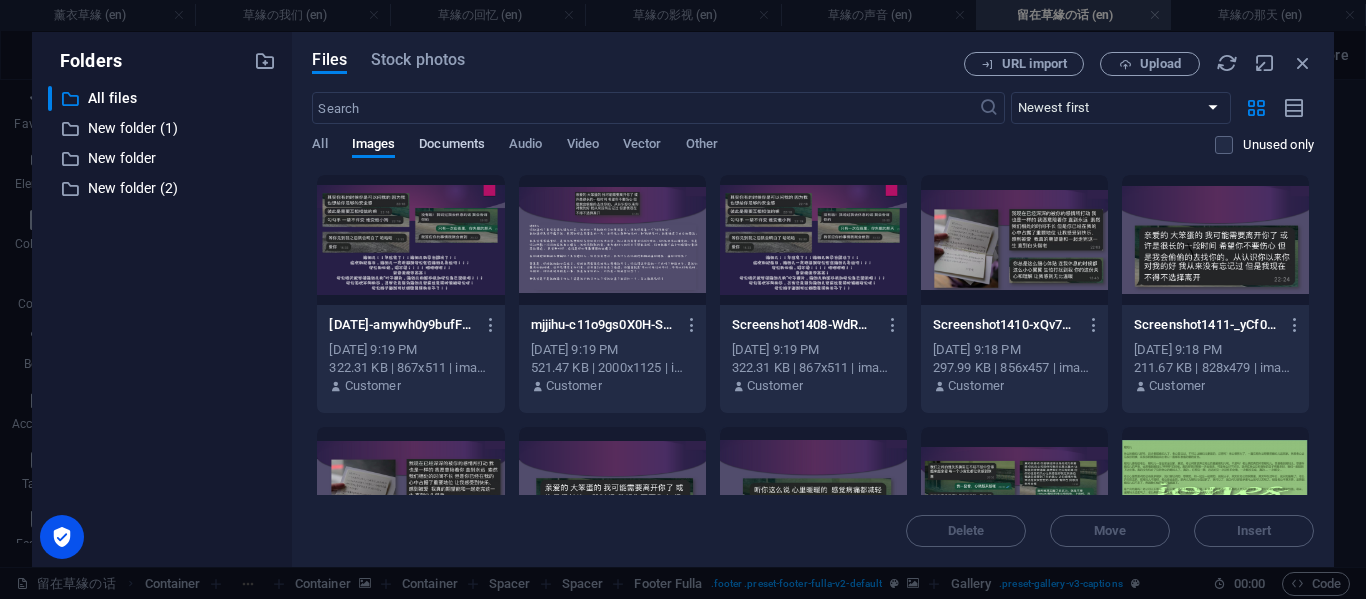 click on "Documents" at bounding box center (452, 146) 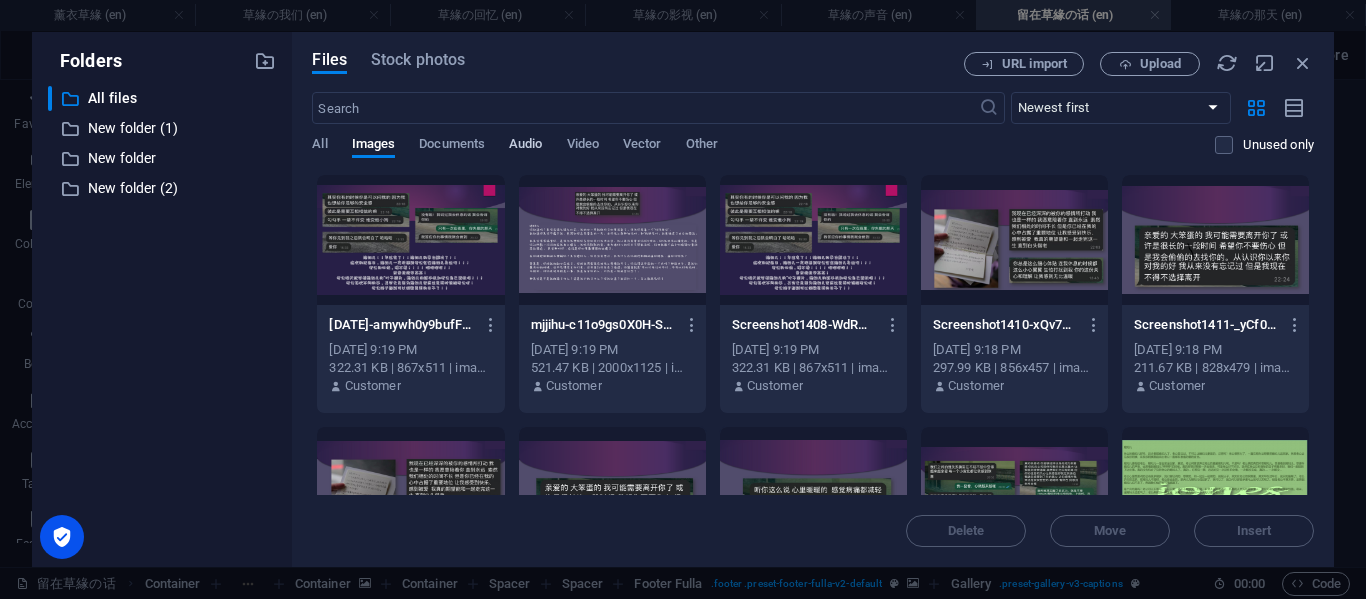 click on "Audio" at bounding box center [525, 146] 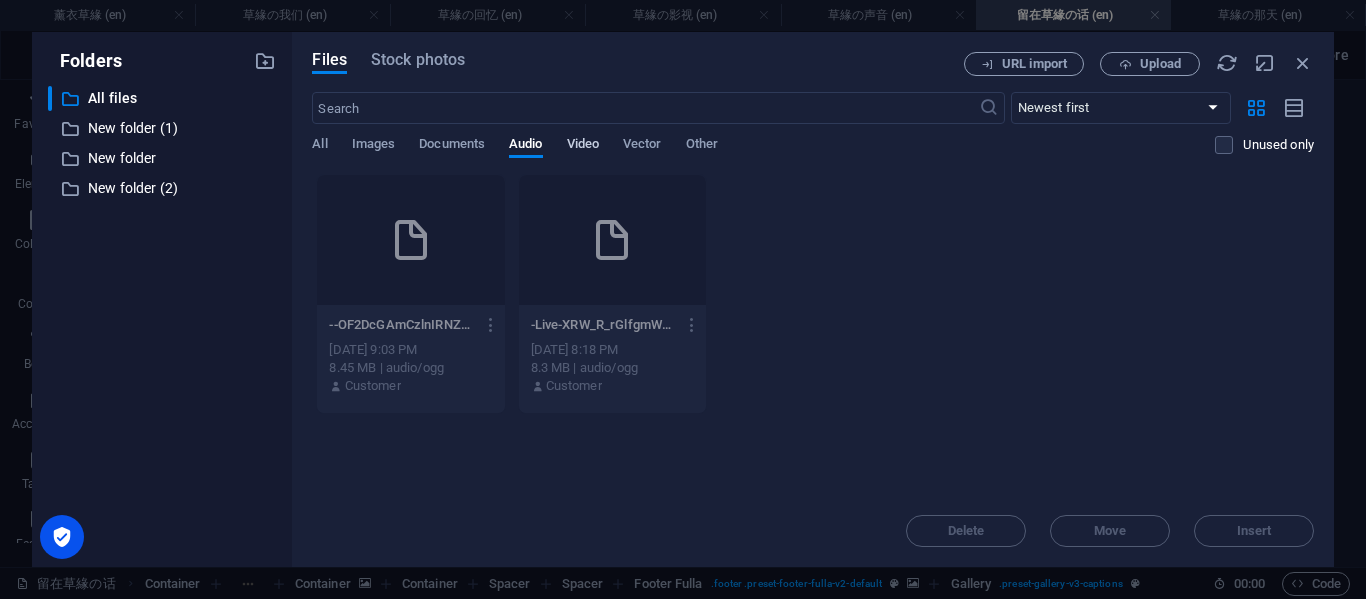 click on "Video" at bounding box center (583, 146) 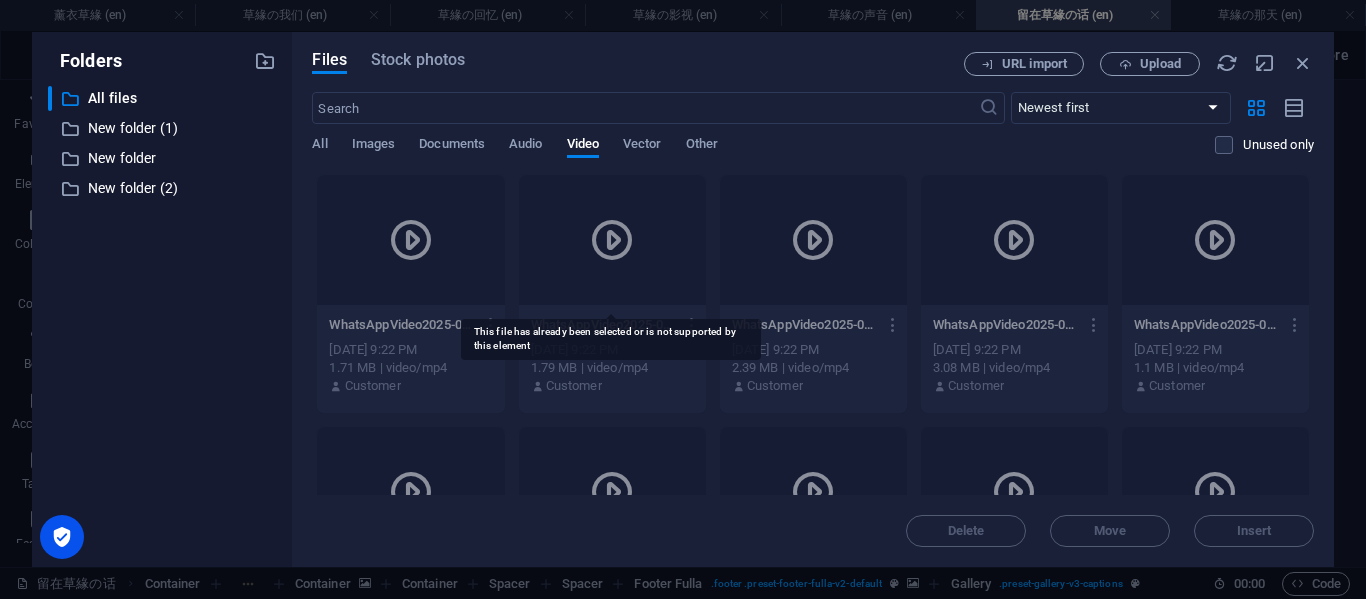 click at bounding box center (612, 240) 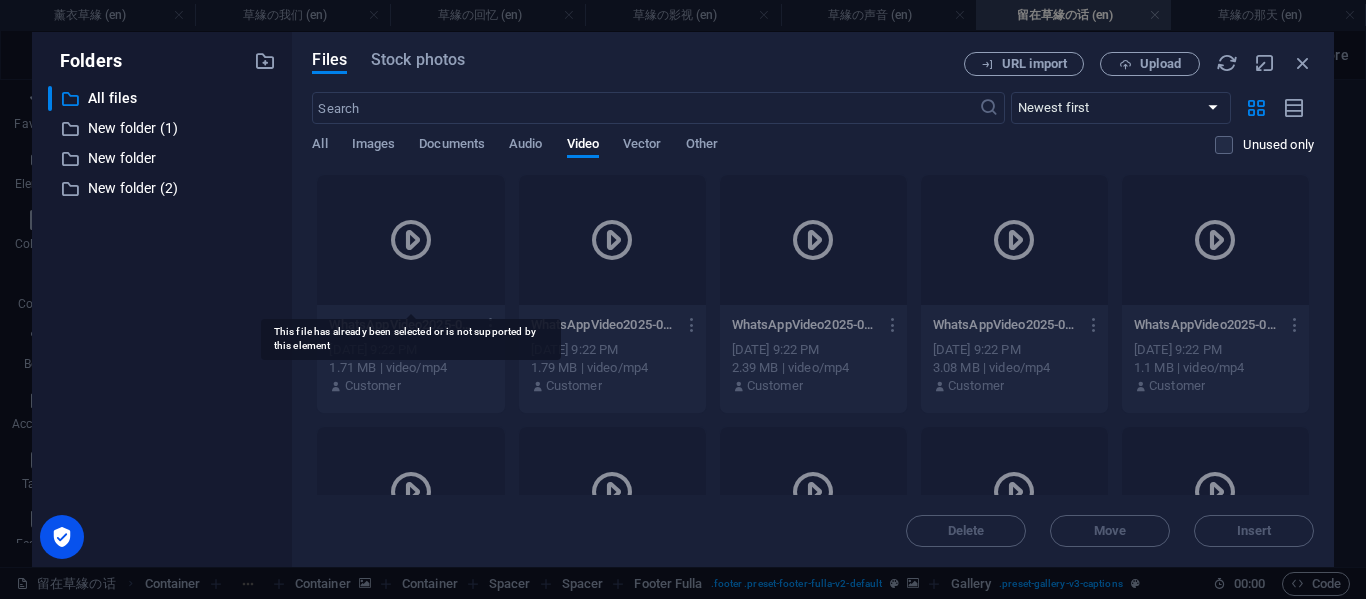 click at bounding box center [410, 240] 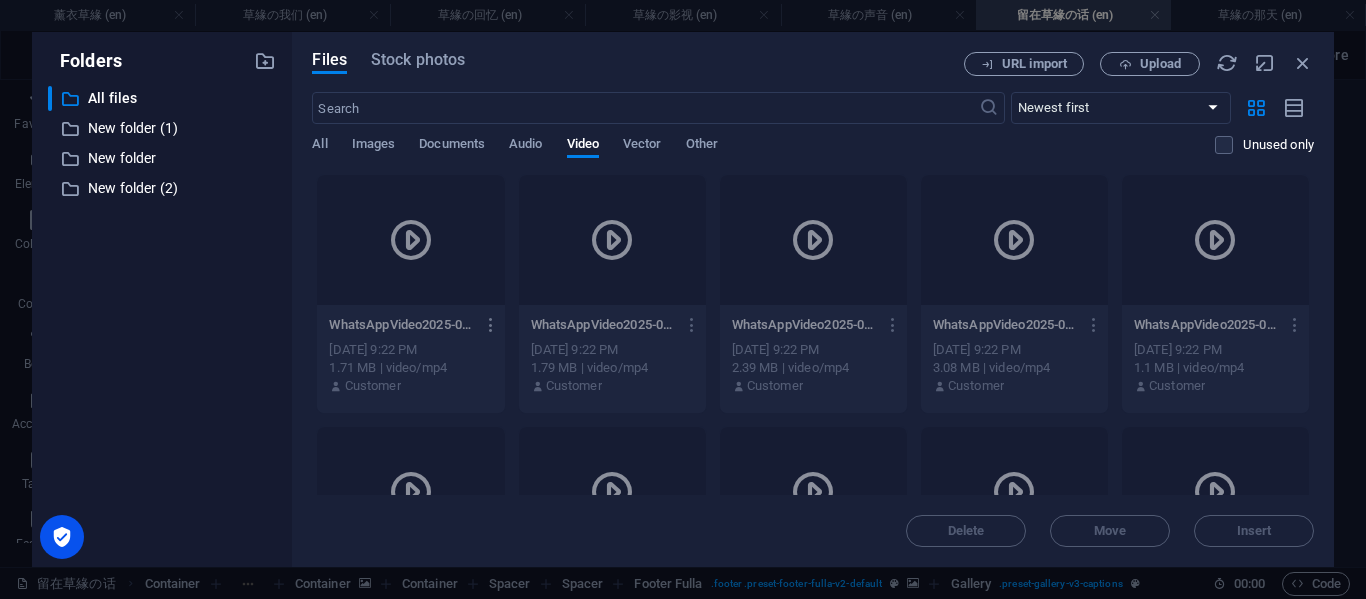click at bounding box center (491, 325) 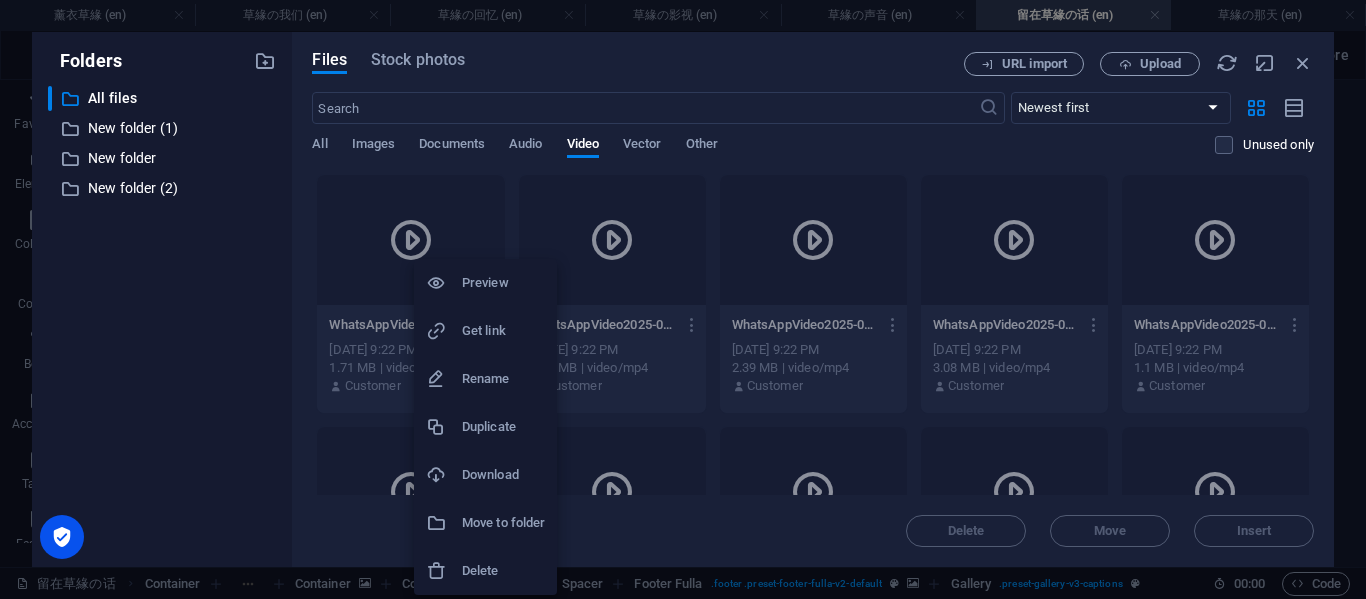 type 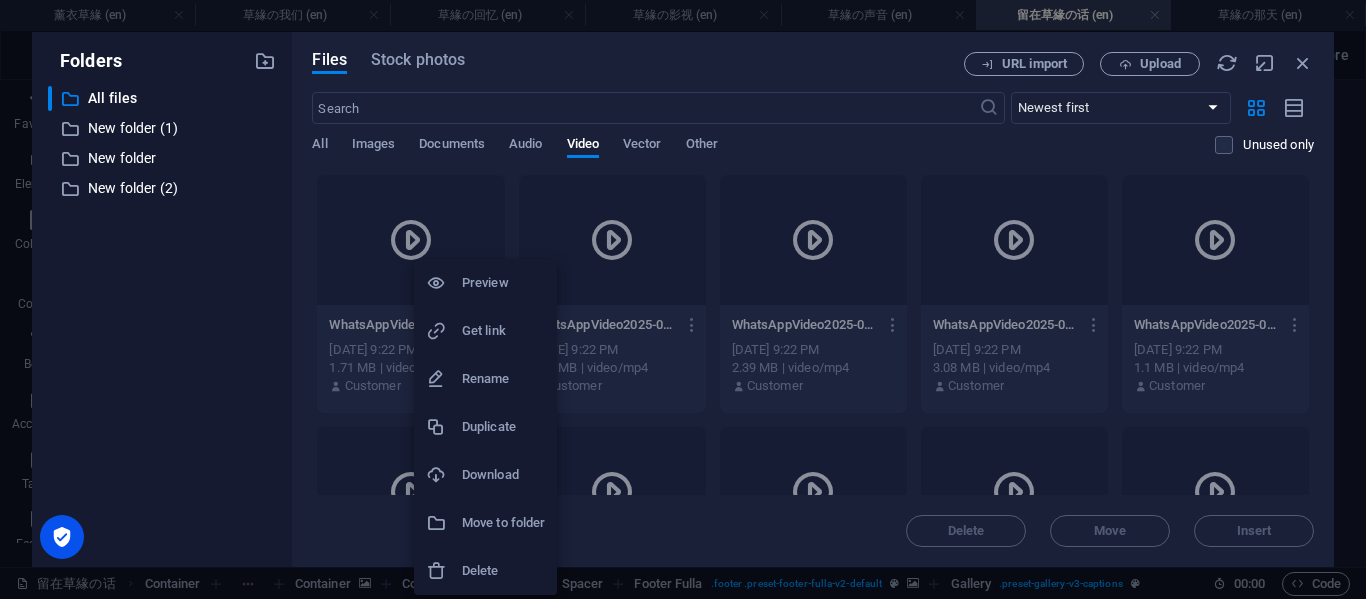 click at bounding box center [683, 299] 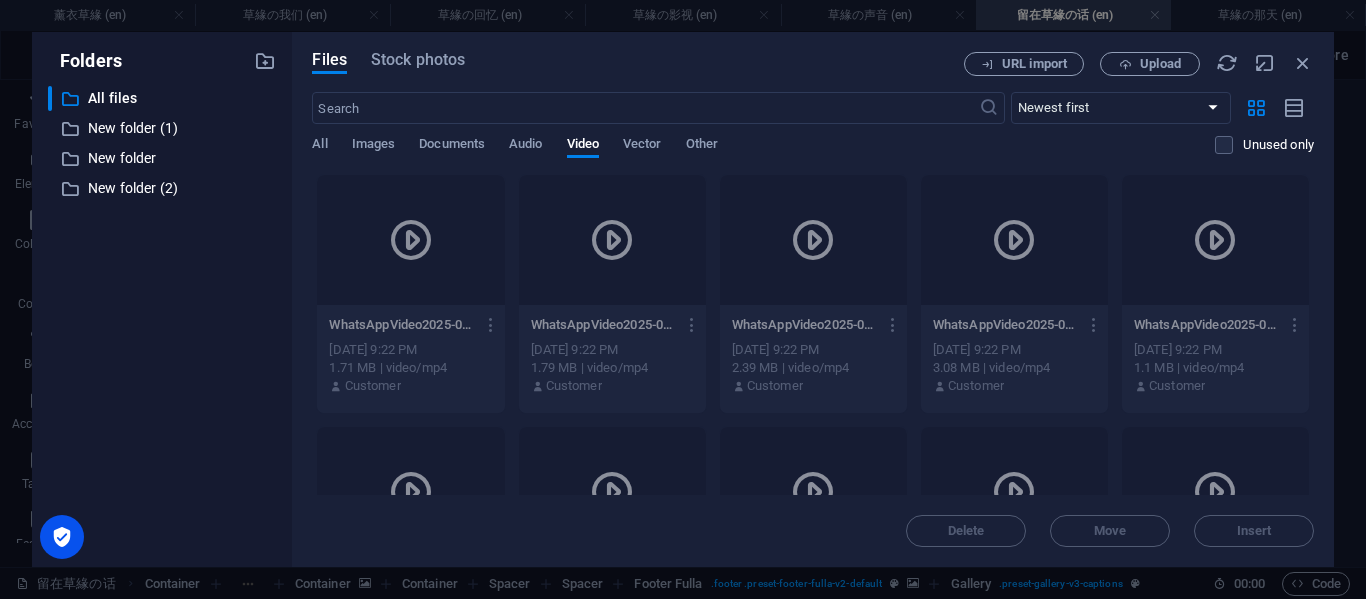 click at bounding box center [411, 240] 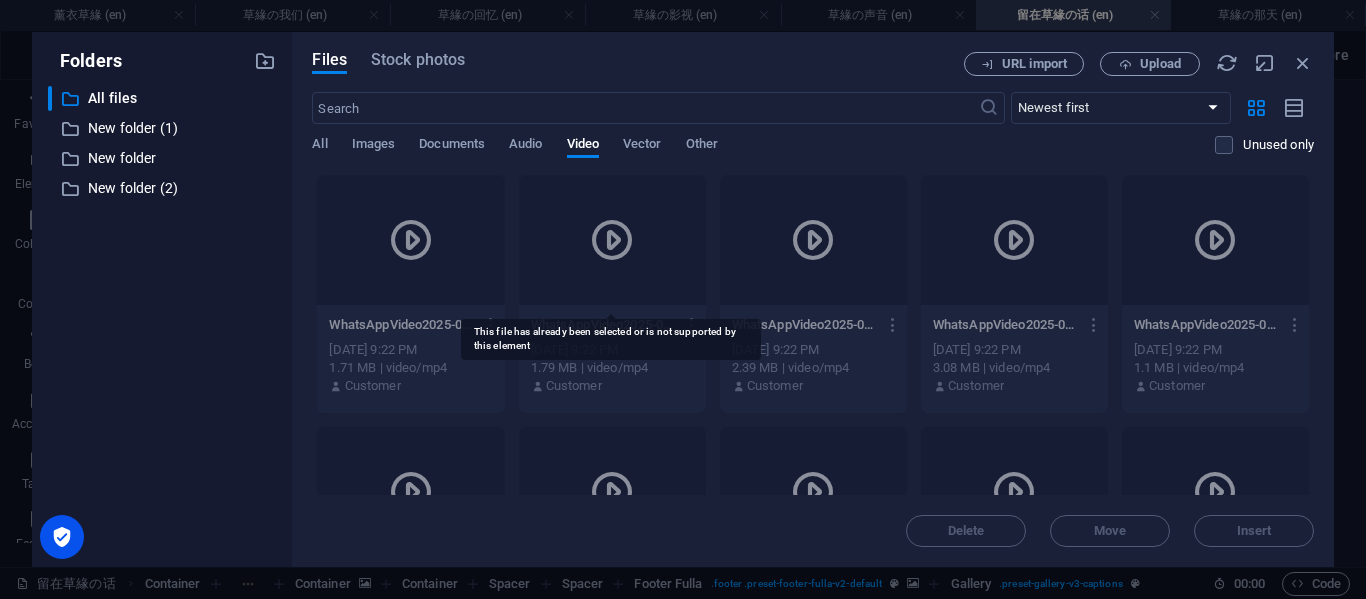 click at bounding box center (612, 240) 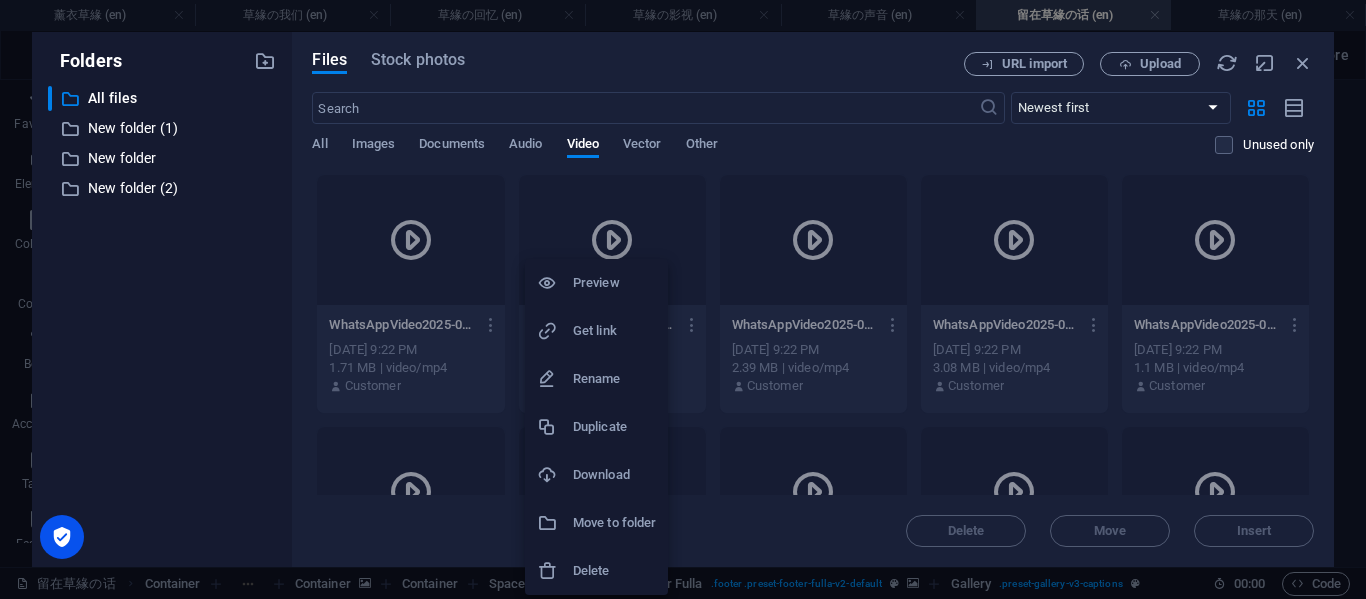 click on "Preview" at bounding box center [614, 283] 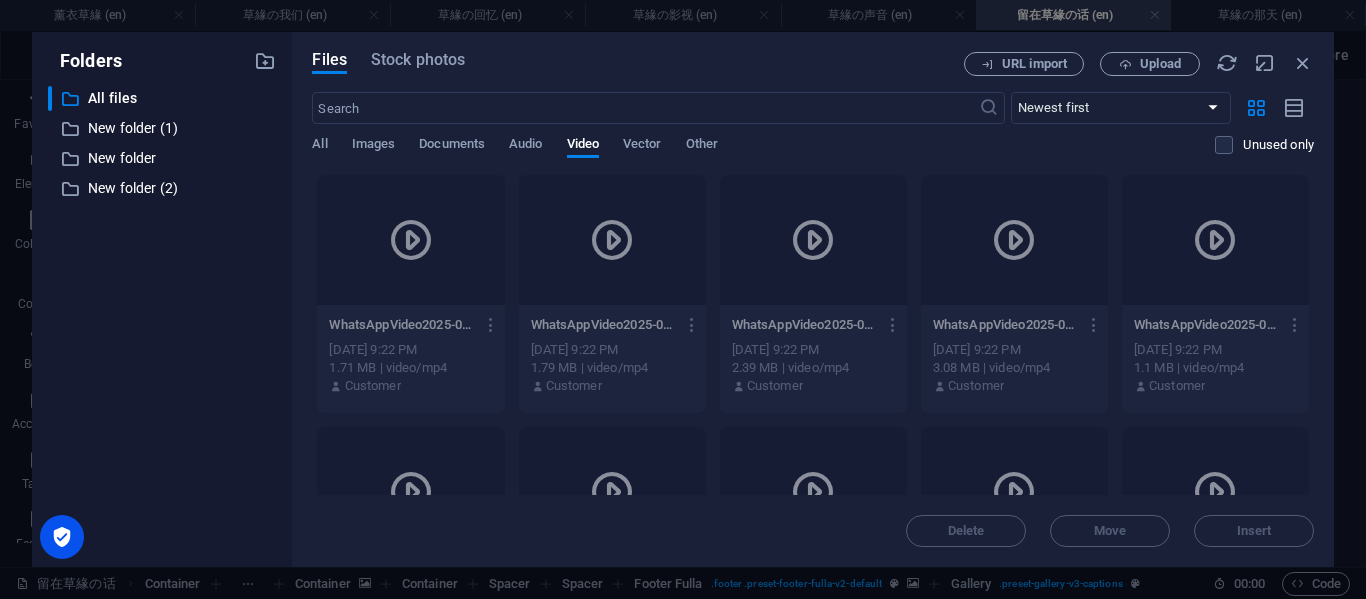 drag, startPoint x: 614, startPoint y: 245, endPoint x: 625, endPoint y: 238, distance: 13.038404 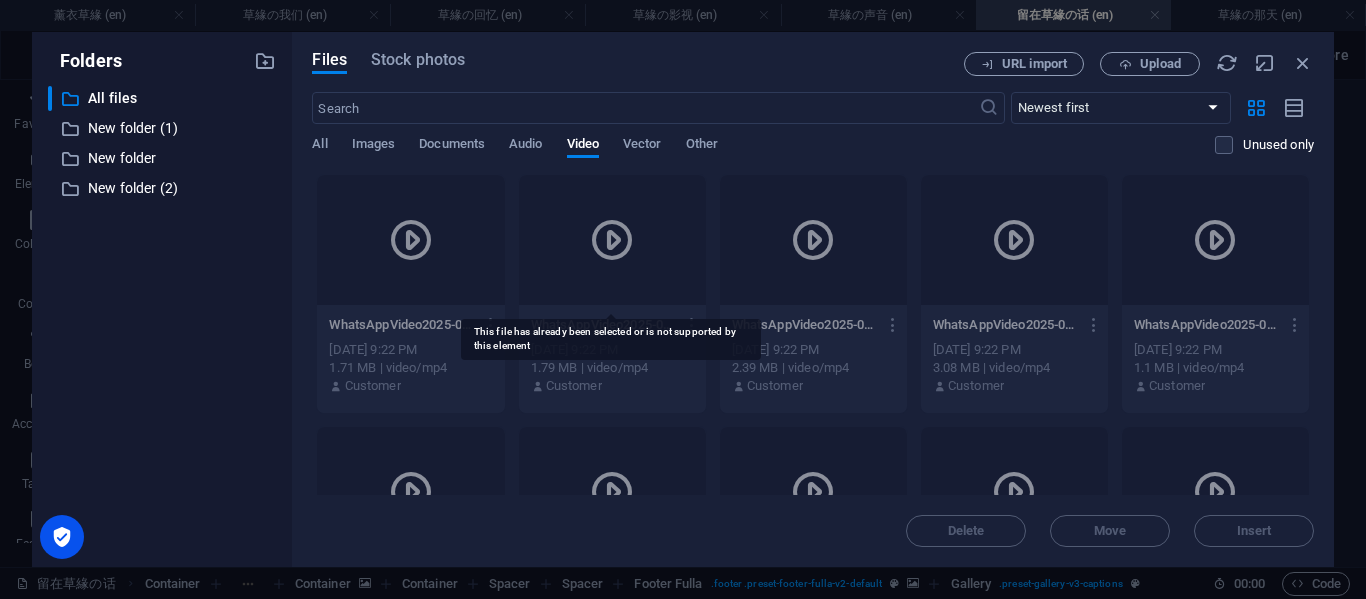 click at bounding box center (612, 240) 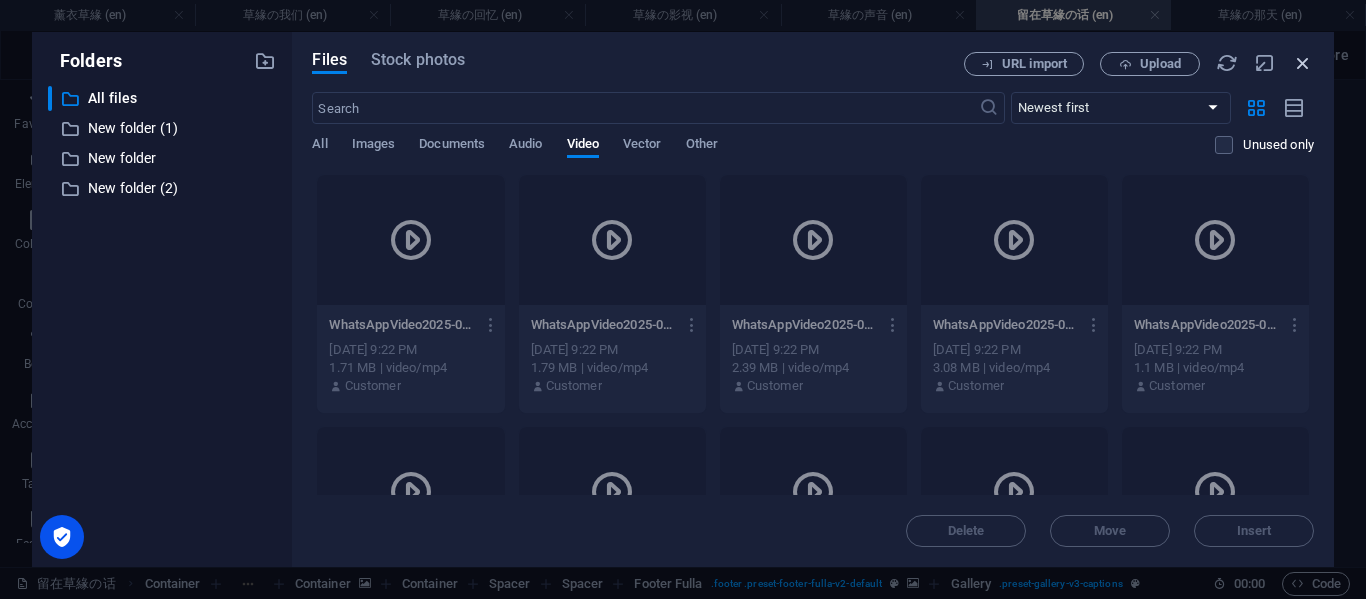 click at bounding box center [1303, 63] 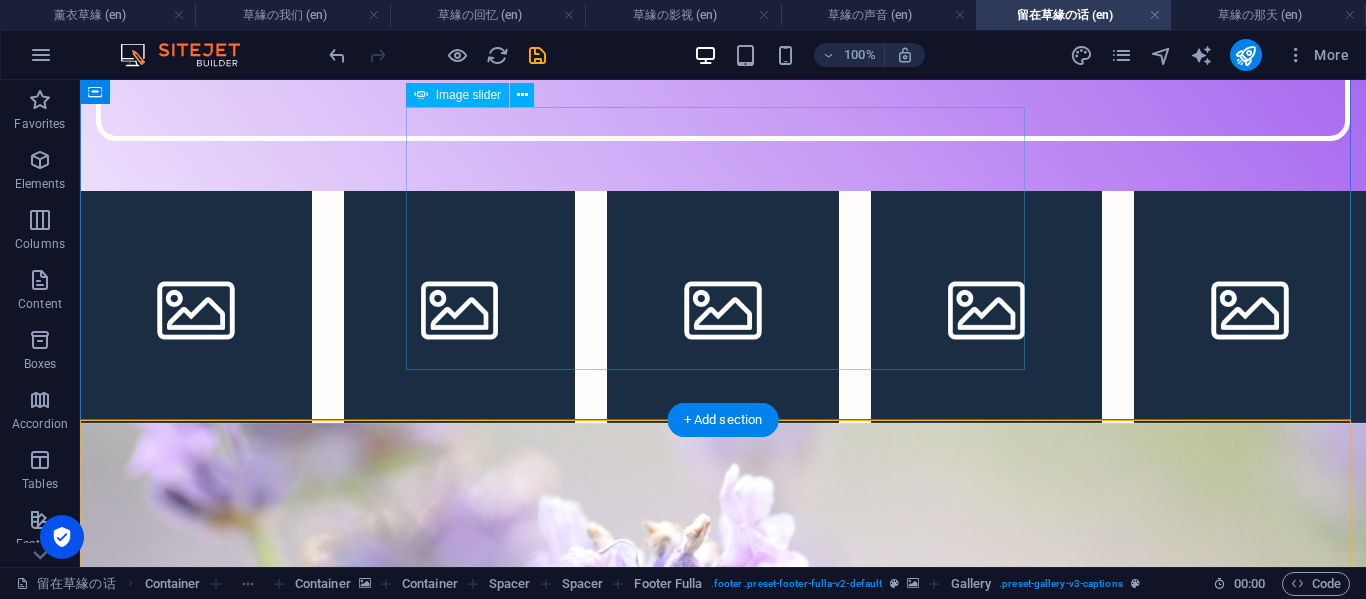 scroll, scrollTop: 667, scrollLeft: 0, axis: vertical 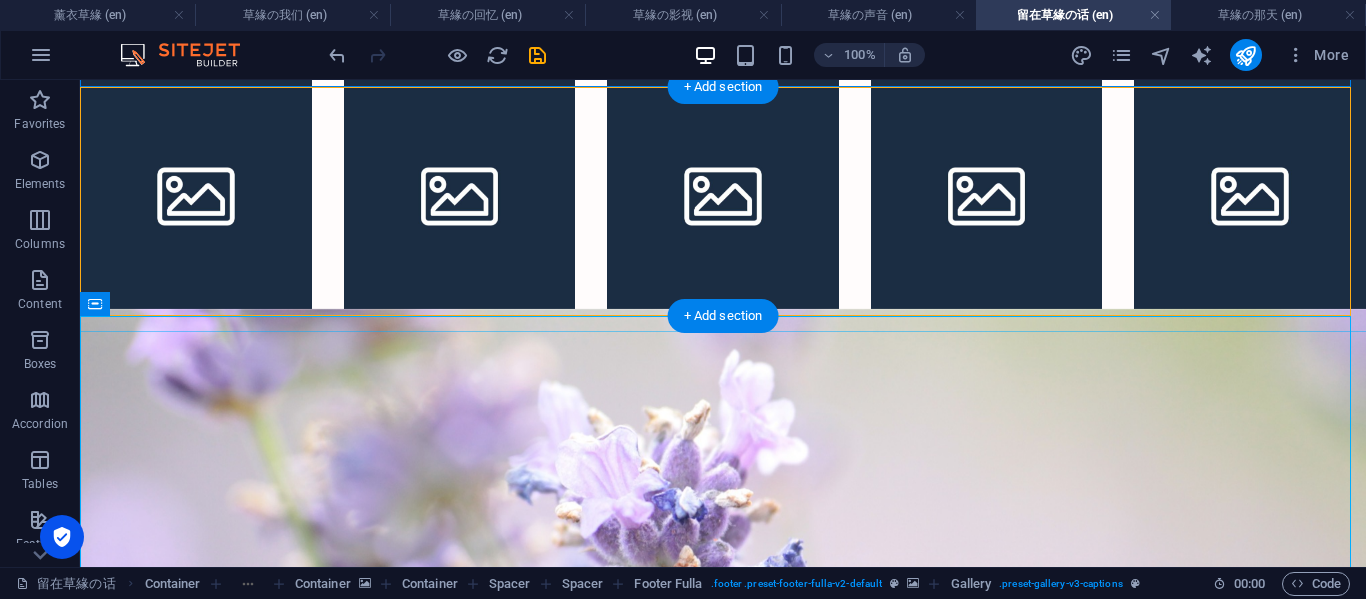 click at bounding box center [196, 193] 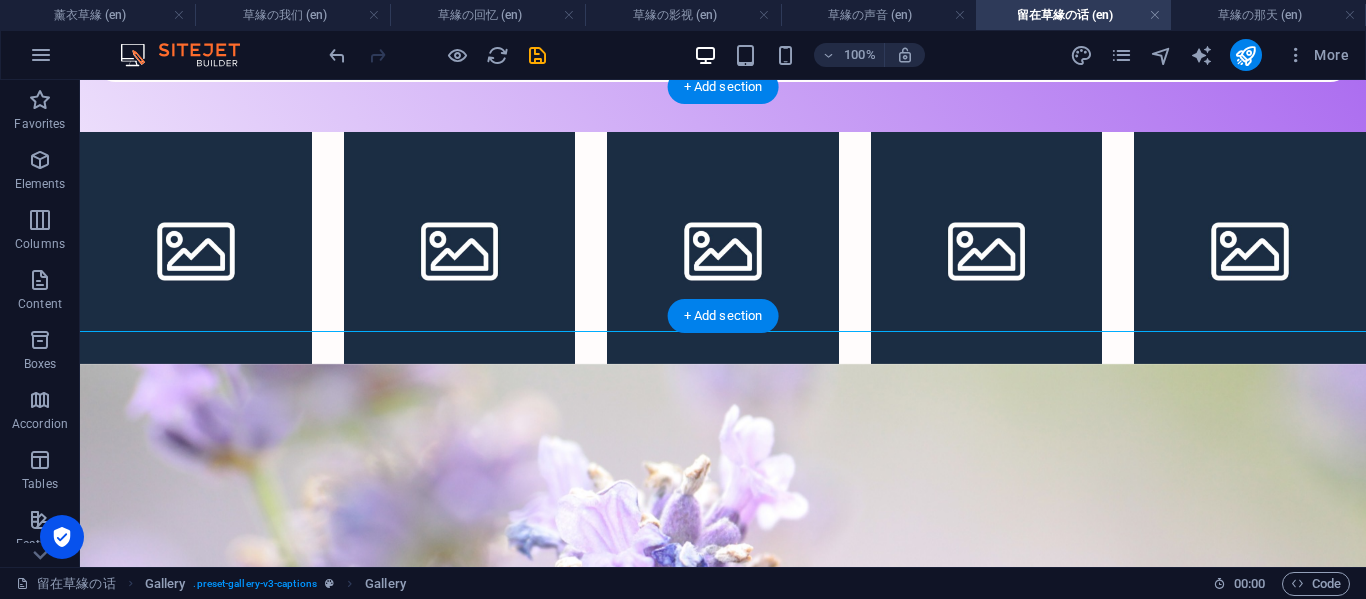 scroll, scrollTop: 334, scrollLeft: 0, axis: vertical 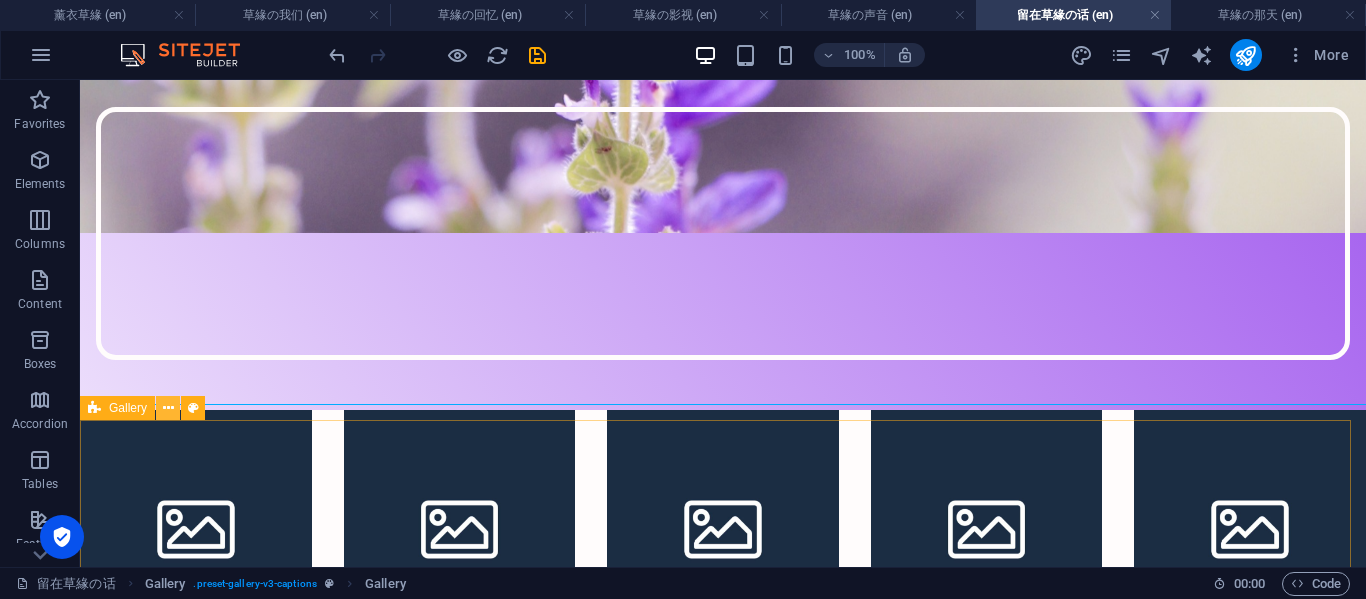 click at bounding box center [168, 408] 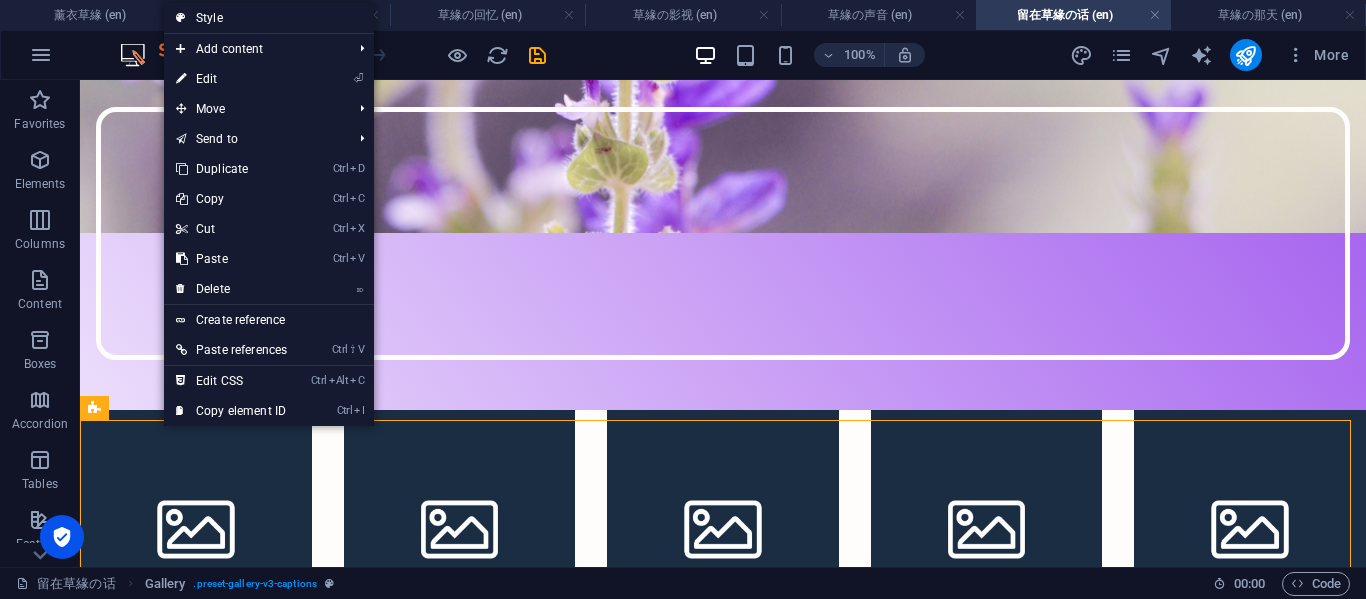 click at bounding box center [196, 526] 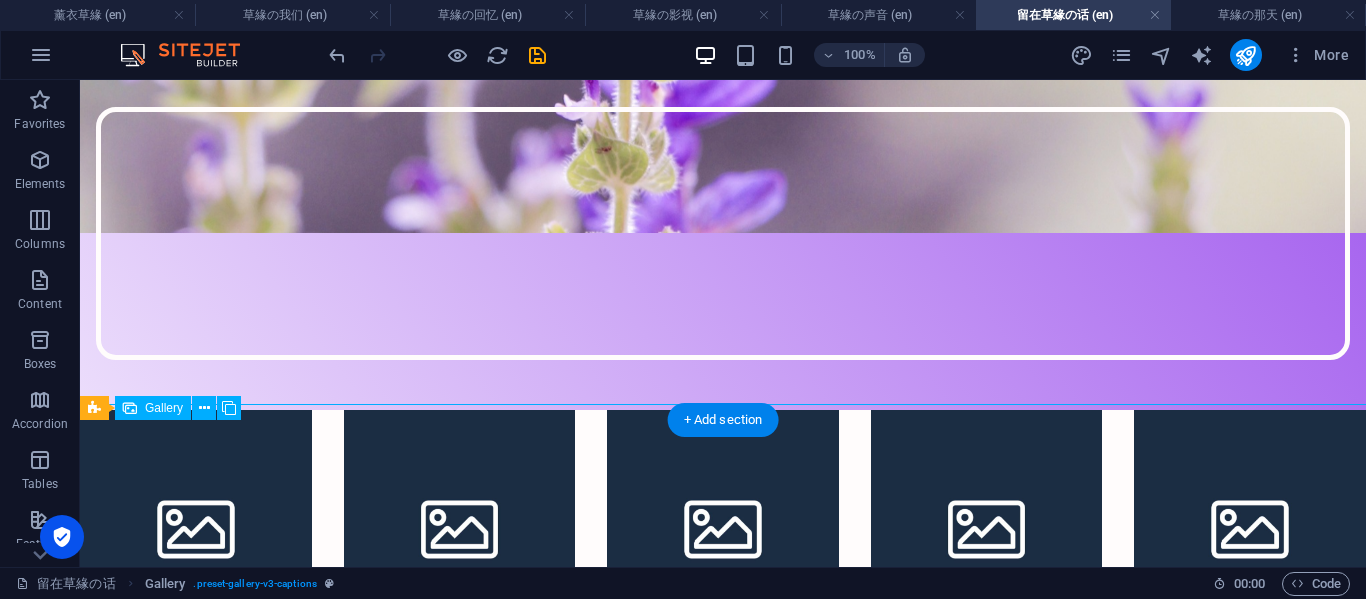 click at bounding box center (196, 526) 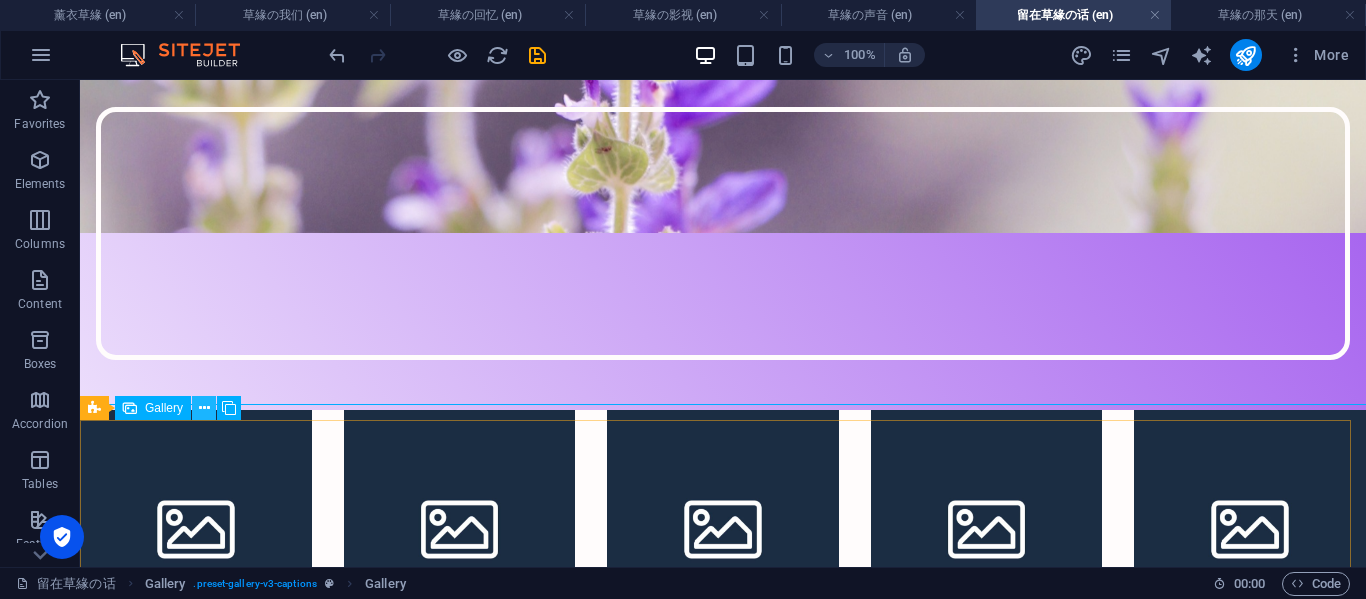 click at bounding box center (204, 408) 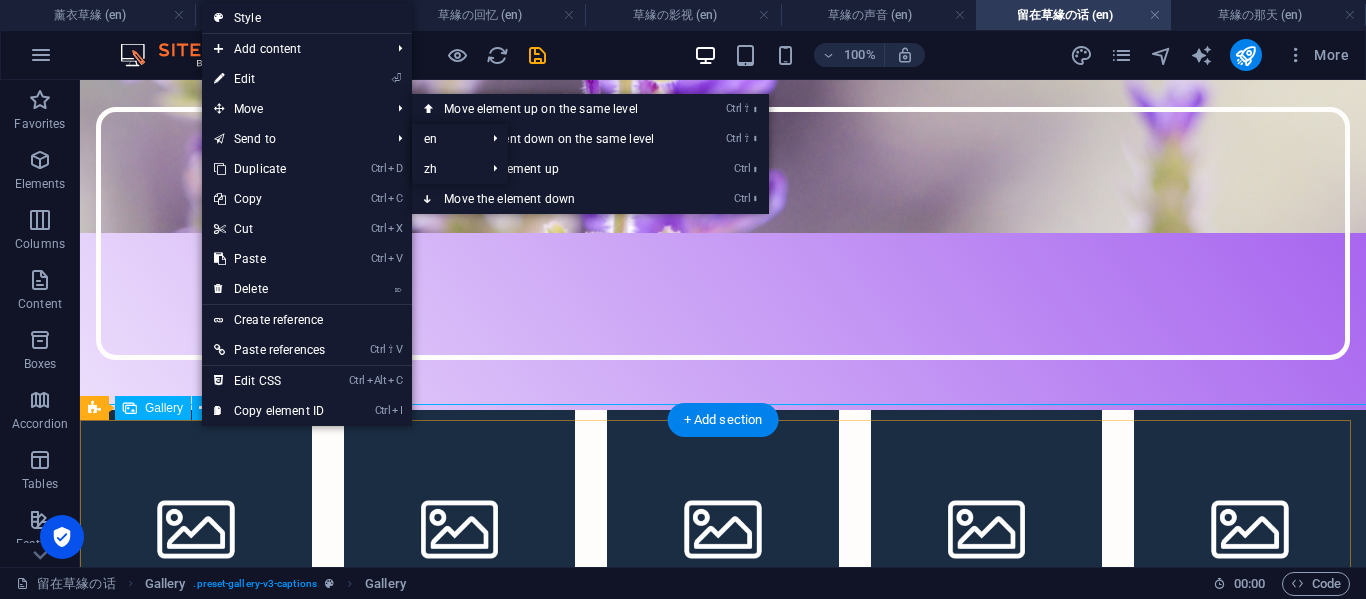 click at bounding box center (196, 526) 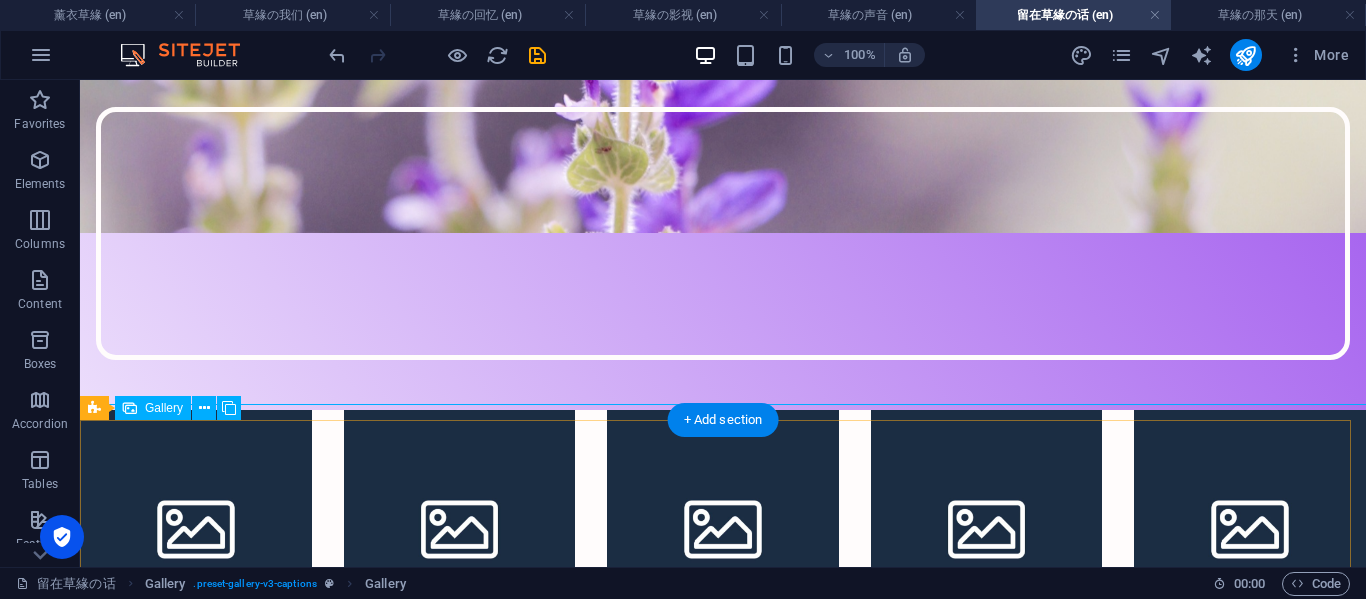click at bounding box center (196, 526) 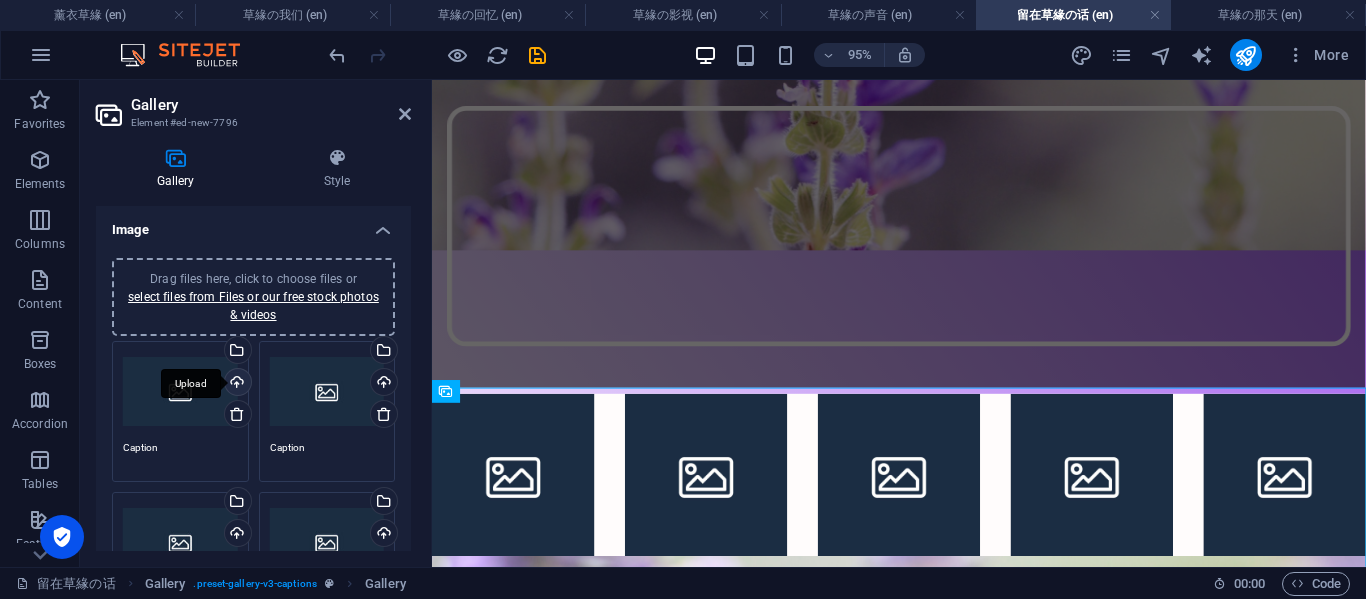 click on "Upload" at bounding box center [236, 384] 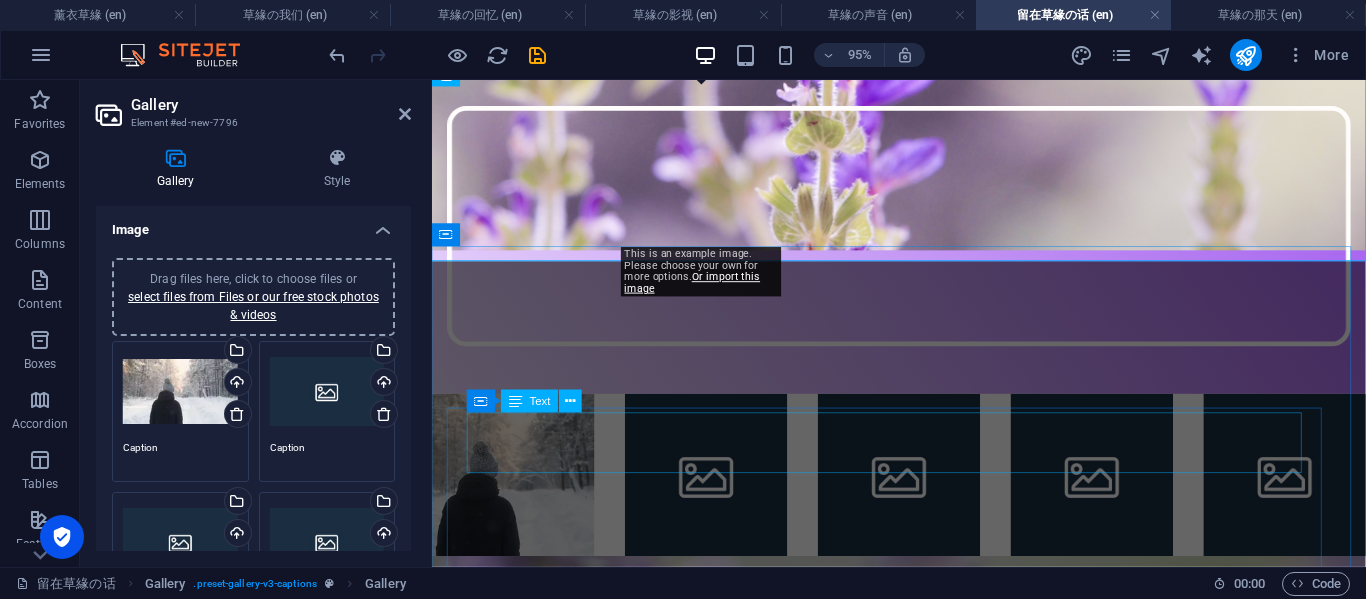 scroll, scrollTop: 667, scrollLeft: 0, axis: vertical 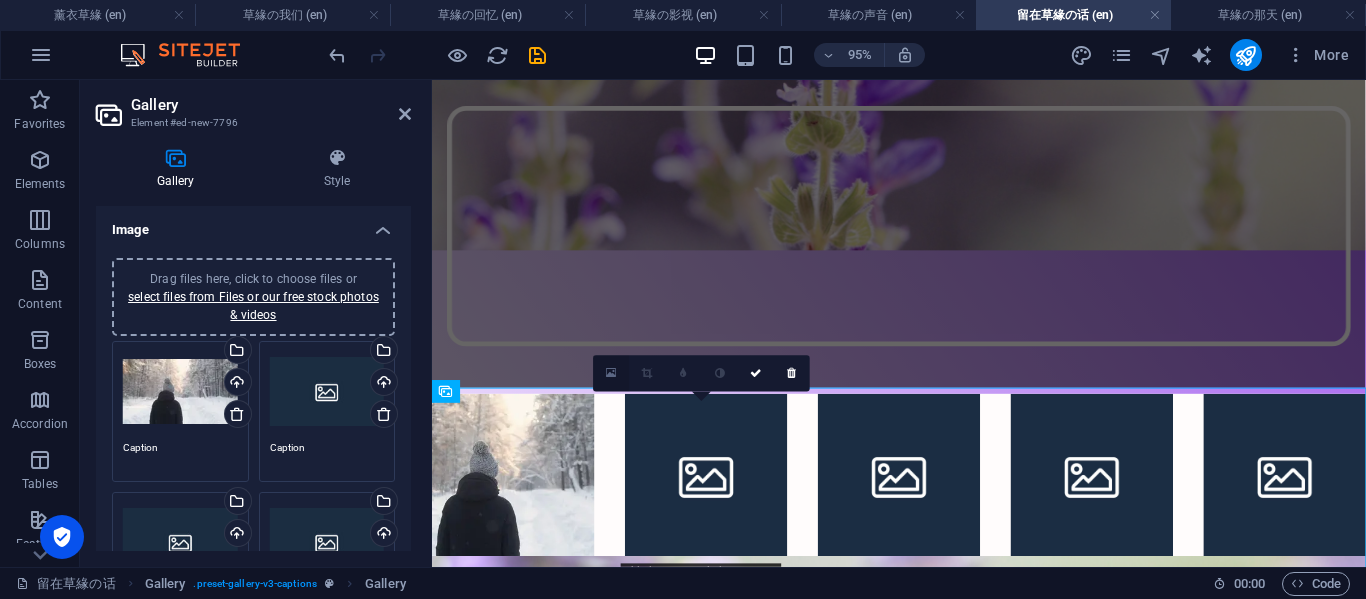 click at bounding box center [611, 373] 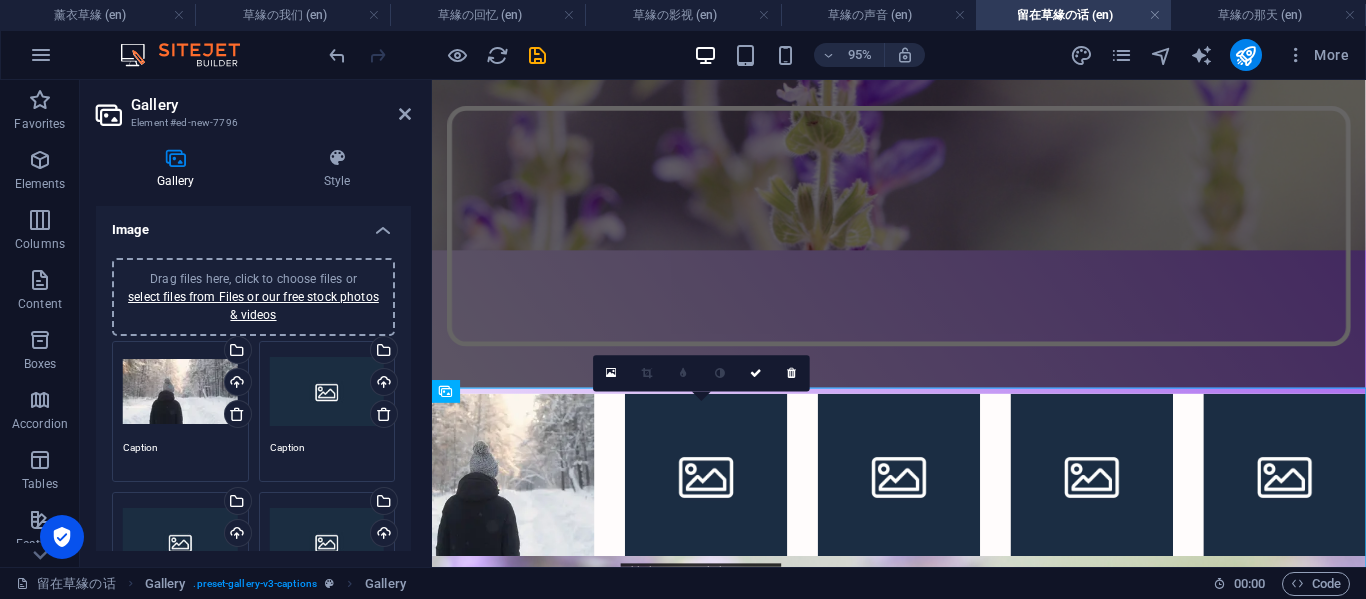 click on "影 没有人会明白 当你在想着一个人时 连背影都是模糊的 那会有多痛 这是人间最痛的思念" at bounding box center [923, 2973] 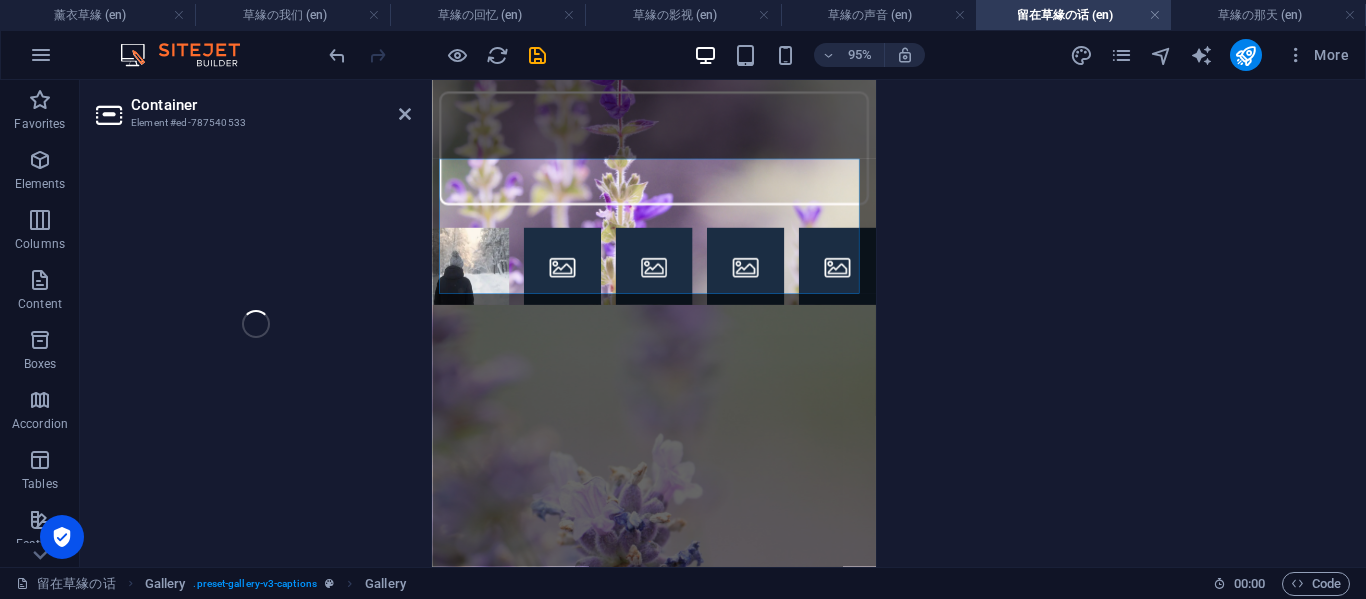 select on "px" 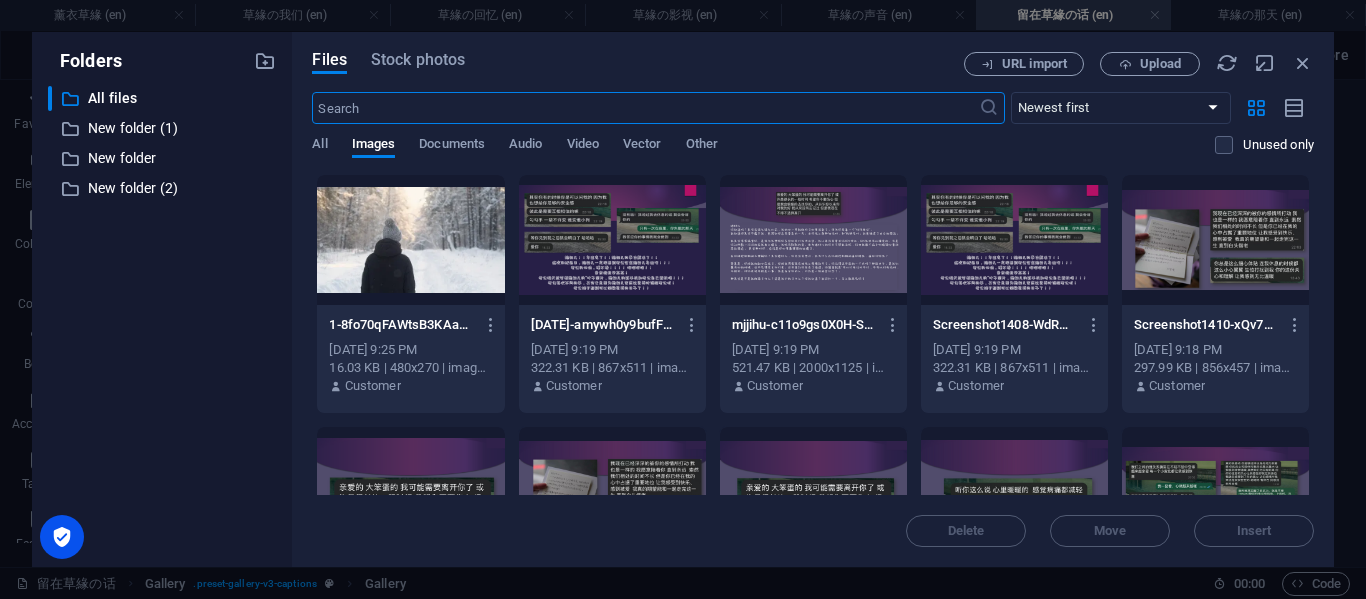 click at bounding box center (645, 108) 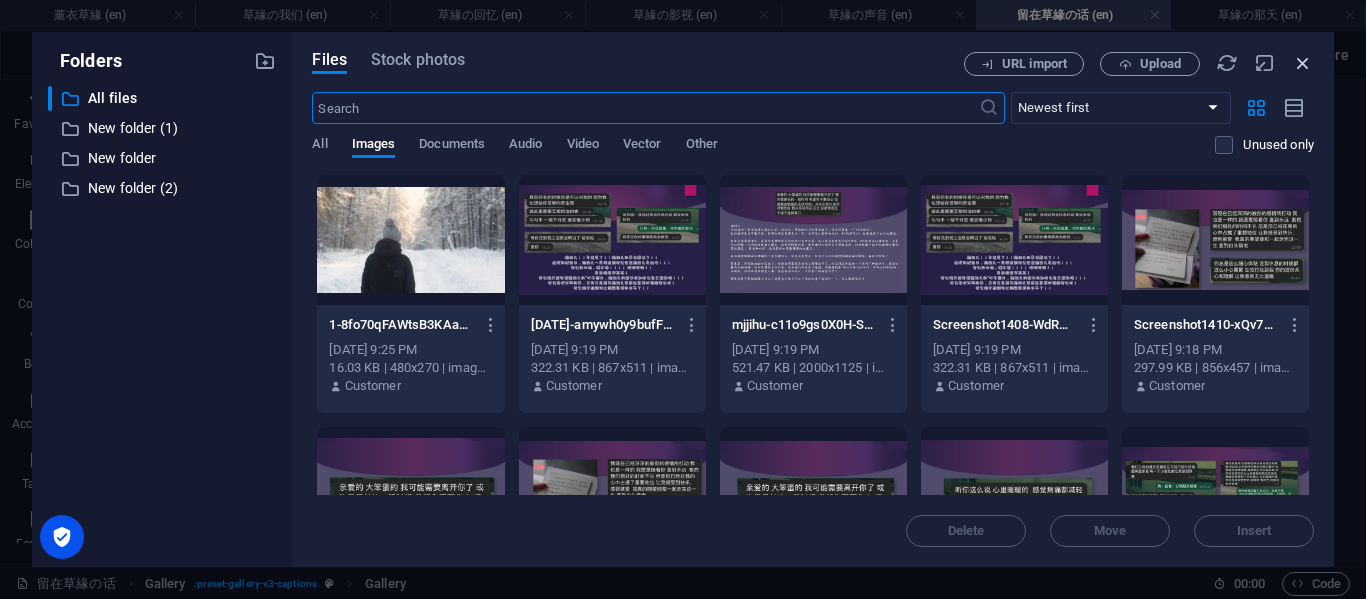 click at bounding box center [1303, 63] 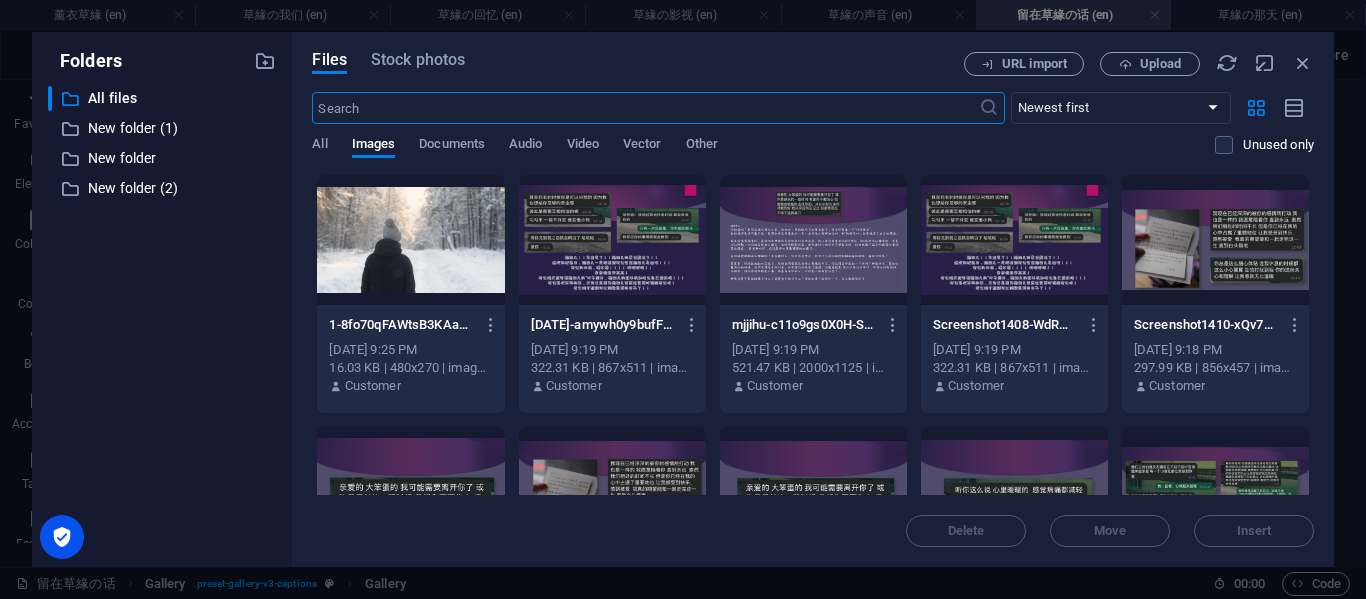 click on "没有人会明白 当你在想着一个人时 连背影都是模糊的 那会有多痛 这是人间最痛的思念" at bounding box center (925, 2490) 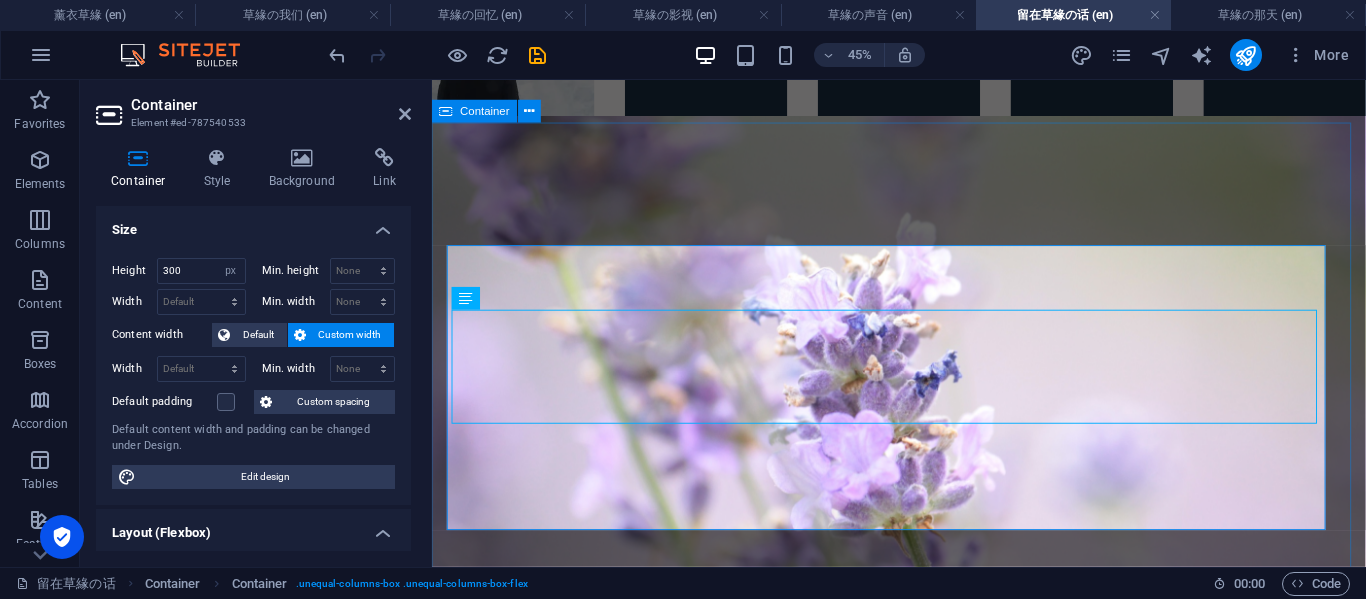 click on "影 没有人会明白 当你在想着一个人时 连背影都是模糊的 那会有多痛 这是人间最痛的思念 连它都知道我在想你 没你的夜晚 Drop content here or  Add elements  Paste clipboard 拿捏专属 送你听的一首歌 Drop content here or  Add elements  Paste clipboard" at bounding box center (923, 2227) 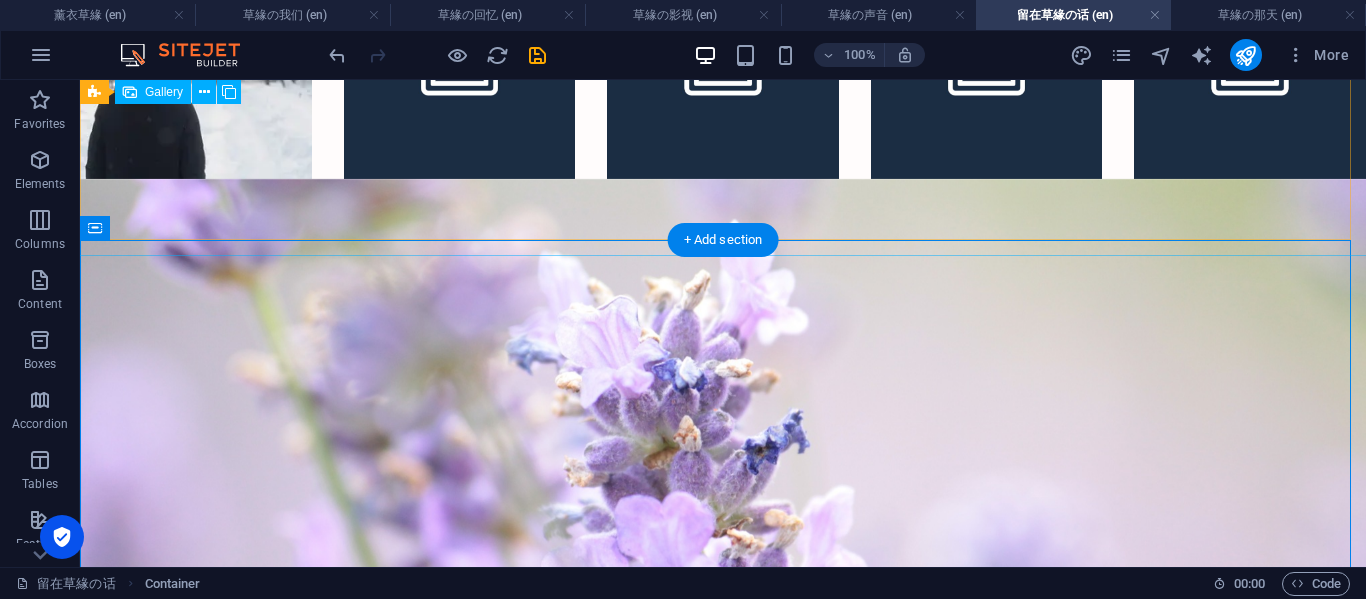 scroll, scrollTop: 463, scrollLeft: 0, axis: vertical 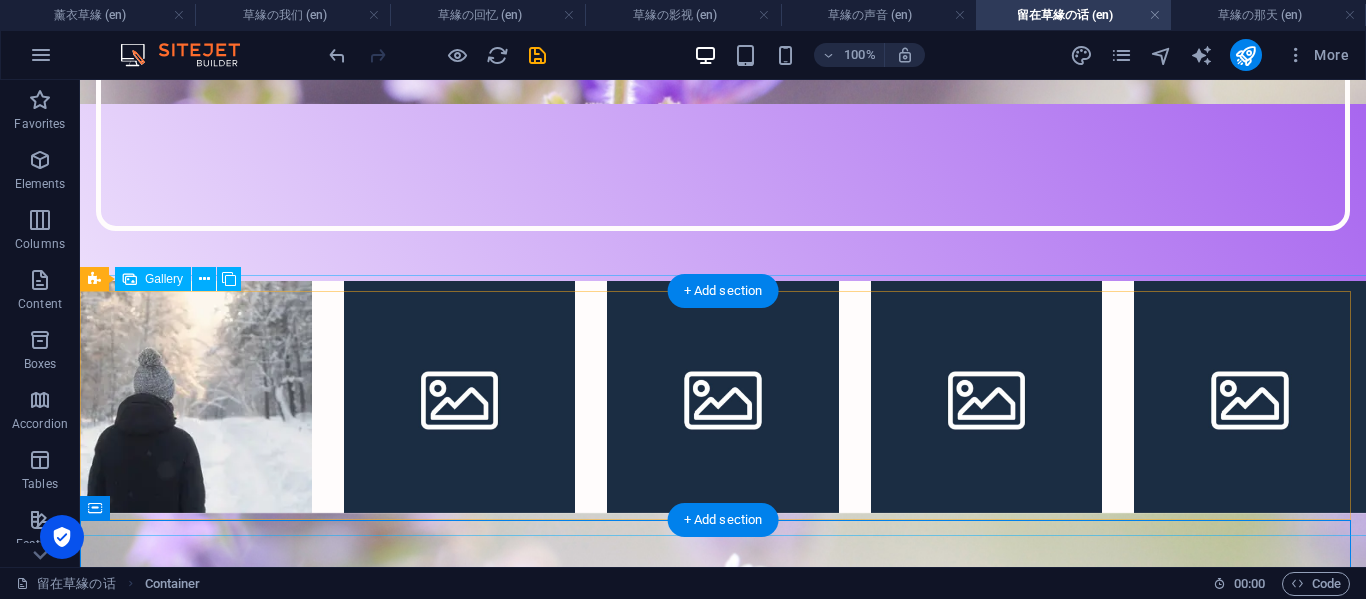 click at bounding box center [460, 397] 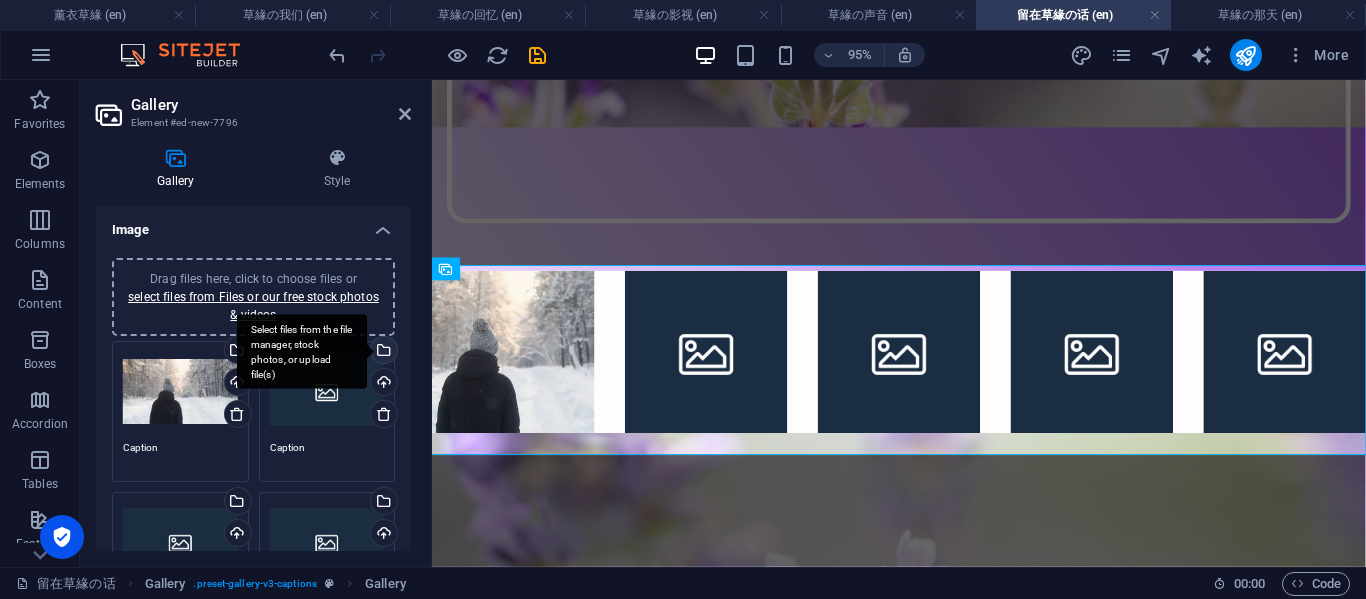 click on "Select files from the file manager, stock photos, or upload file(s)" at bounding box center (302, 351) 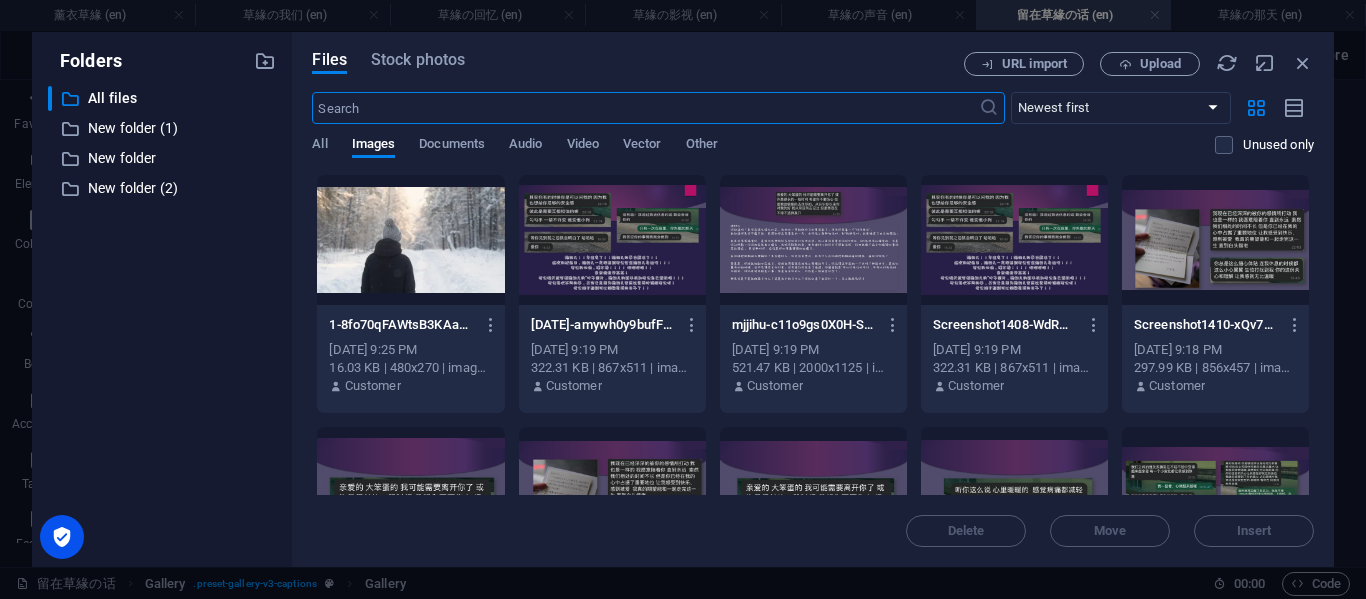 scroll, scrollTop: 333, scrollLeft: 0, axis: vertical 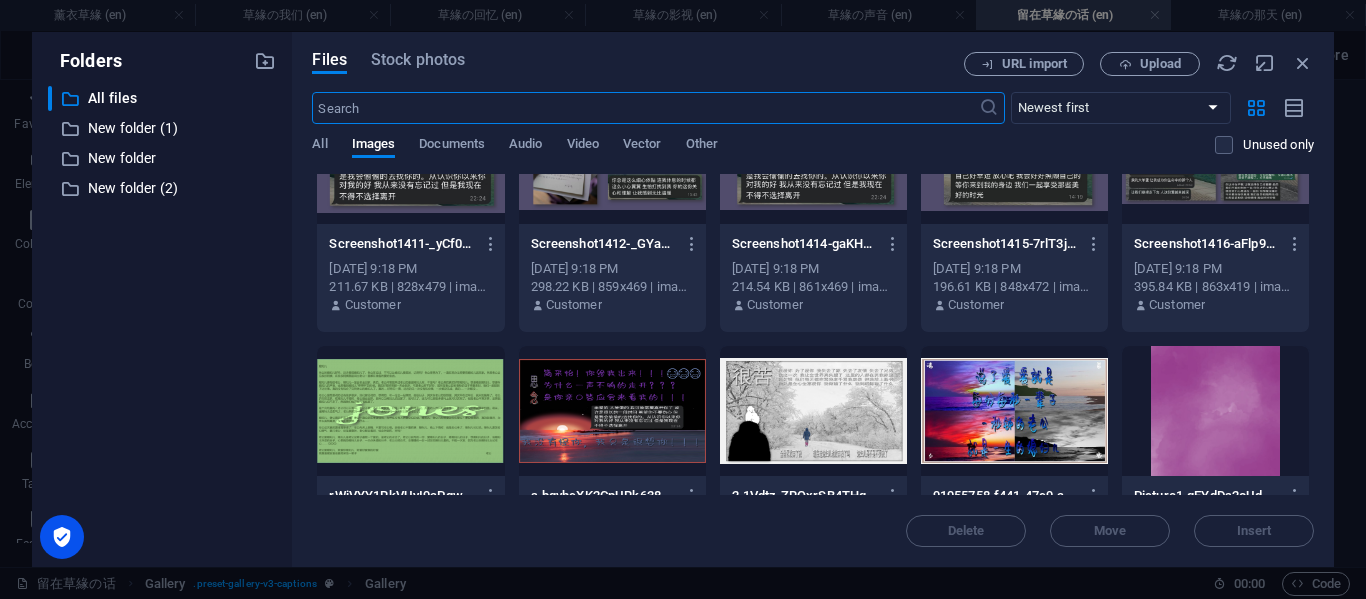 click at bounding box center (612, 411) 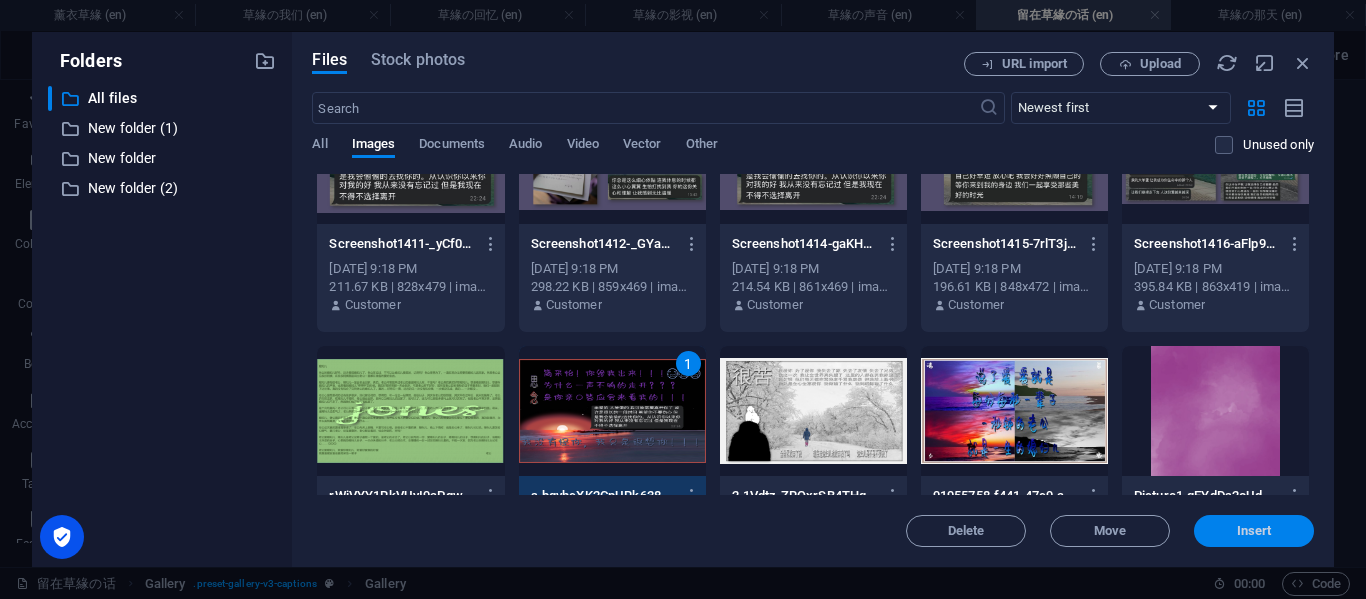 click on "Insert" at bounding box center (1254, 531) 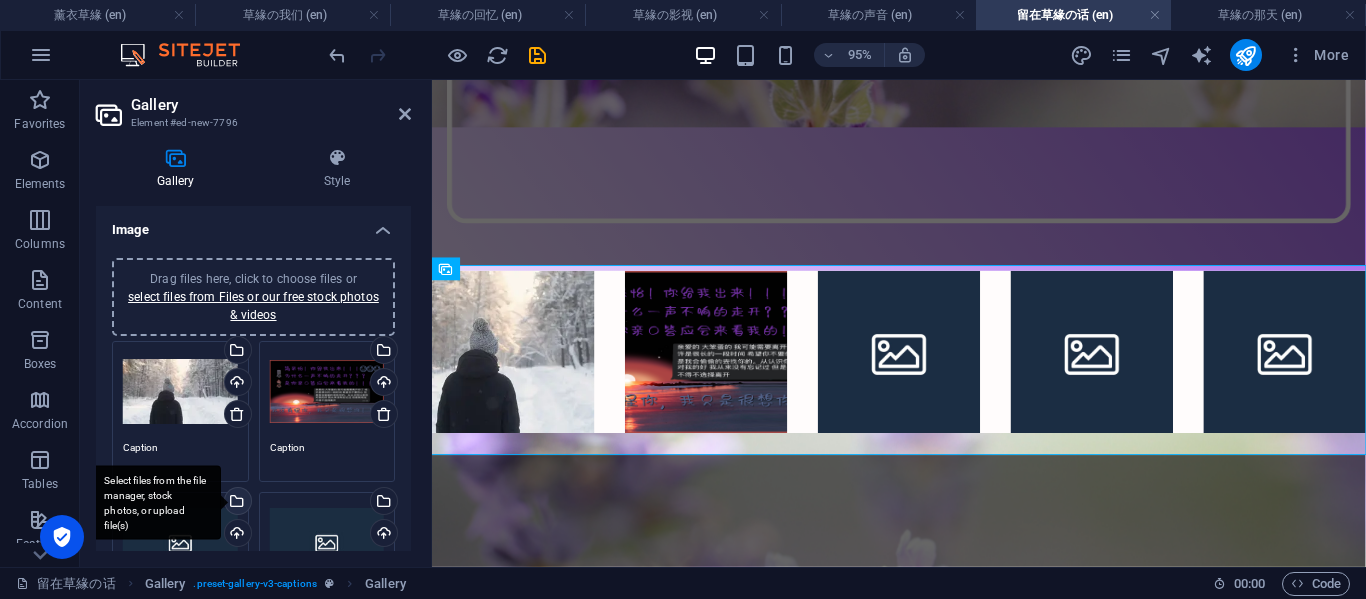 click on "Select files from the file manager, stock photos, or upload file(s)" at bounding box center (236, 503) 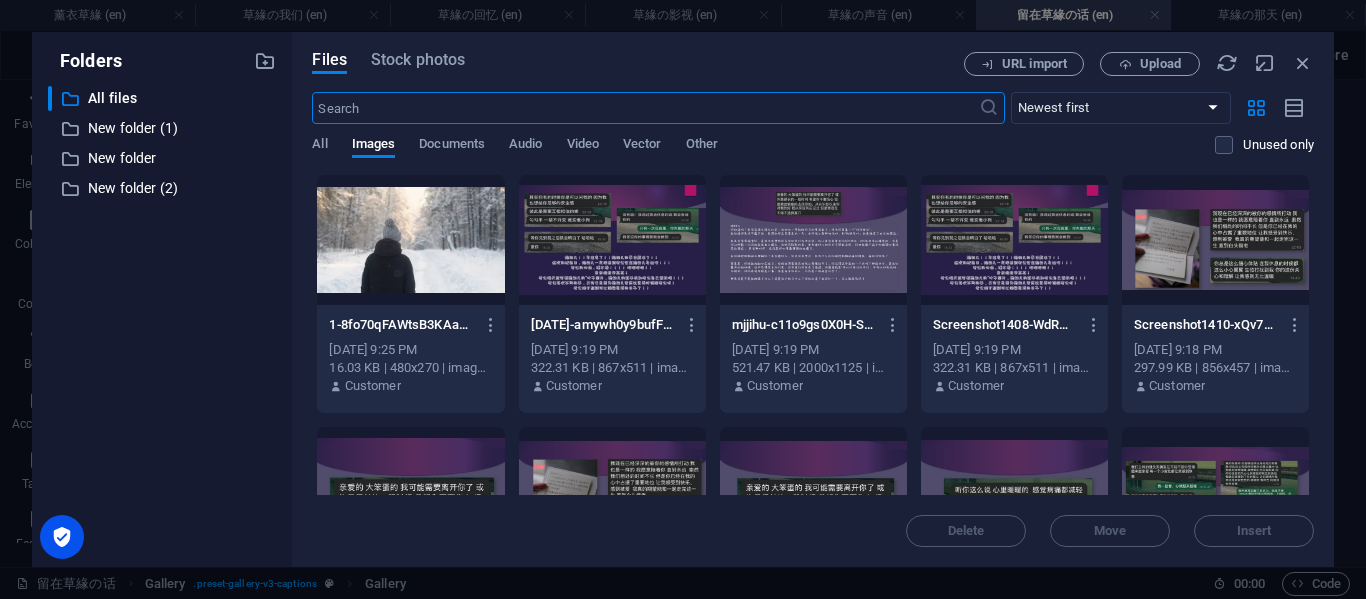 scroll, scrollTop: 333, scrollLeft: 0, axis: vertical 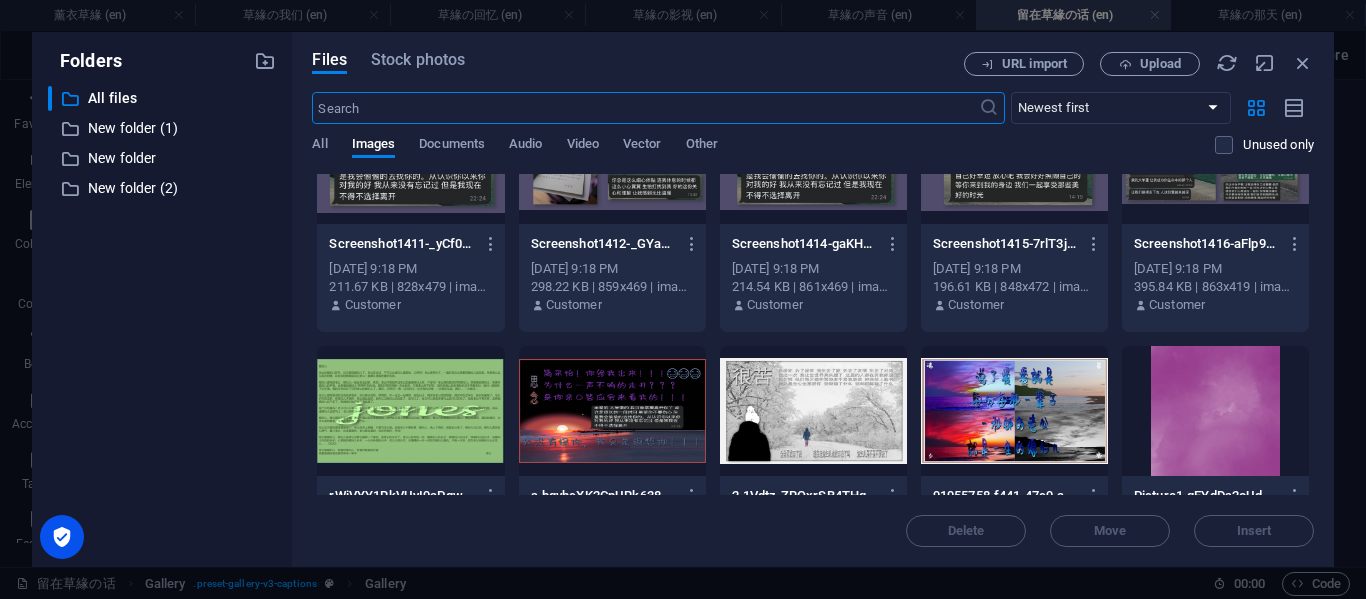 click at bounding box center [1014, 411] 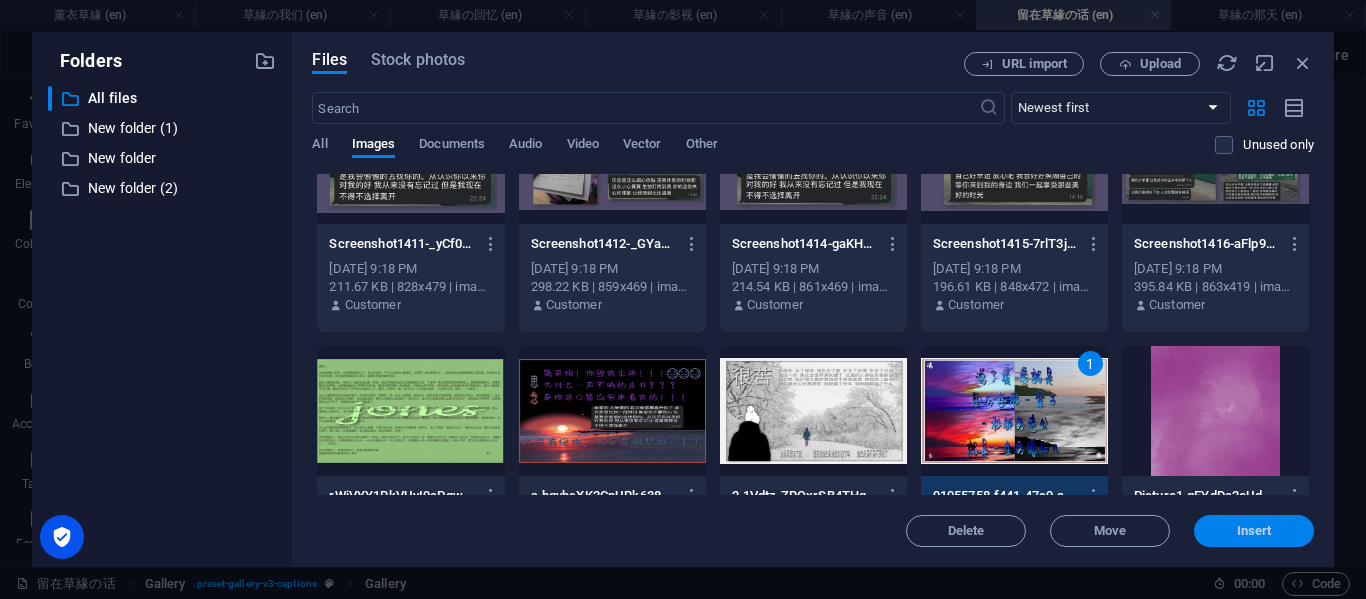 drag, startPoint x: 1221, startPoint y: 527, endPoint x: 703, endPoint y: 465, distance: 521.6972 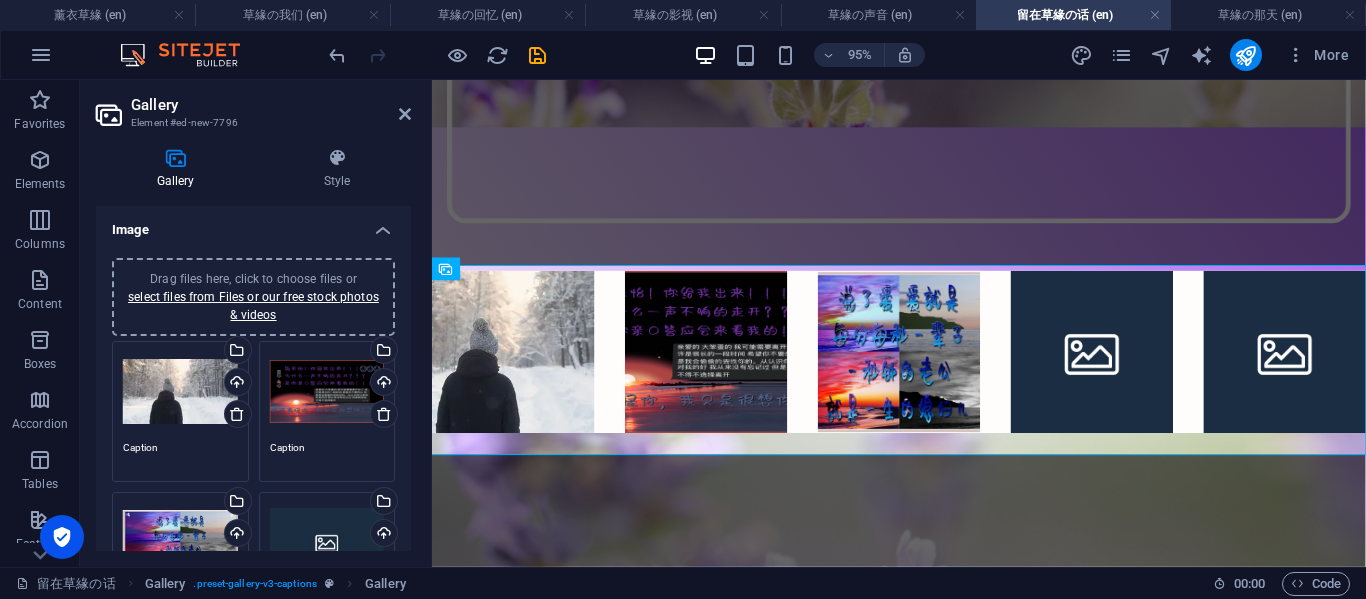 scroll, scrollTop: 40, scrollLeft: 0, axis: vertical 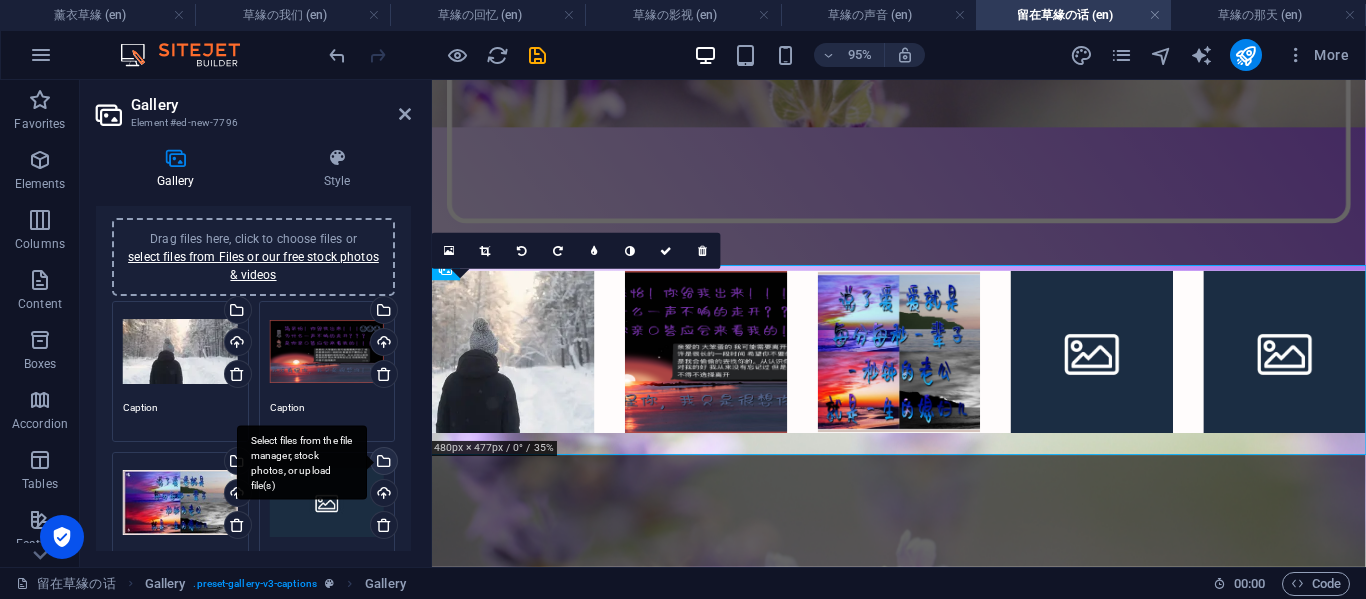 click on "Select files from the file manager, stock photos, or upload file(s)" at bounding box center (382, 463) 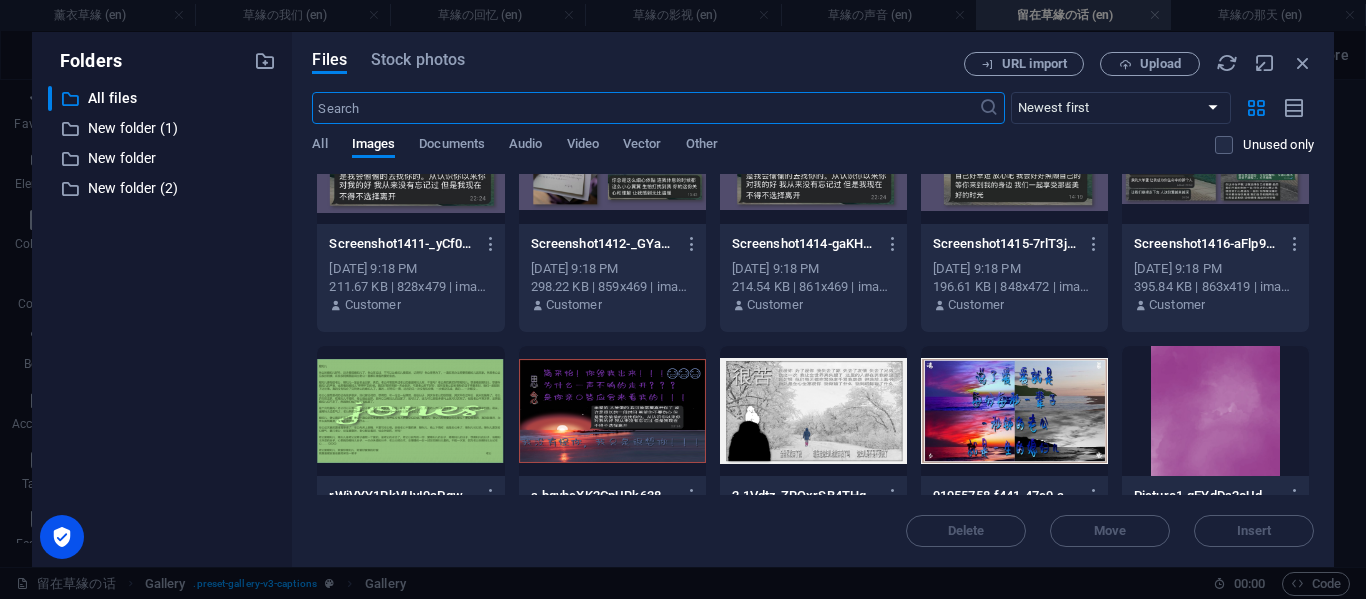 scroll, scrollTop: 667, scrollLeft: 0, axis: vertical 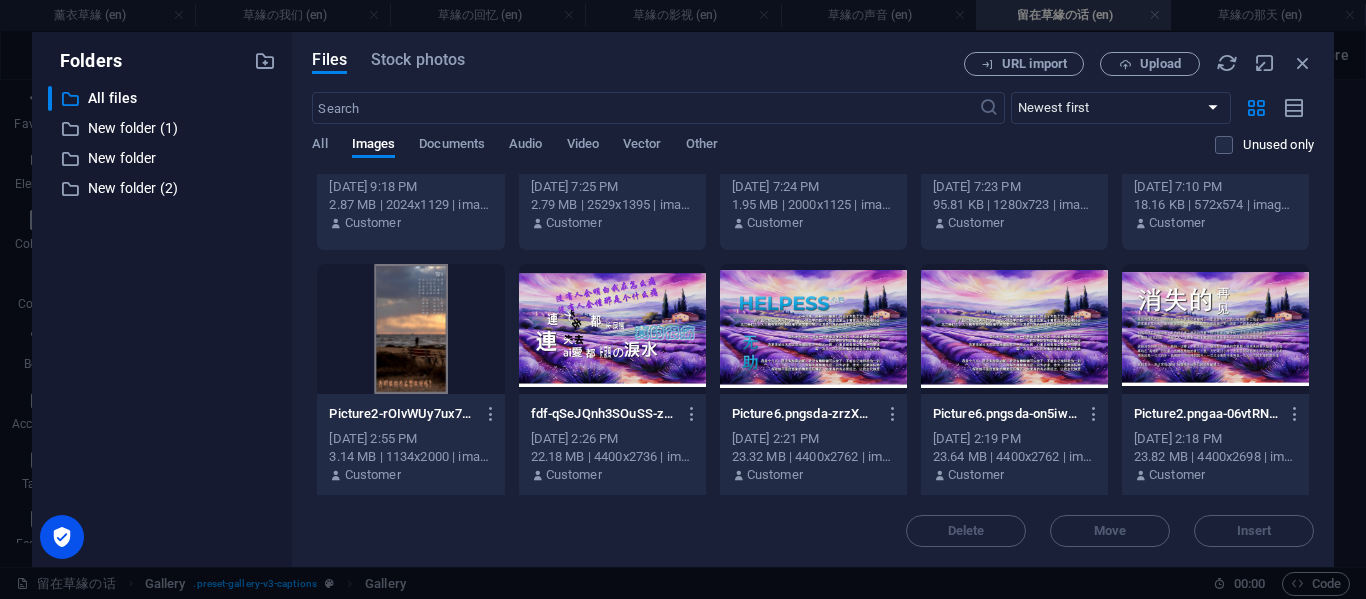 click at bounding box center (410, 329) 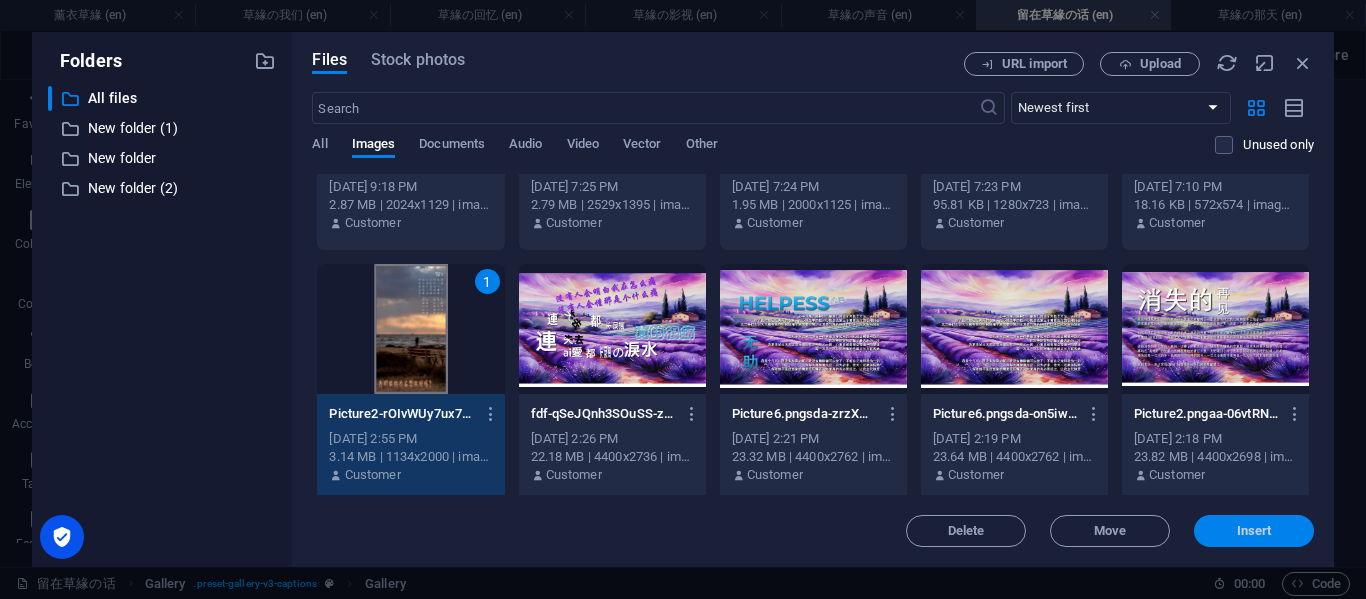 click on "Insert" at bounding box center [1254, 531] 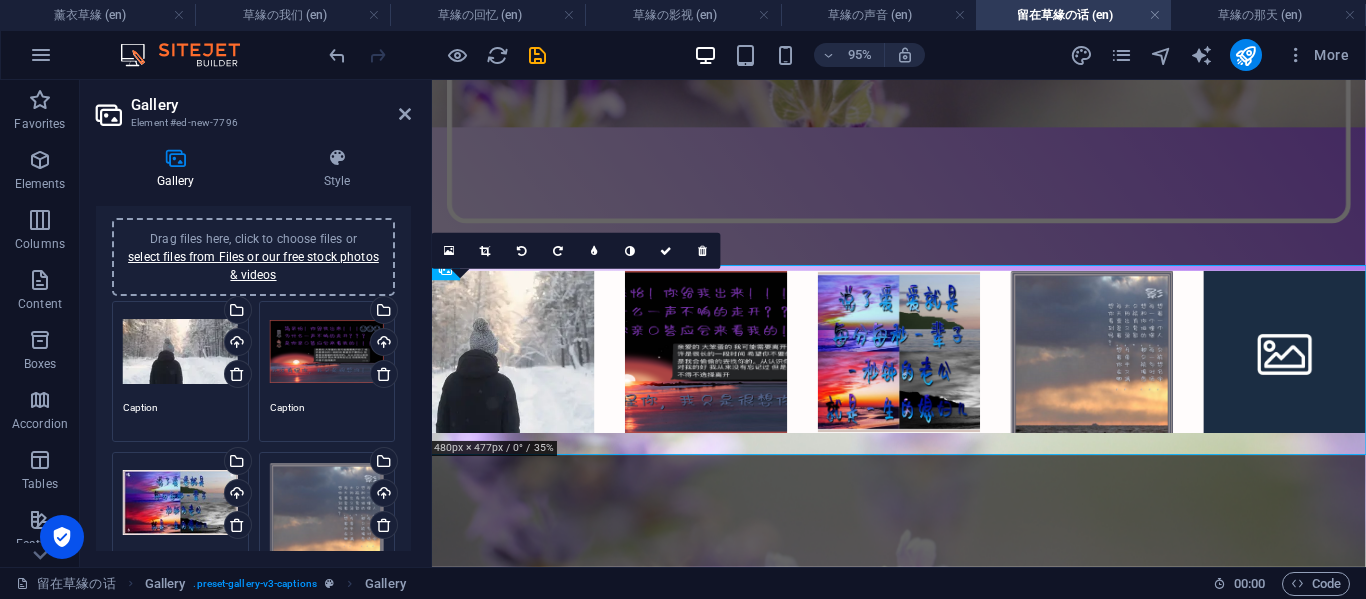 scroll, scrollTop: 373, scrollLeft: 0, axis: vertical 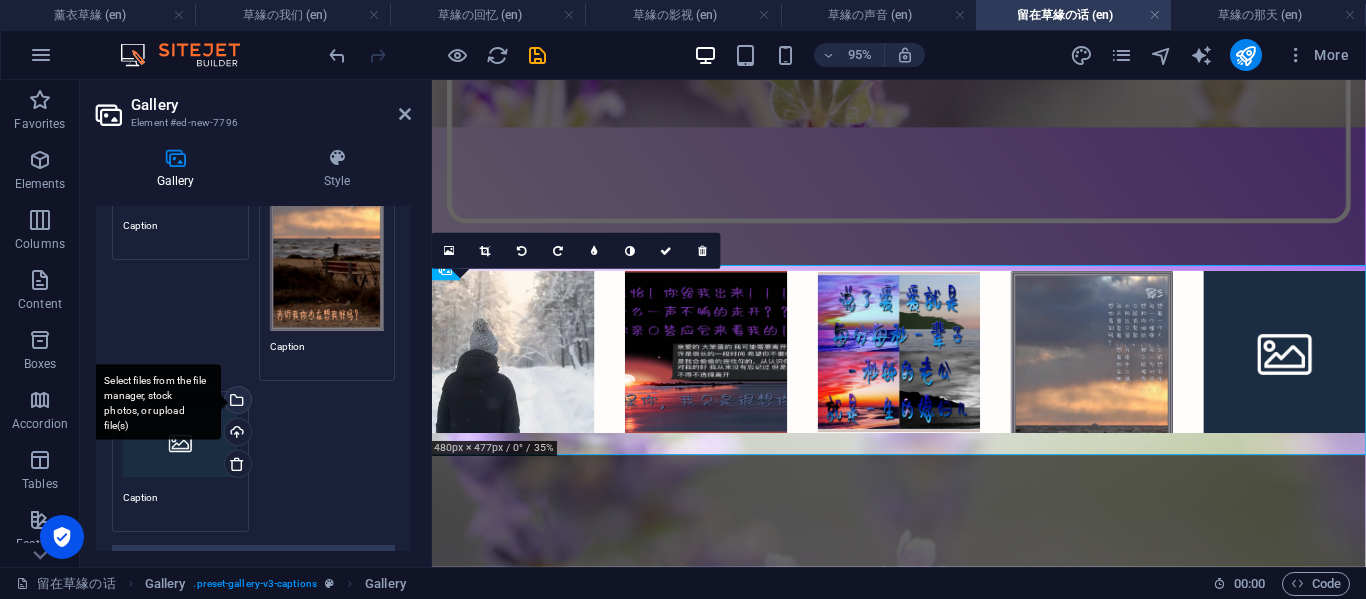 click on "Select files from the file manager, stock photos, or upload file(s)" at bounding box center [236, 402] 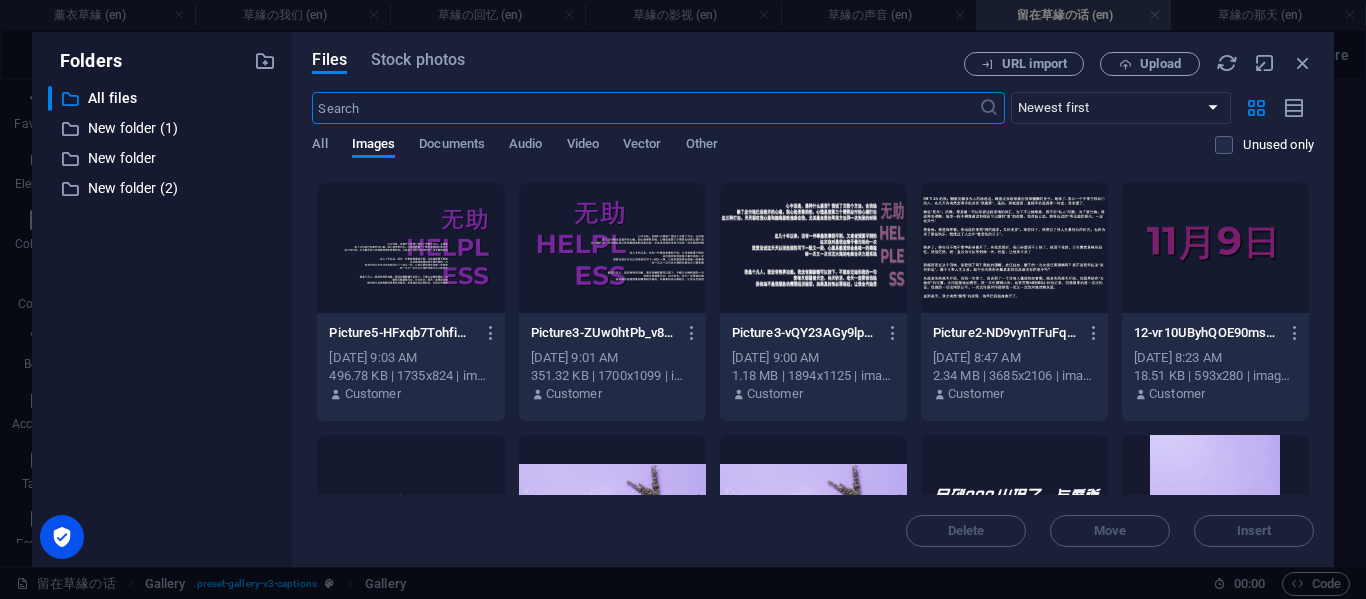 scroll, scrollTop: 10406, scrollLeft: 0, axis: vertical 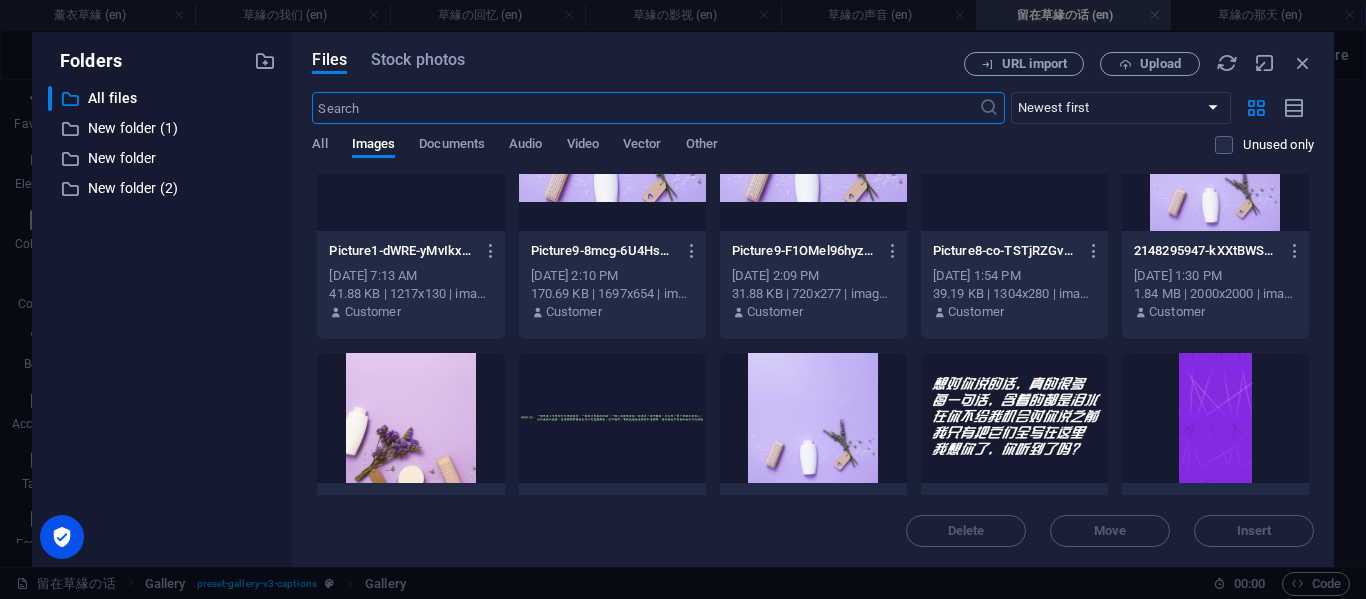 click at bounding box center [1014, 418] 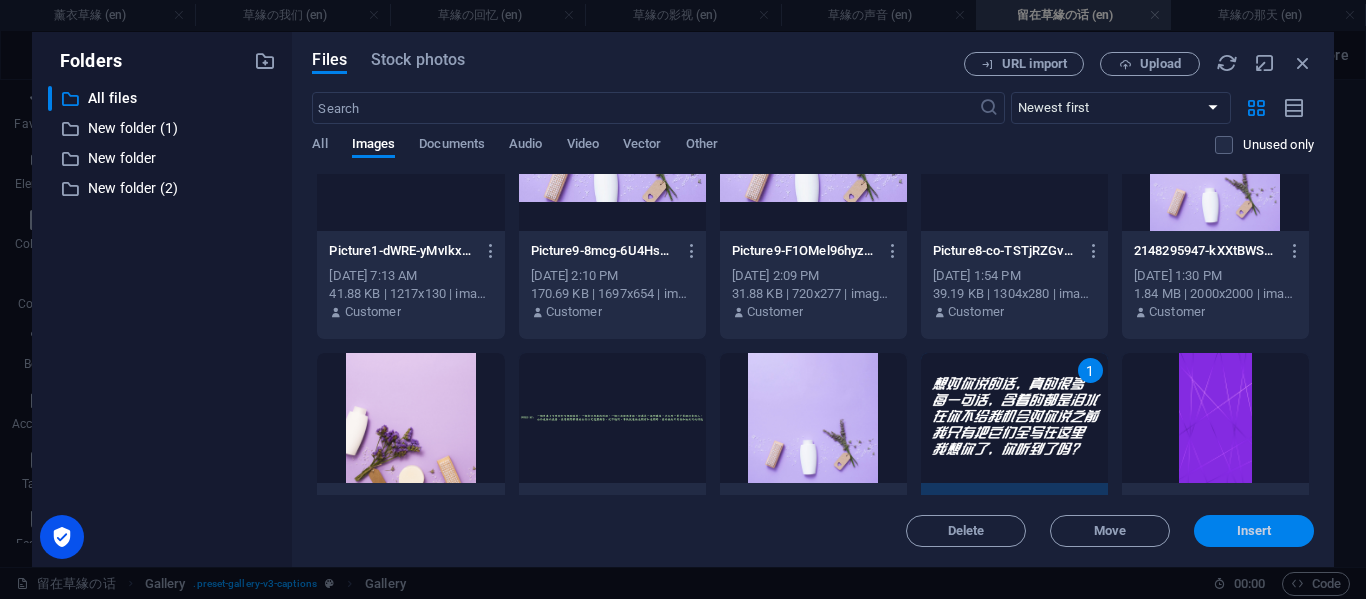 click on "Insert" at bounding box center [1254, 531] 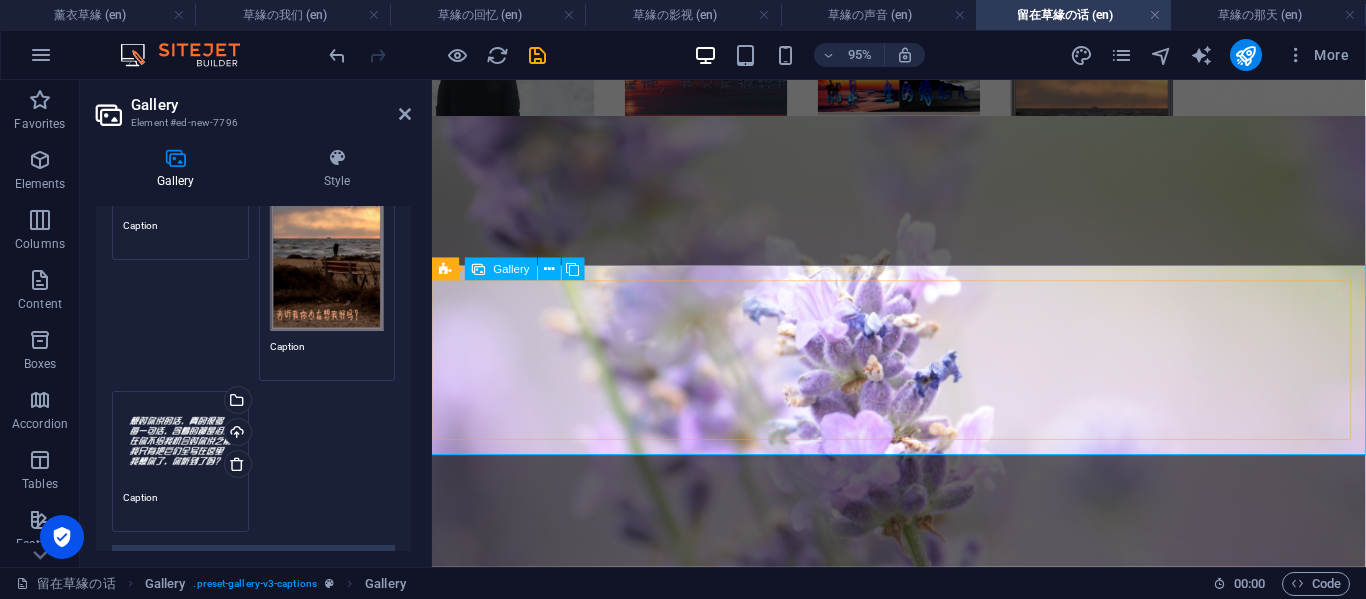 scroll, scrollTop: 463, scrollLeft: 0, axis: vertical 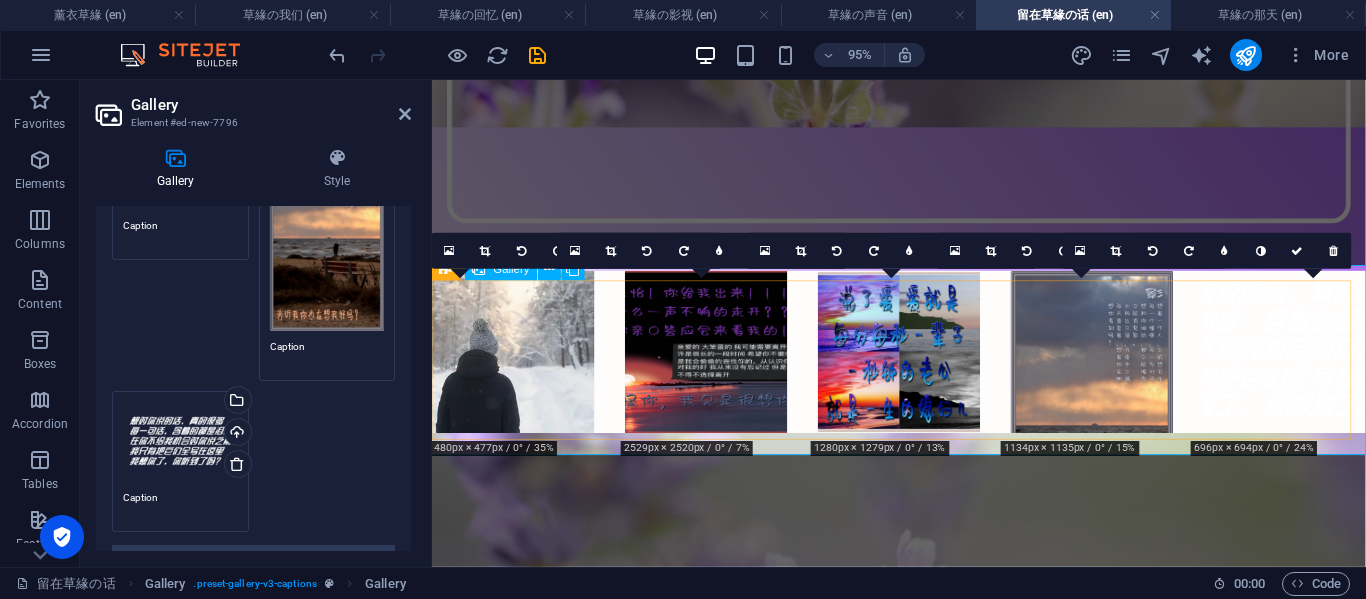 click at bounding box center (1329, 366) 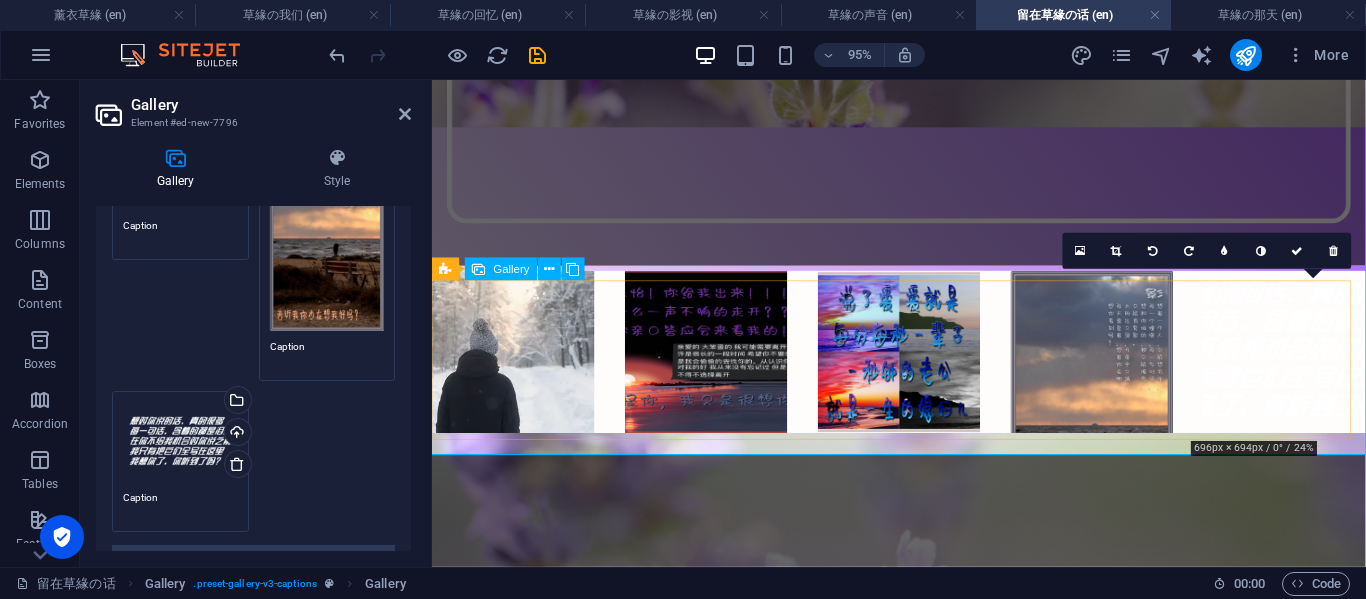 click at bounding box center (1329, 366) 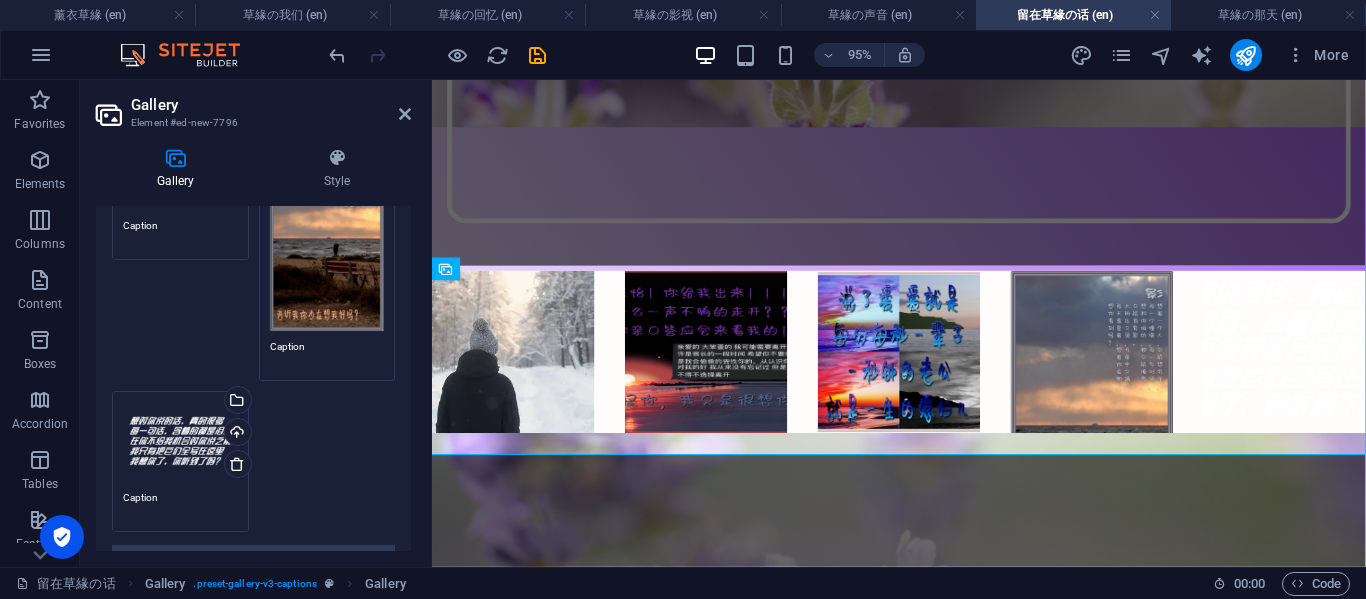 click on "Select files from the file manager, stock photos, or upload file(s)" at bounding box center (236, 402) 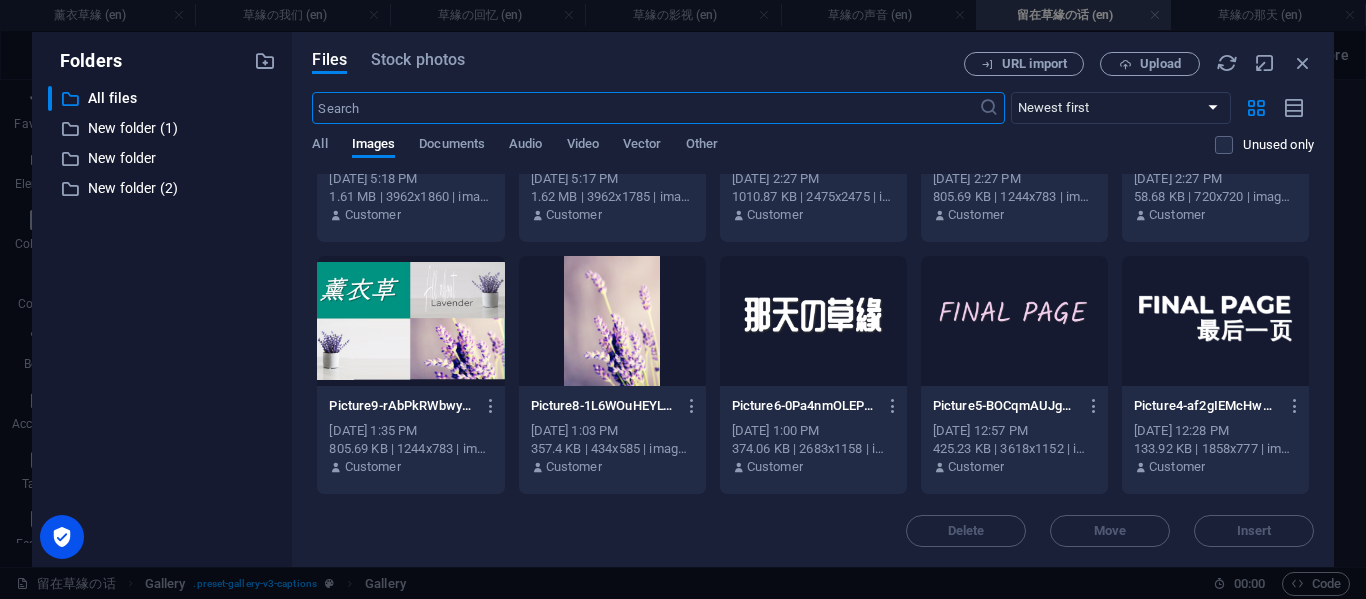 scroll, scrollTop: 8739, scrollLeft: 0, axis: vertical 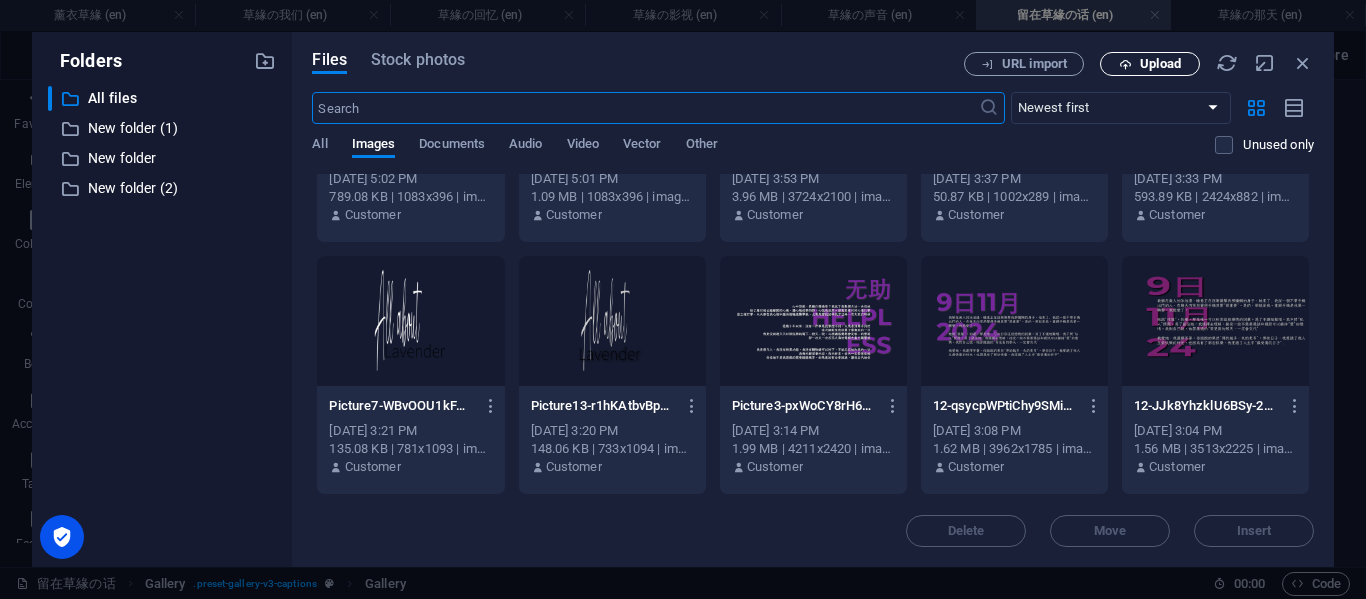 click on "Upload" at bounding box center (1150, 64) 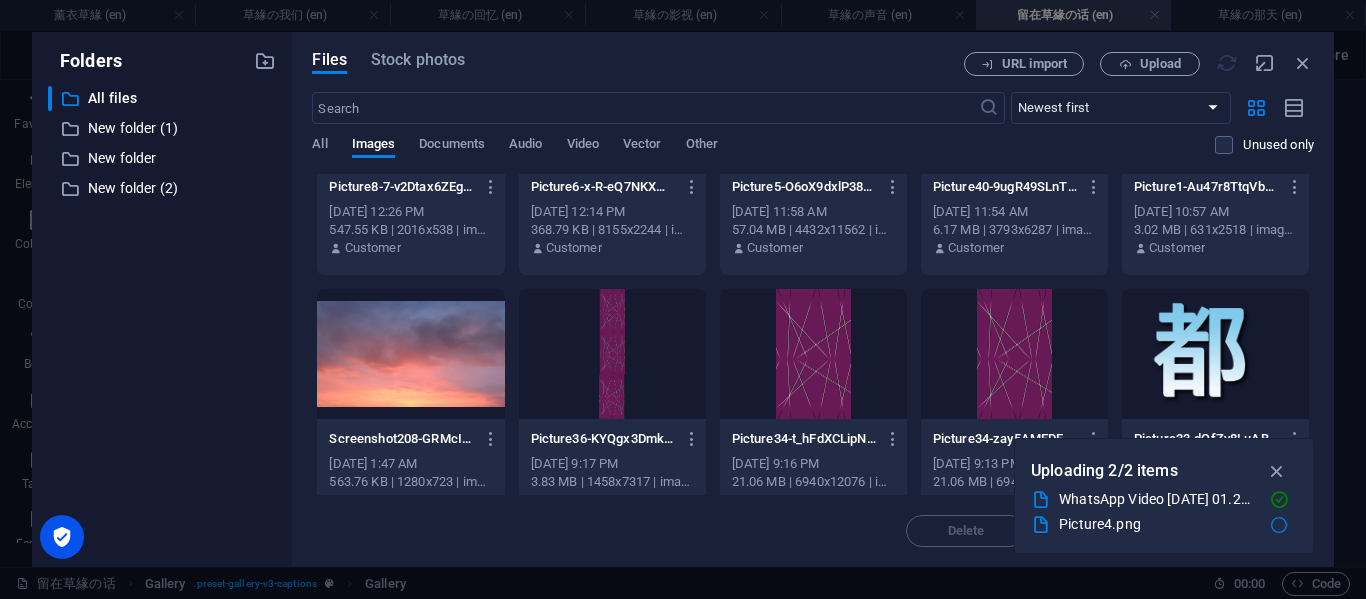 scroll, scrollTop: 0, scrollLeft: 0, axis: both 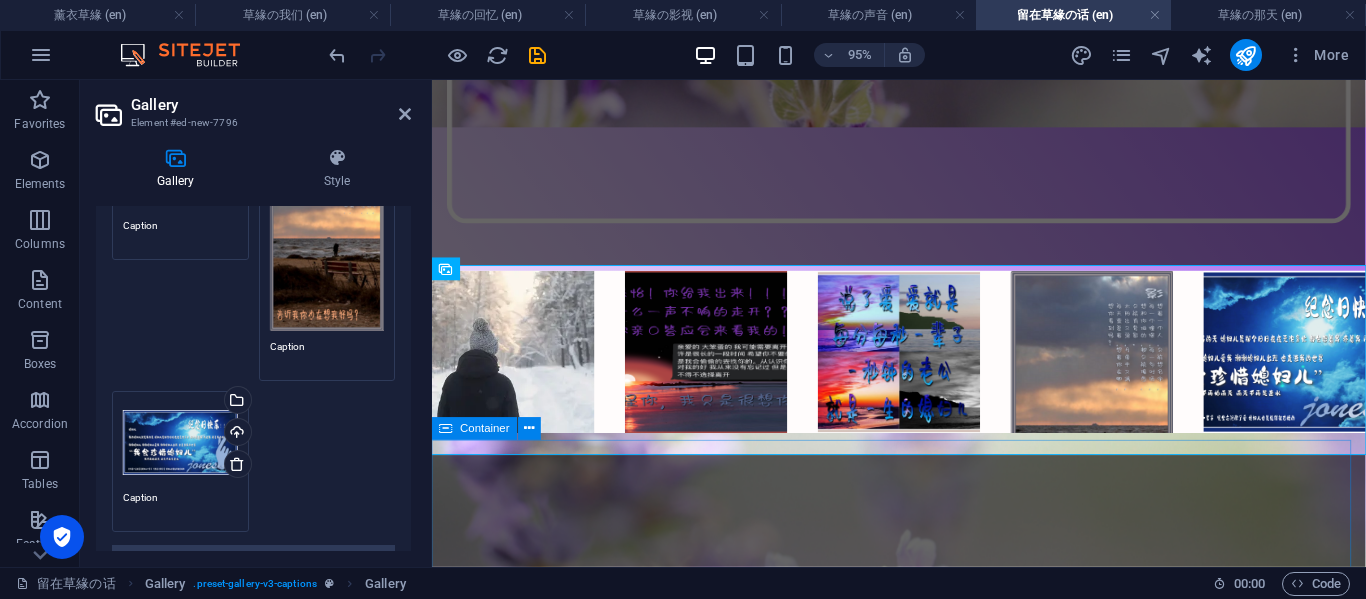 click on "影 没有人会明白 当你在想着一个人时 连背影都是模糊的 那会有多痛 这是人间最痛的思念 连它都知道我在想你 没你的夜晚 Drop content here or  Add elements  Paste clipboard 拿捏专属 送你听的一首歌 Drop content here or  Add elements  Paste clipboard" at bounding box center [923, 2561] 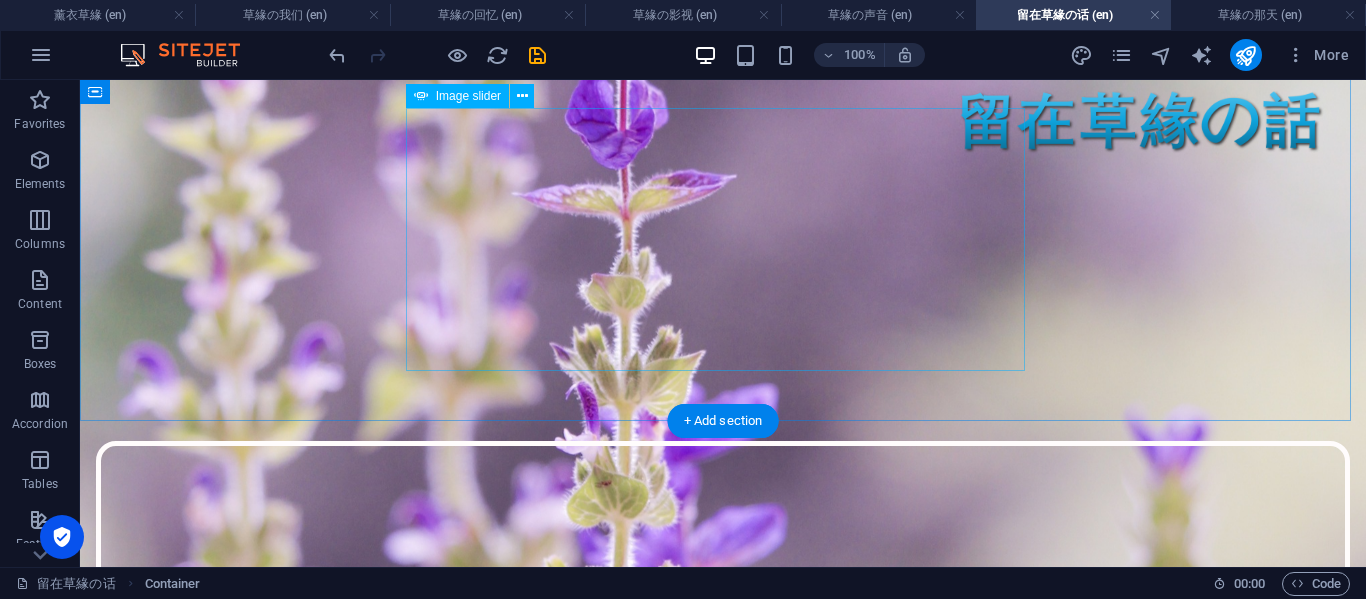 scroll, scrollTop: 333, scrollLeft: 0, axis: vertical 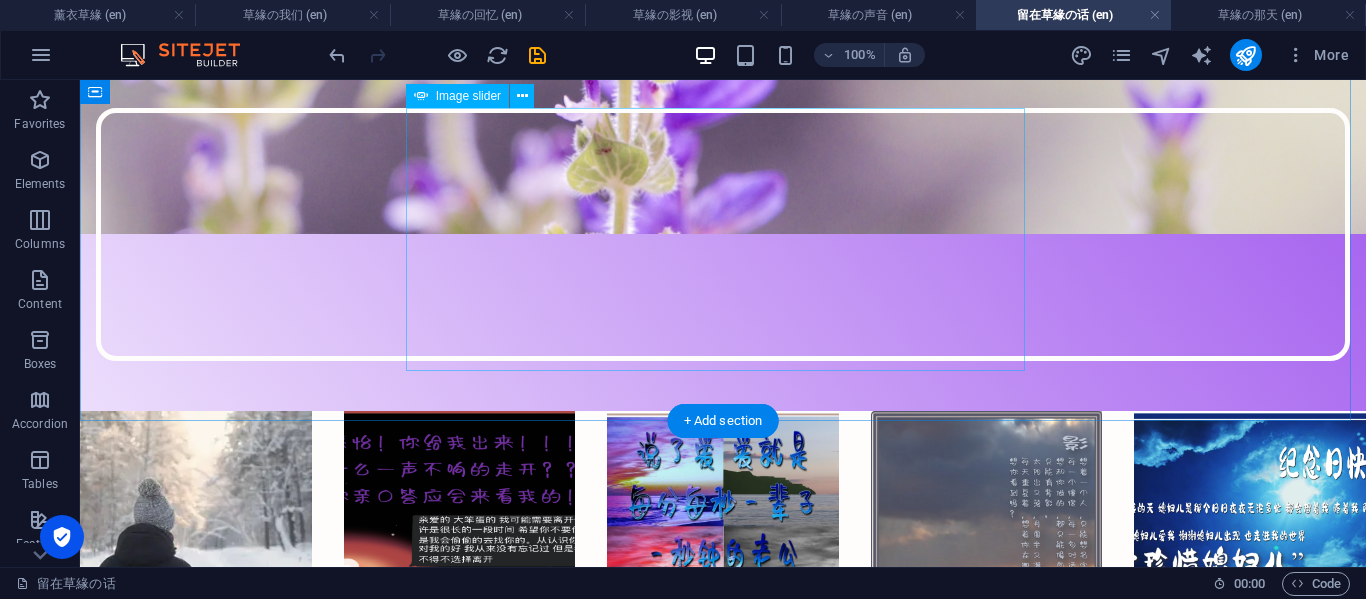 click at bounding box center [-3864, 9835] 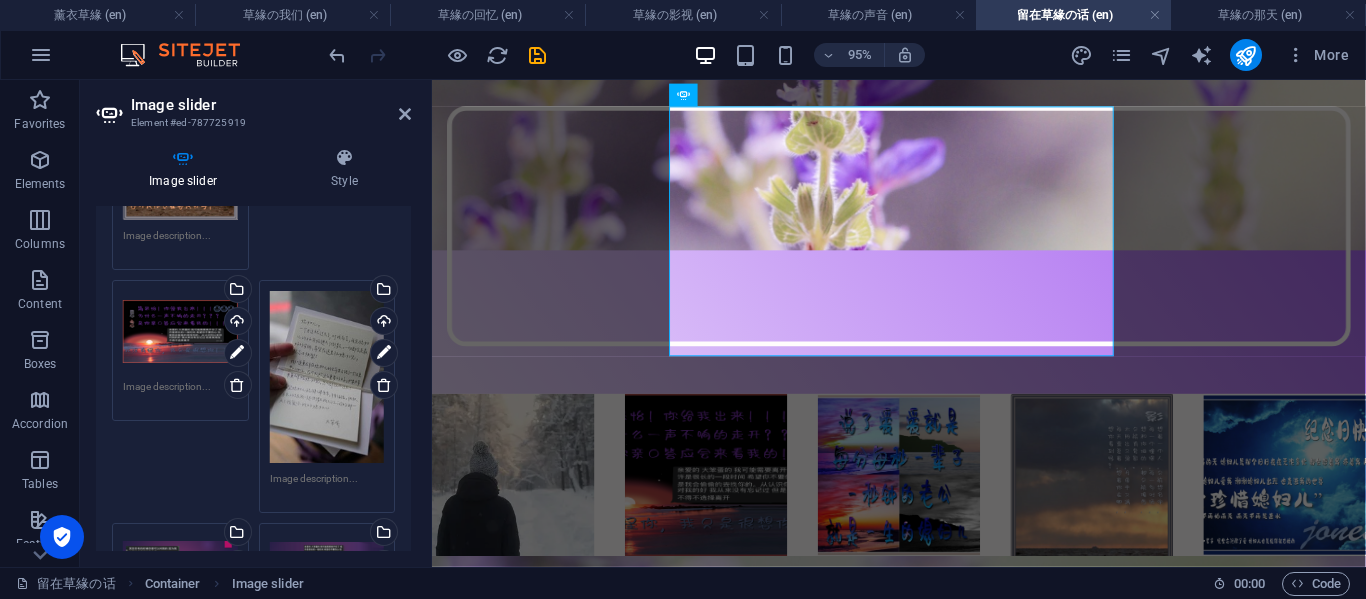 scroll, scrollTop: 0, scrollLeft: 0, axis: both 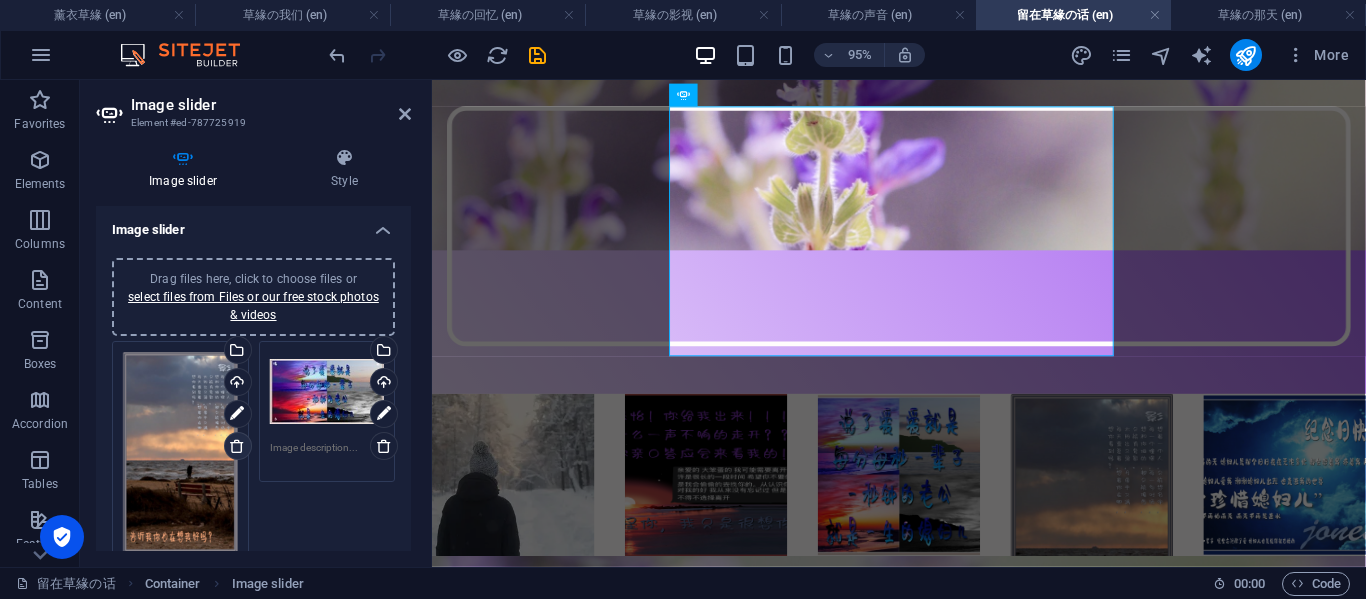 click at bounding box center [237, 446] 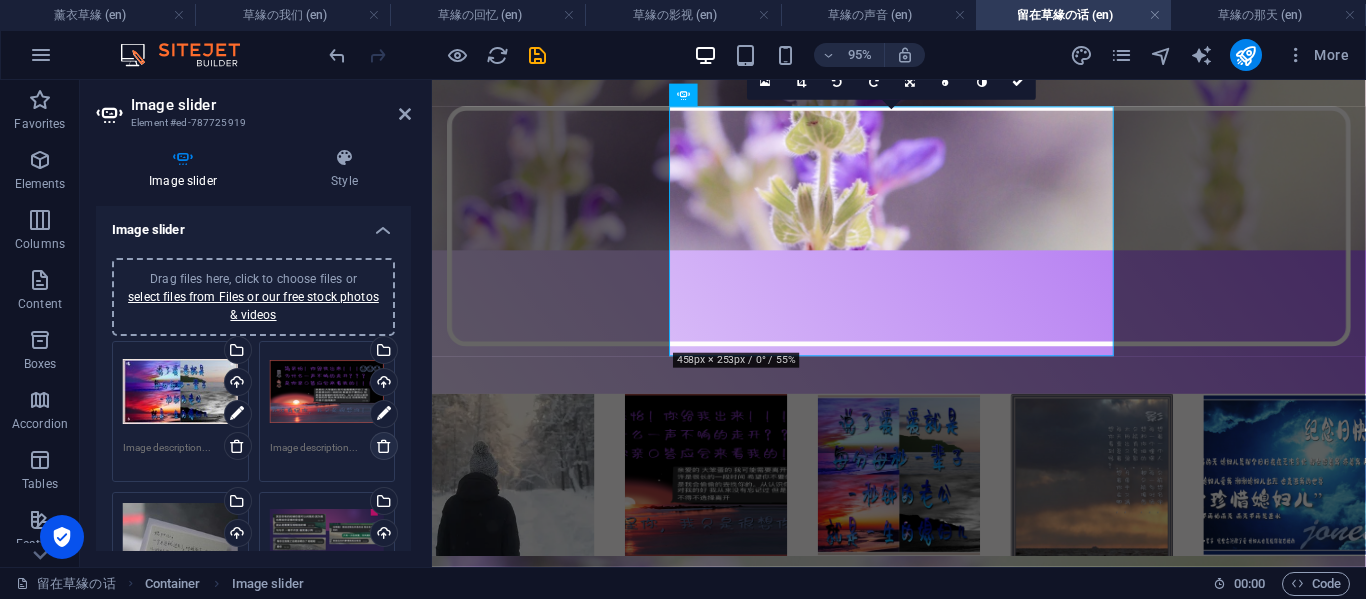 click at bounding box center (384, 446) 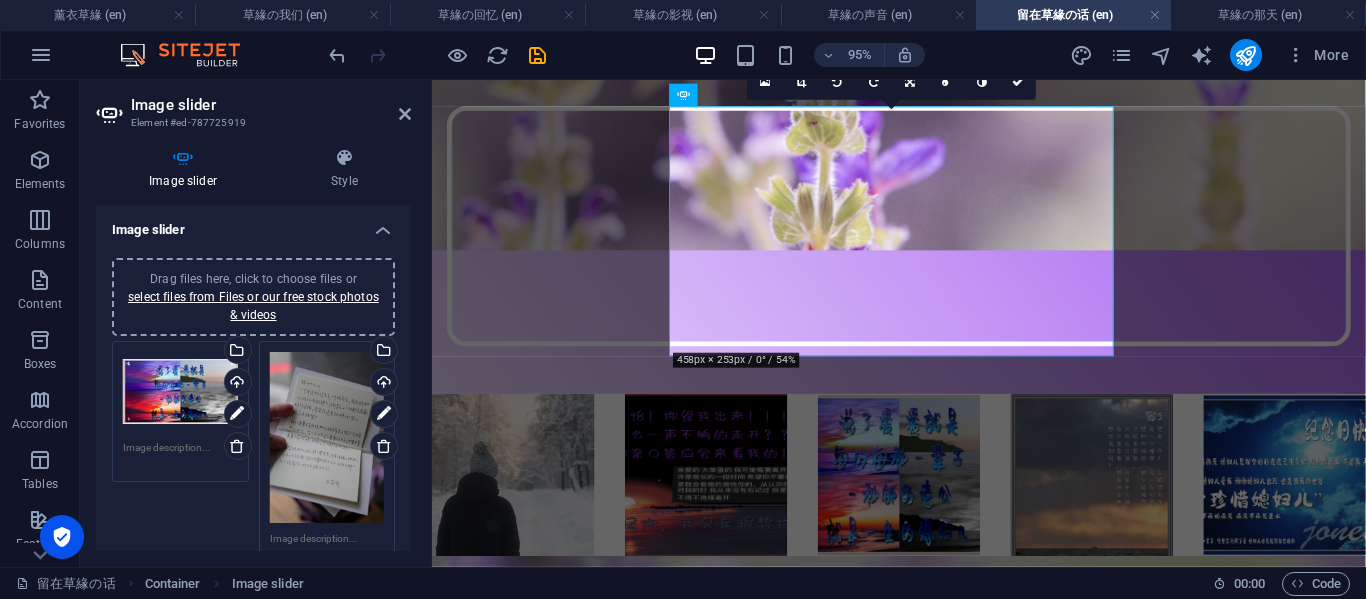 click at bounding box center (237, 446) 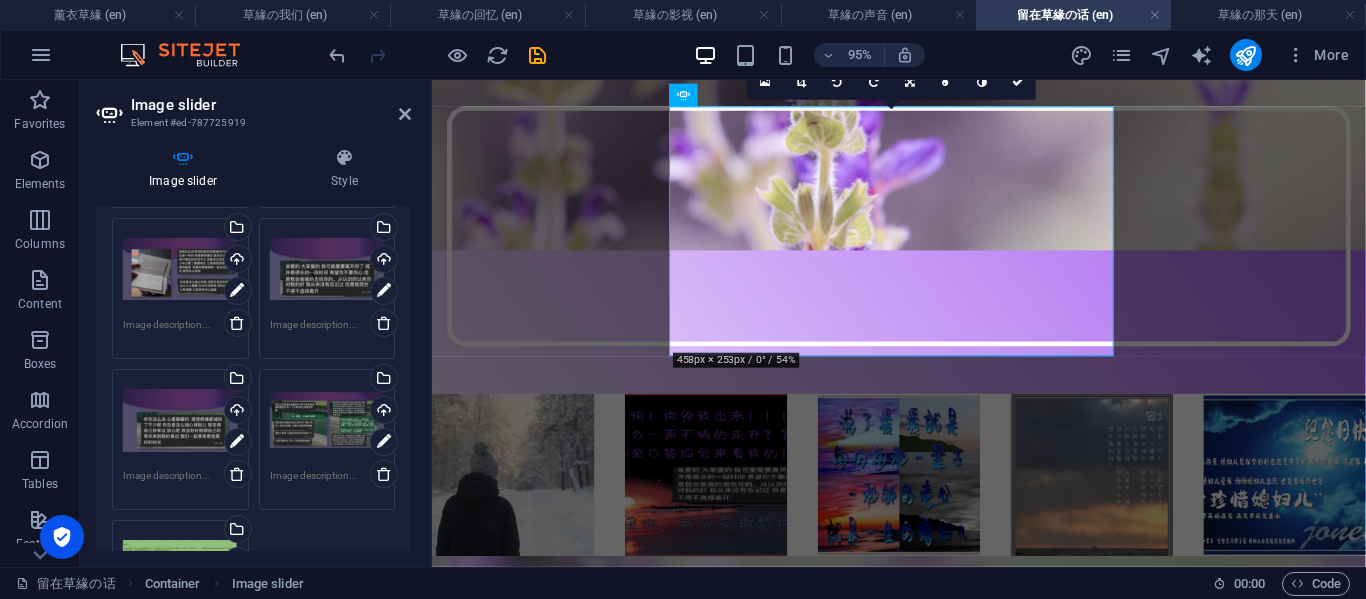 scroll, scrollTop: 0, scrollLeft: 0, axis: both 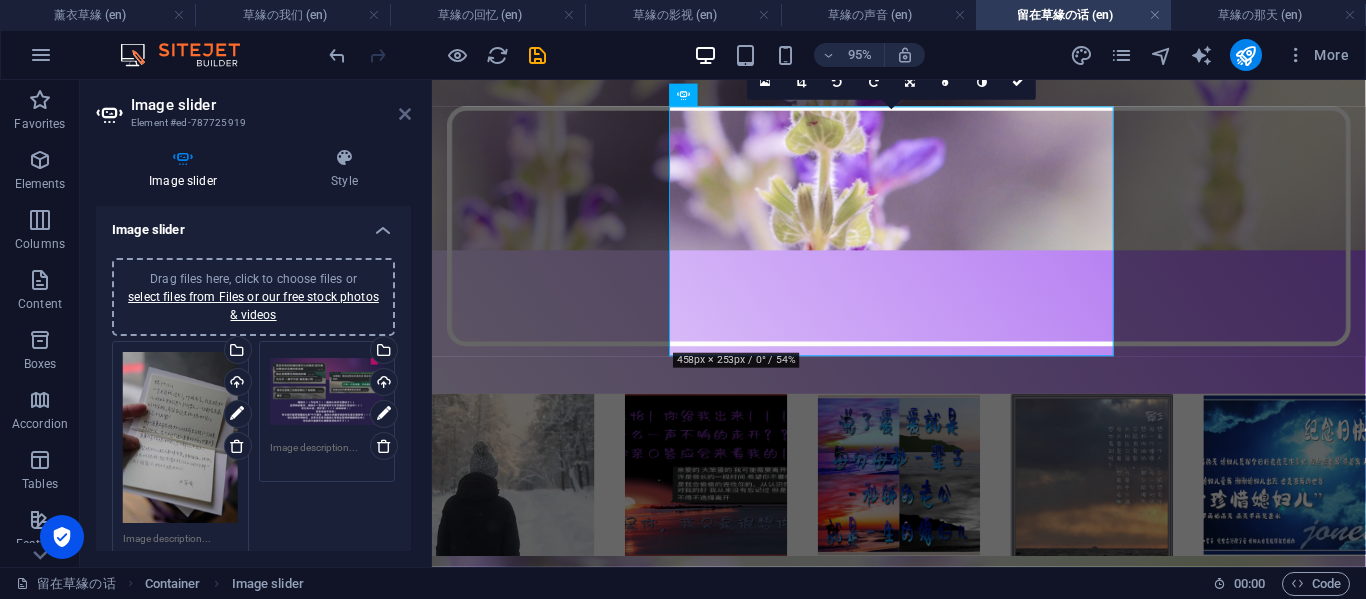 click at bounding box center [405, 114] 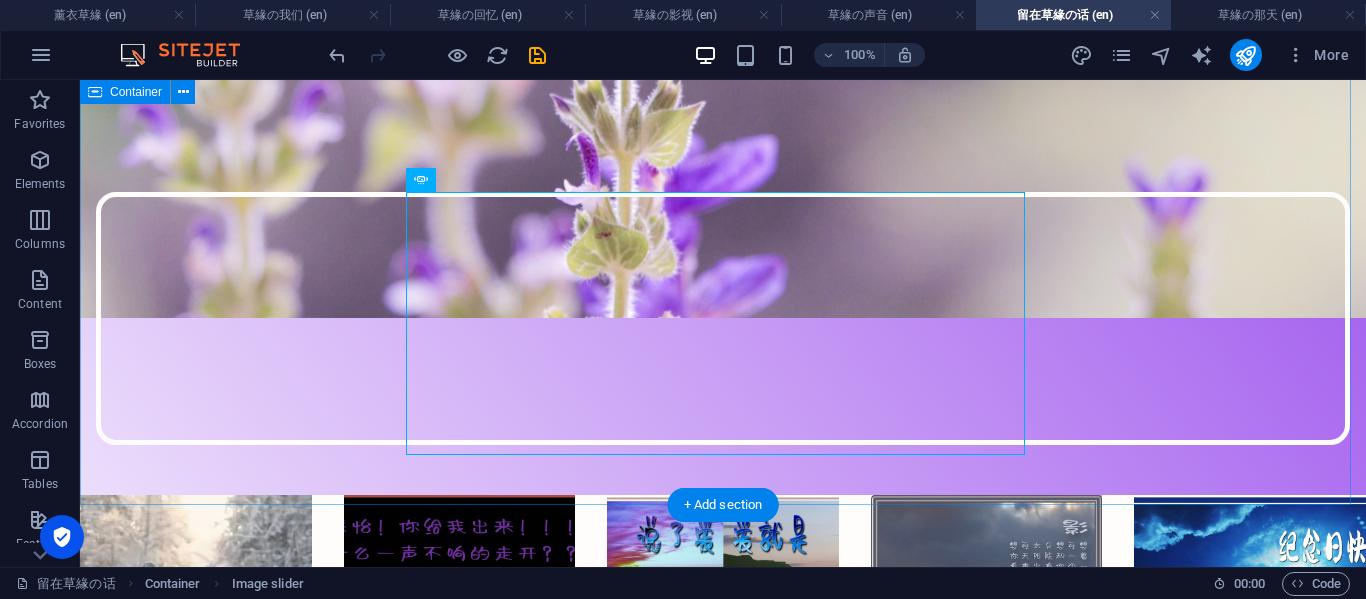 scroll, scrollTop: 582, scrollLeft: 0, axis: vertical 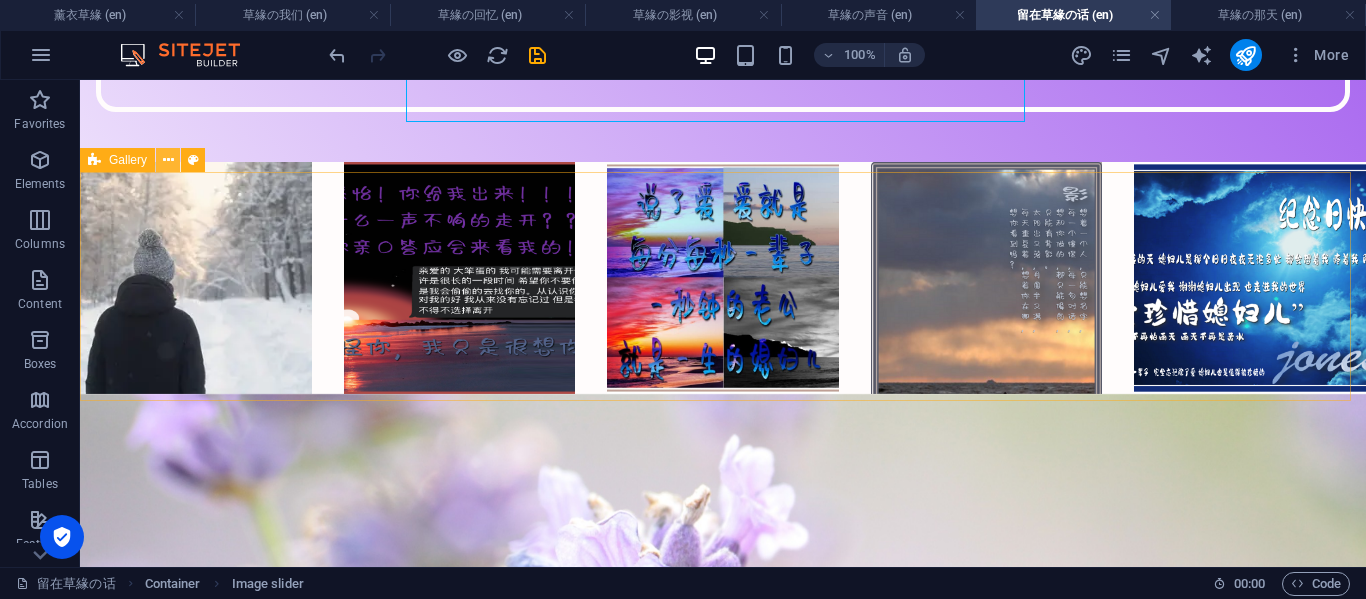 click at bounding box center (168, 160) 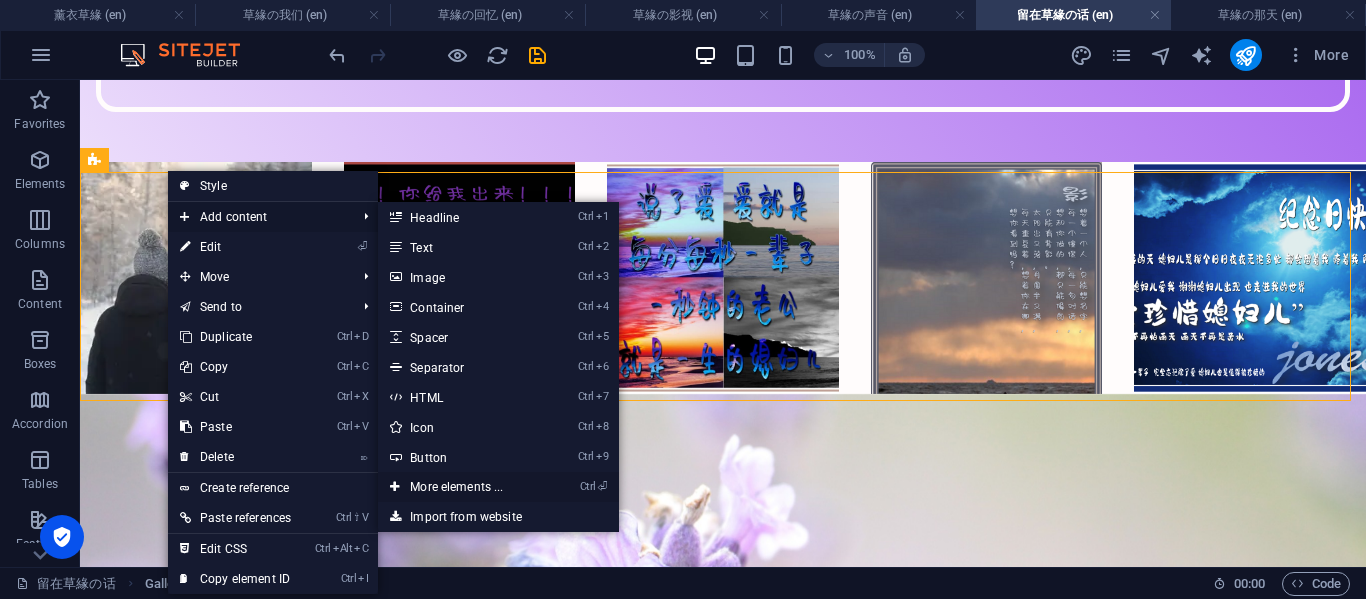 drag, startPoint x: 441, startPoint y: 477, endPoint x: 16, endPoint y: 424, distance: 428.29196 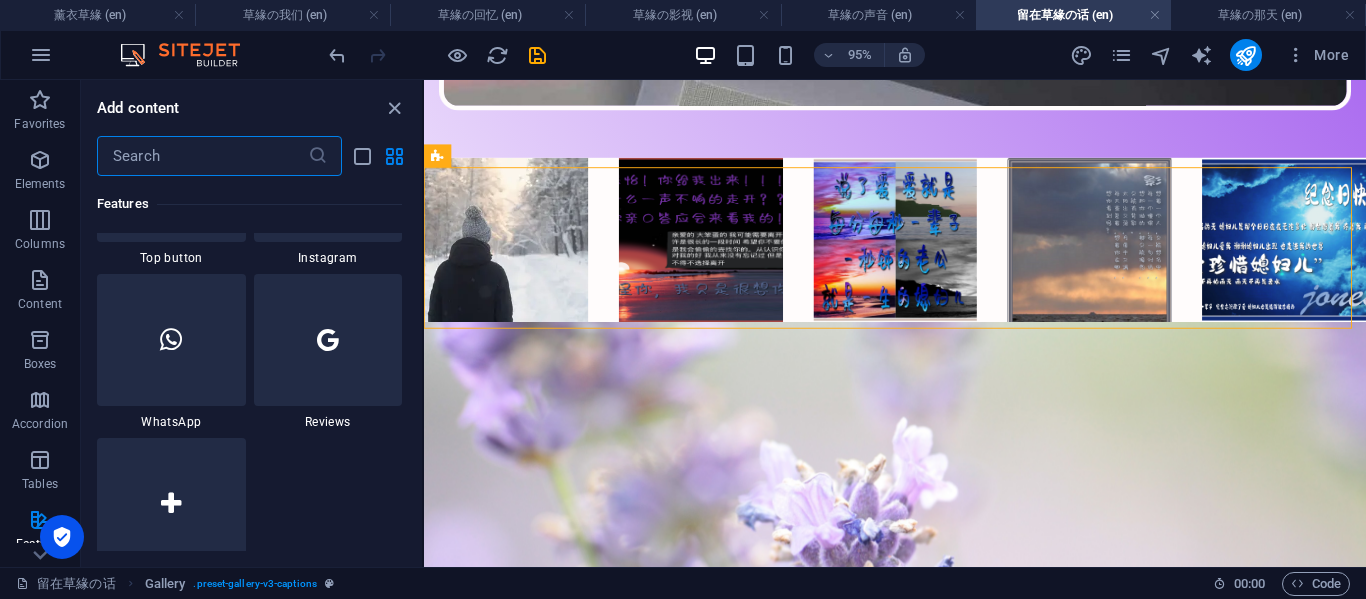 scroll, scrollTop: 9880, scrollLeft: 0, axis: vertical 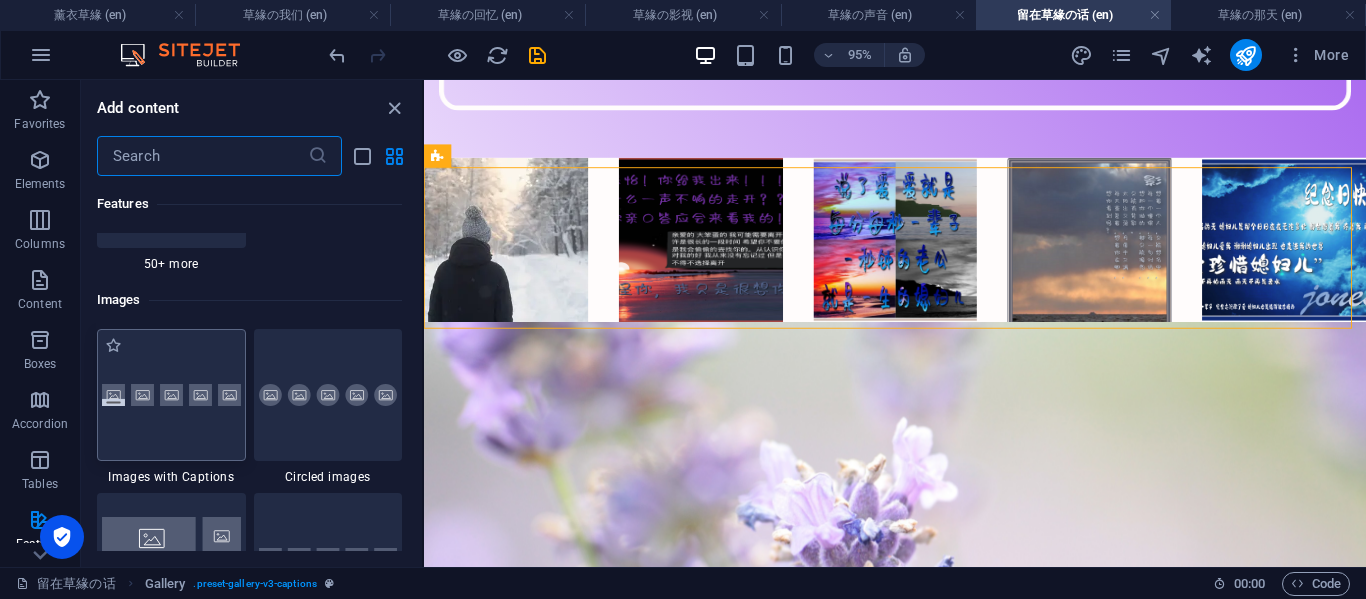 click at bounding box center [171, 395] 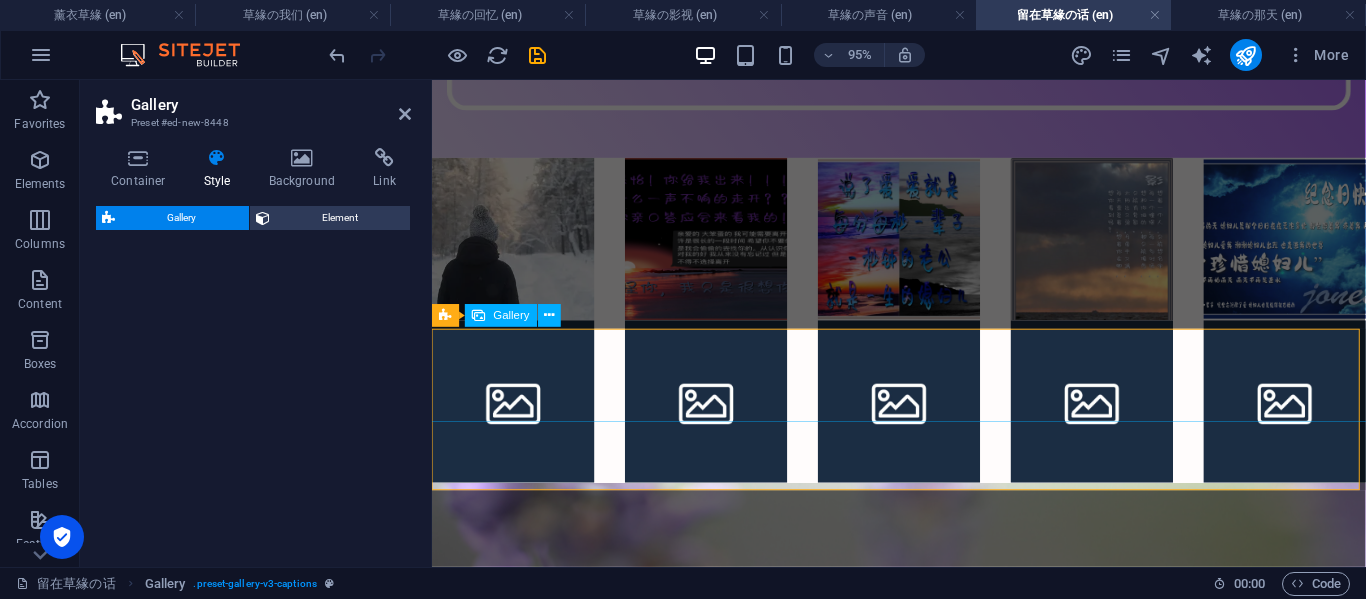 select on "rem" 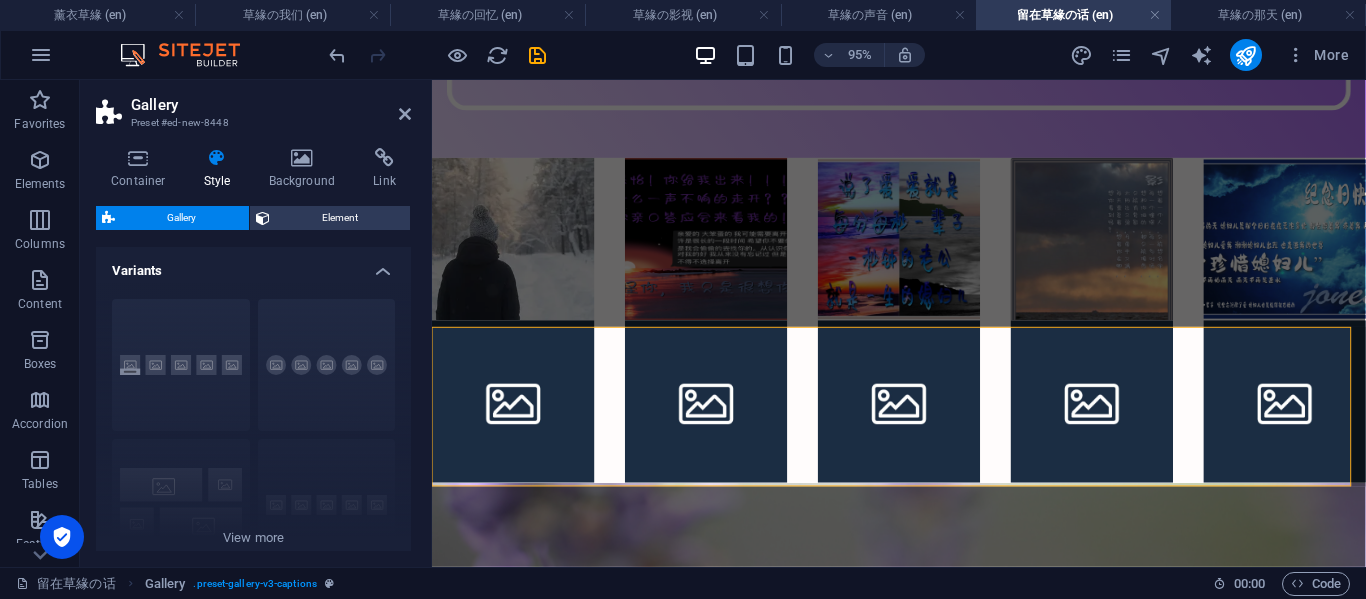click on "Gallery Preset #ed-new-8448" at bounding box center (253, 106) 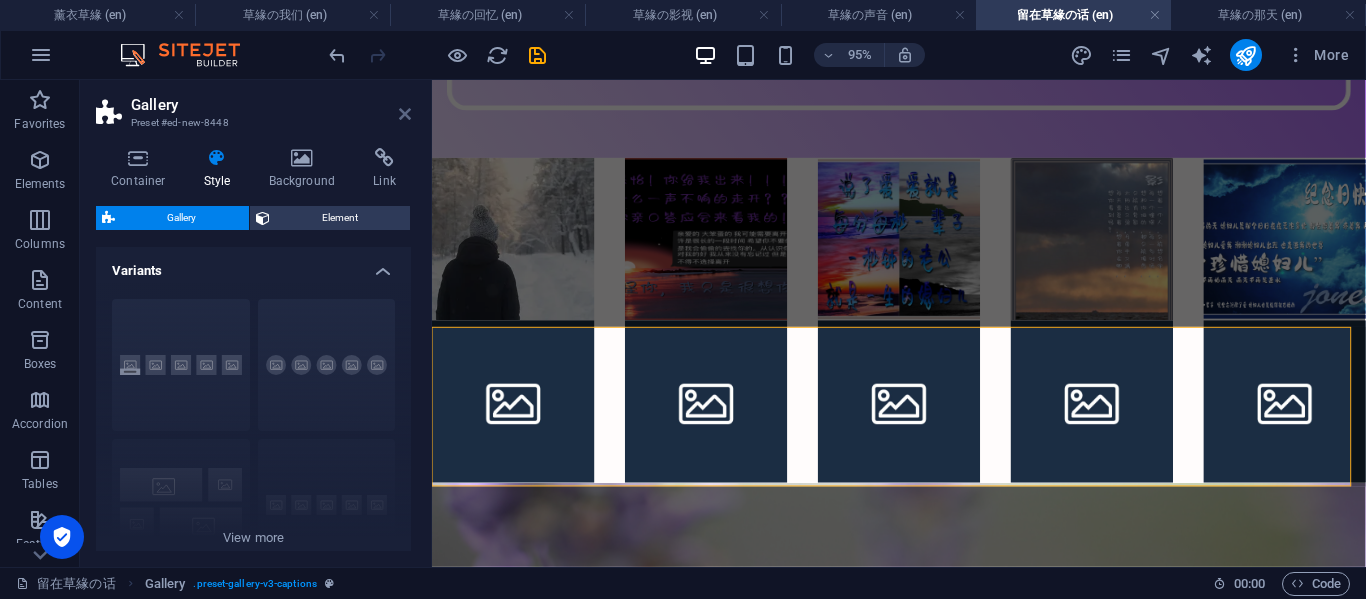 click at bounding box center (405, 114) 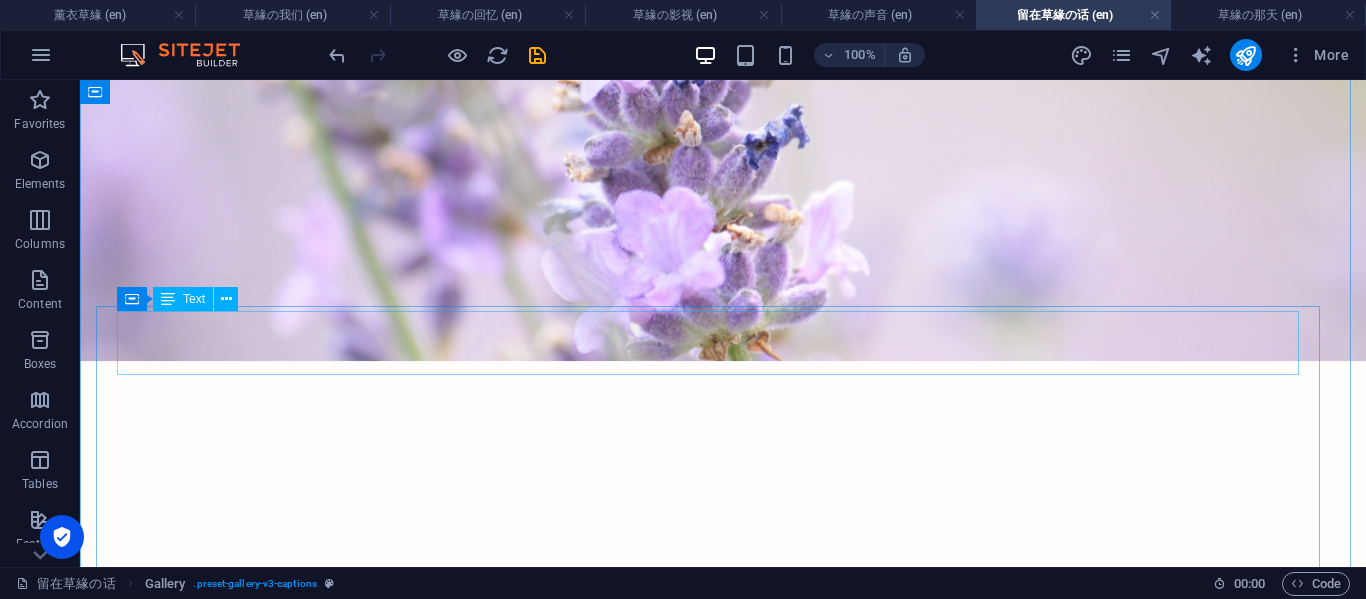 scroll, scrollTop: 1000, scrollLeft: 0, axis: vertical 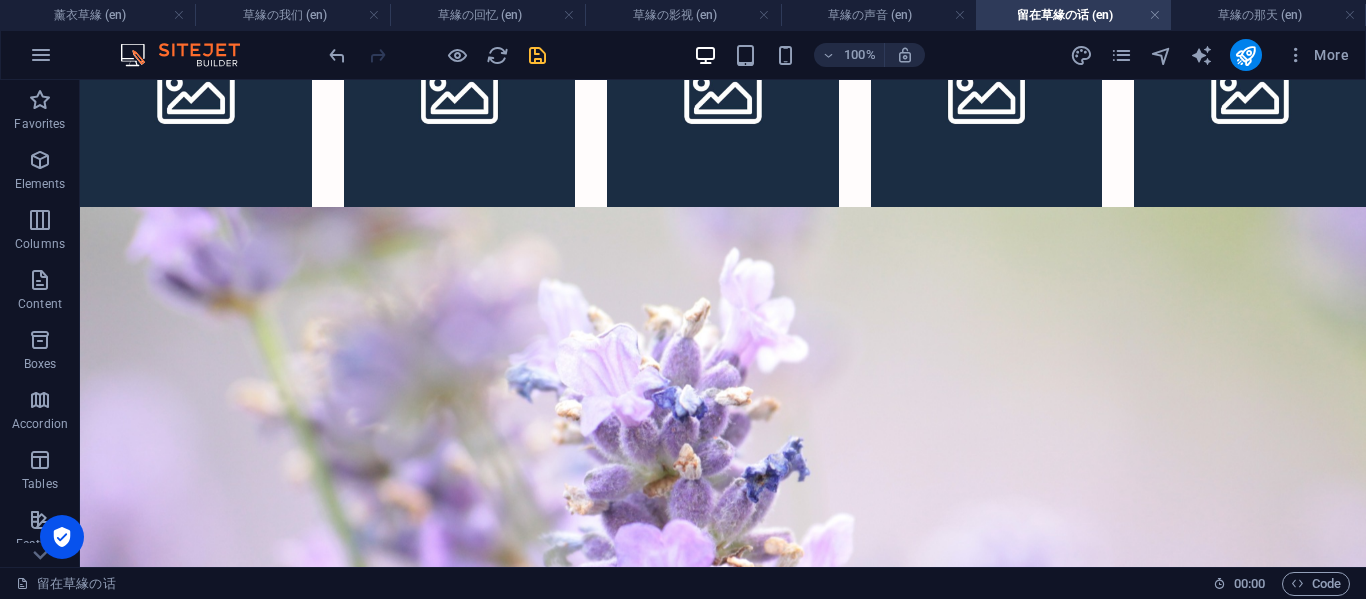 click at bounding box center [537, 55] 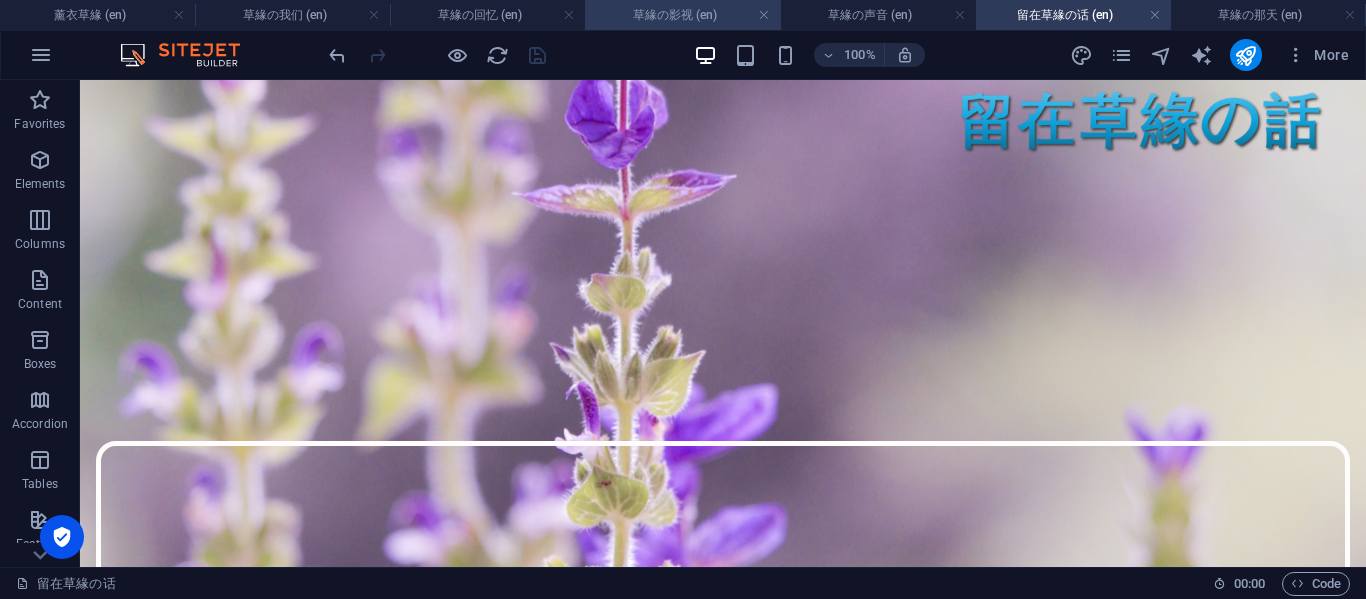 scroll, scrollTop: 1000, scrollLeft: 0, axis: vertical 